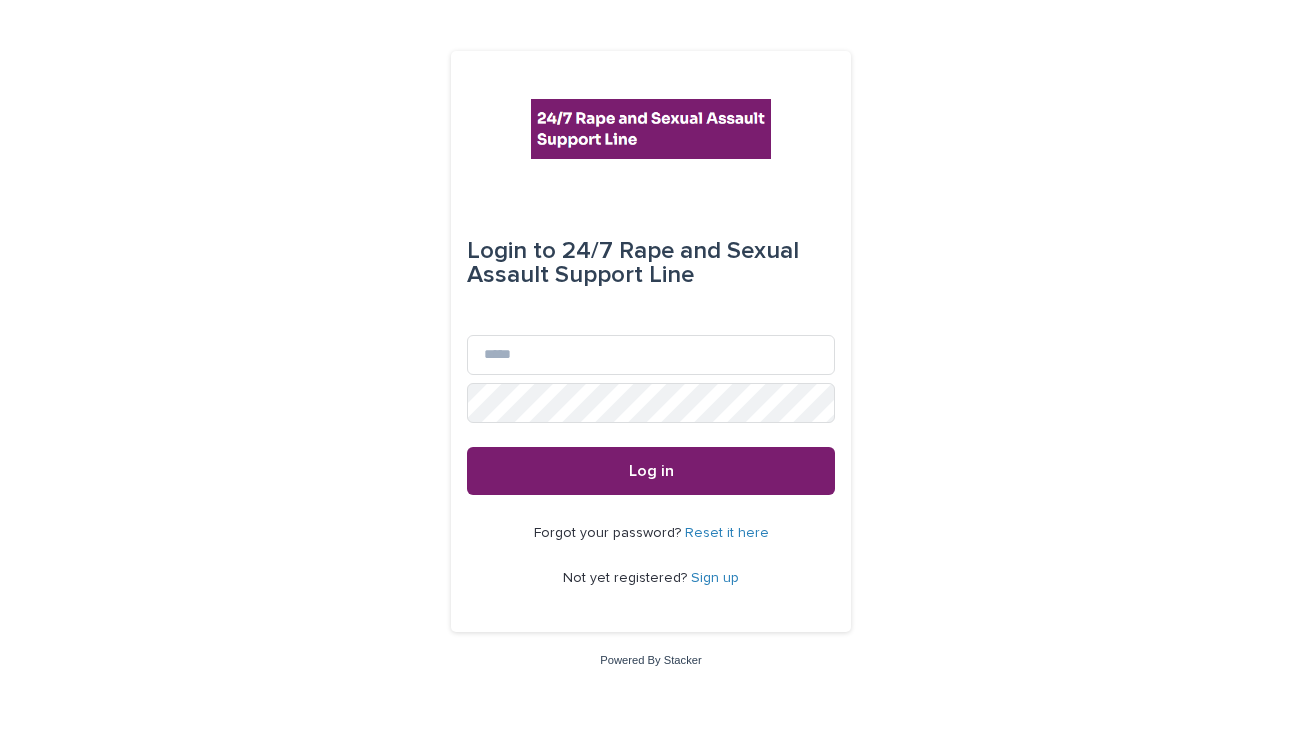 scroll, scrollTop: 0, scrollLeft: 0, axis: both 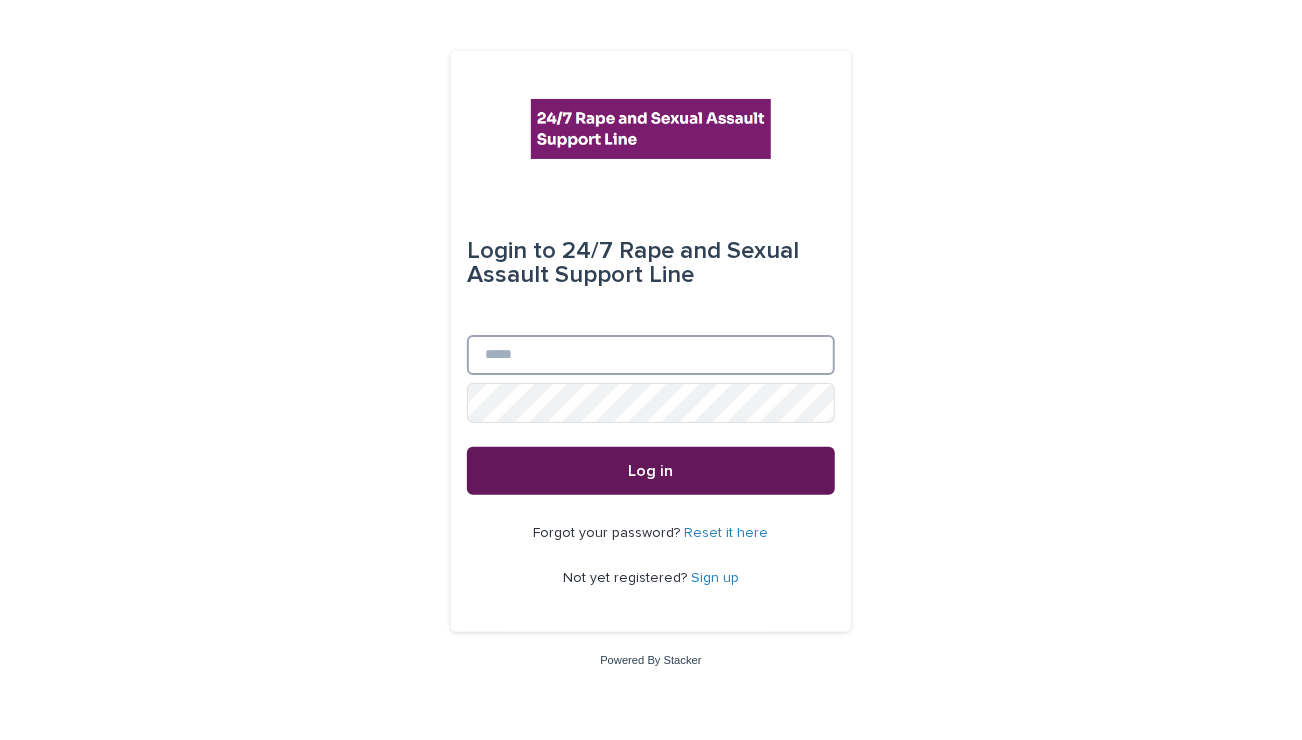 type on "**********" 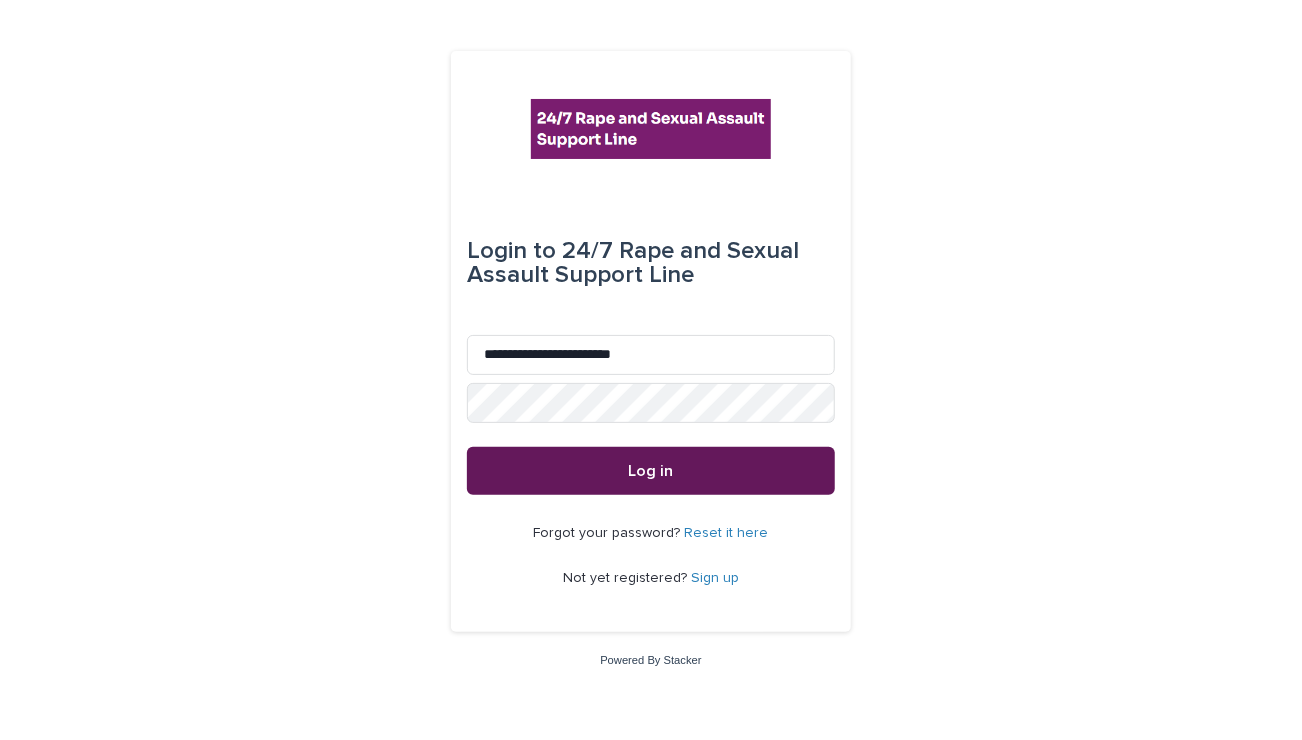click on "Log in" at bounding box center [651, 471] 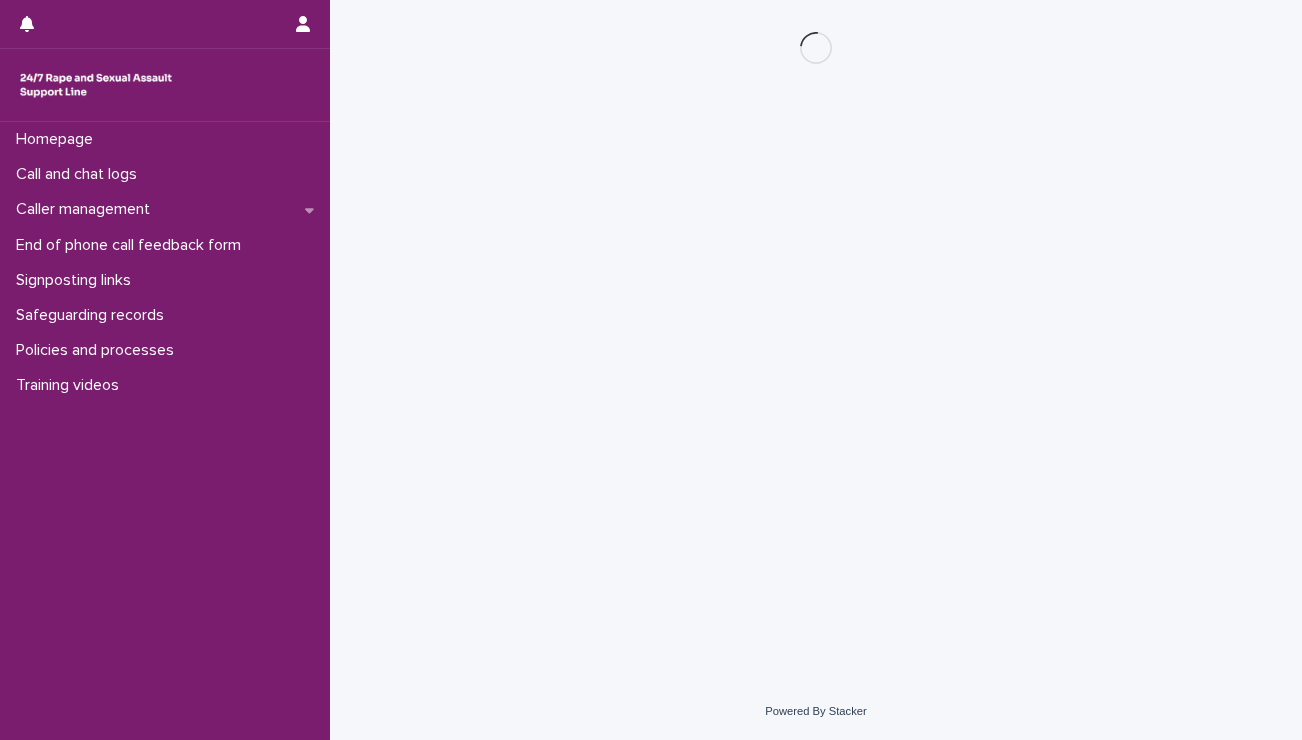 scroll, scrollTop: 0, scrollLeft: 0, axis: both 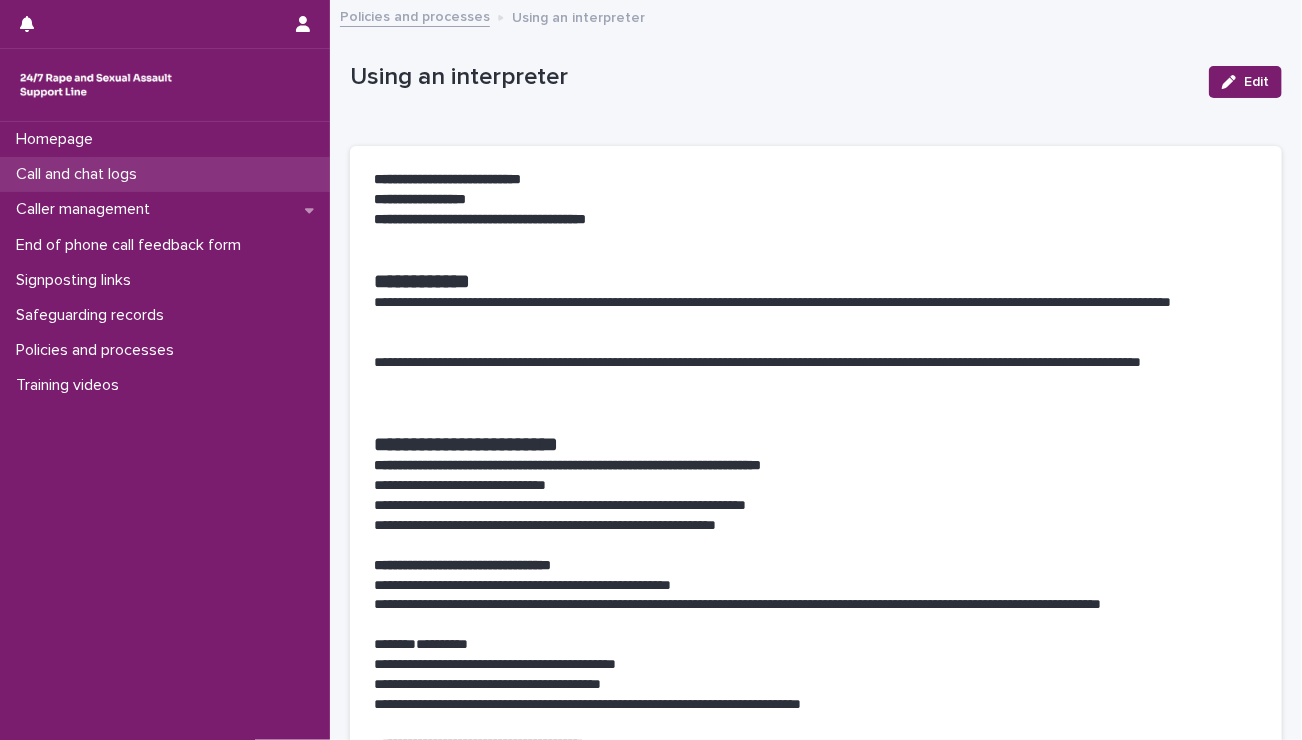 click on "Call and chat logs" at bounding box center (80, 174) 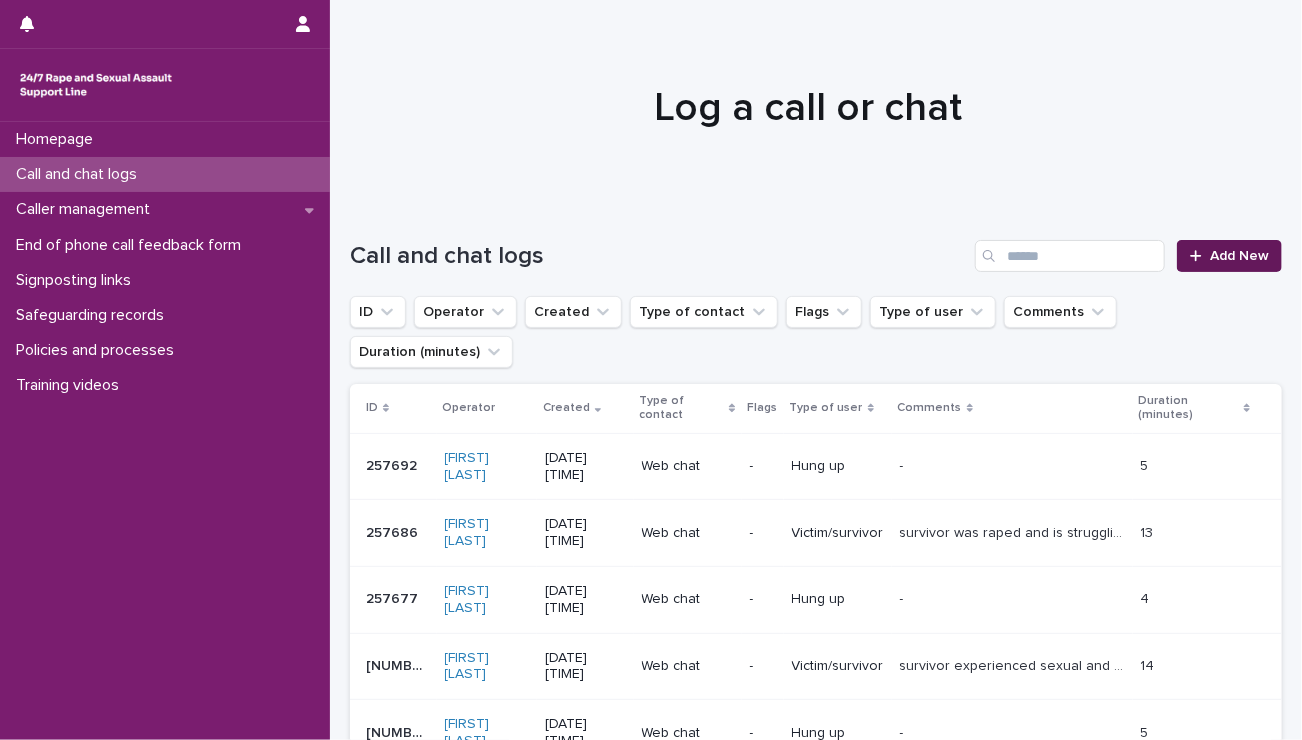click on "Add New" at bounding box center (1229, 256) 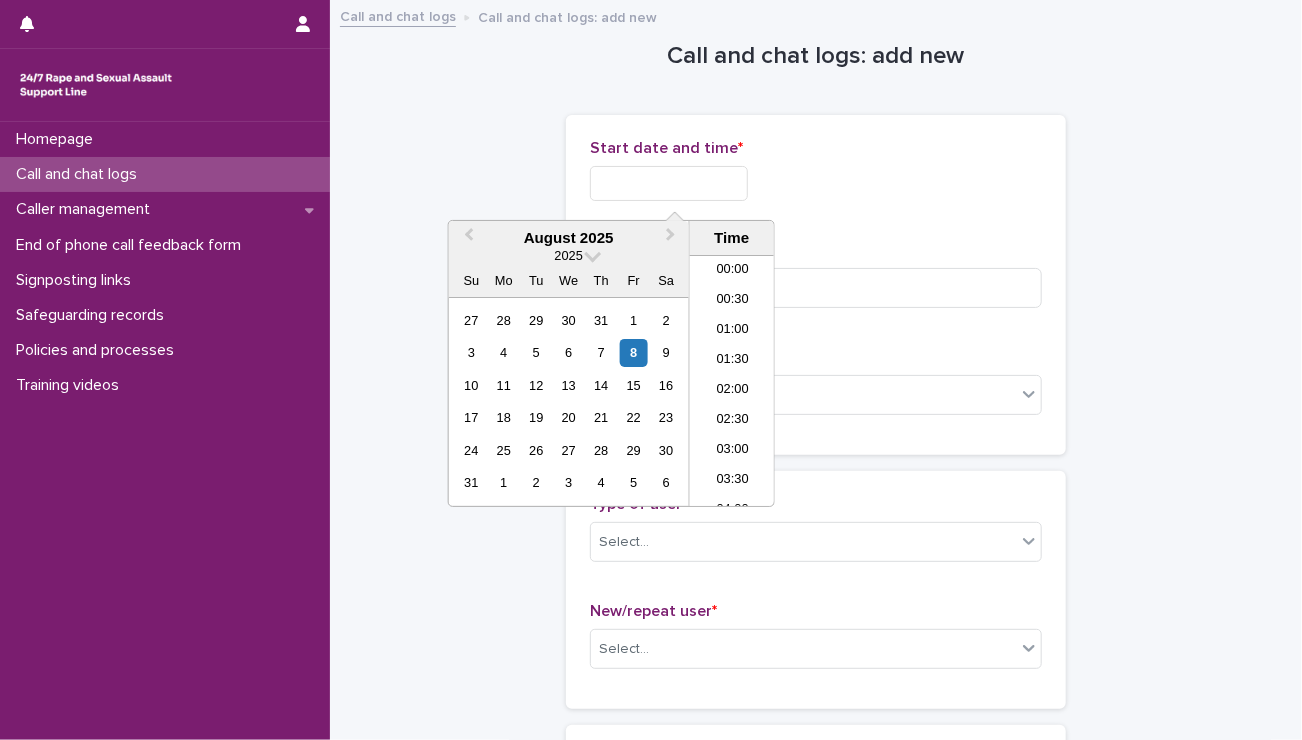 click at bounding box center [669, 183] 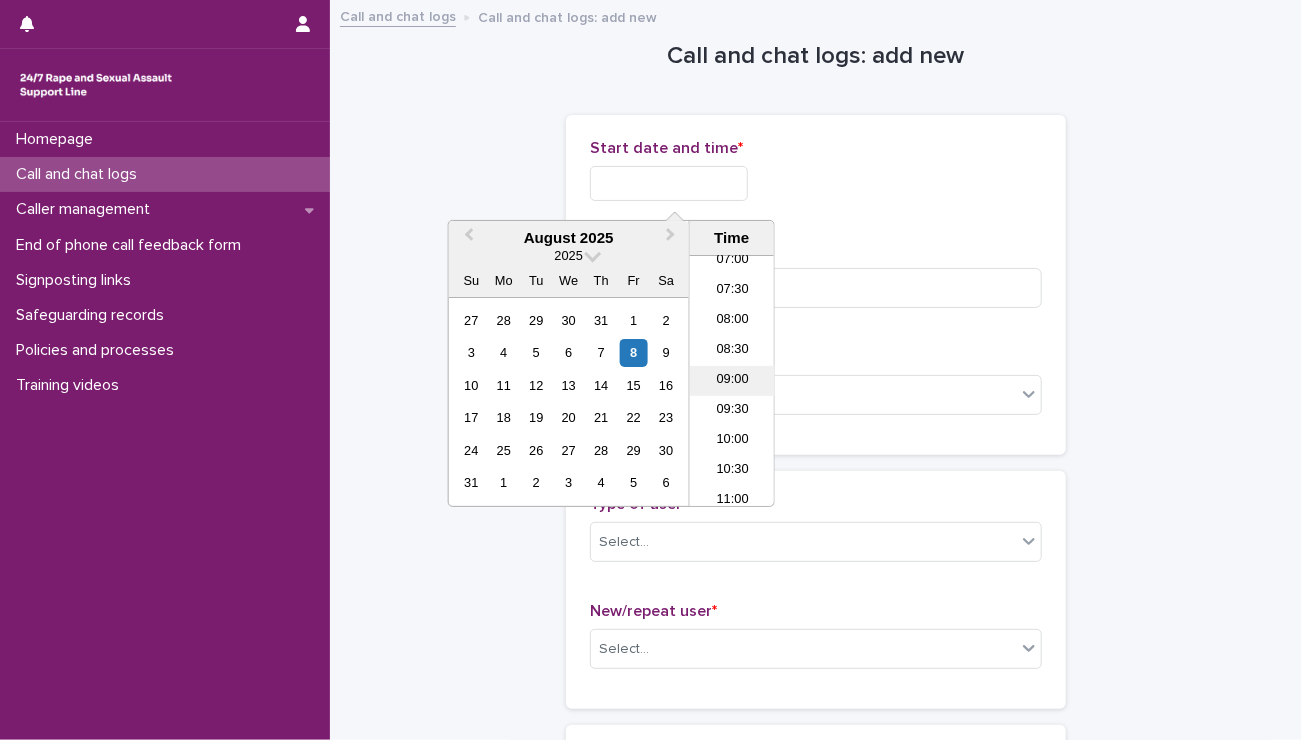 click on "09:00" at bounding box center [732, 381] 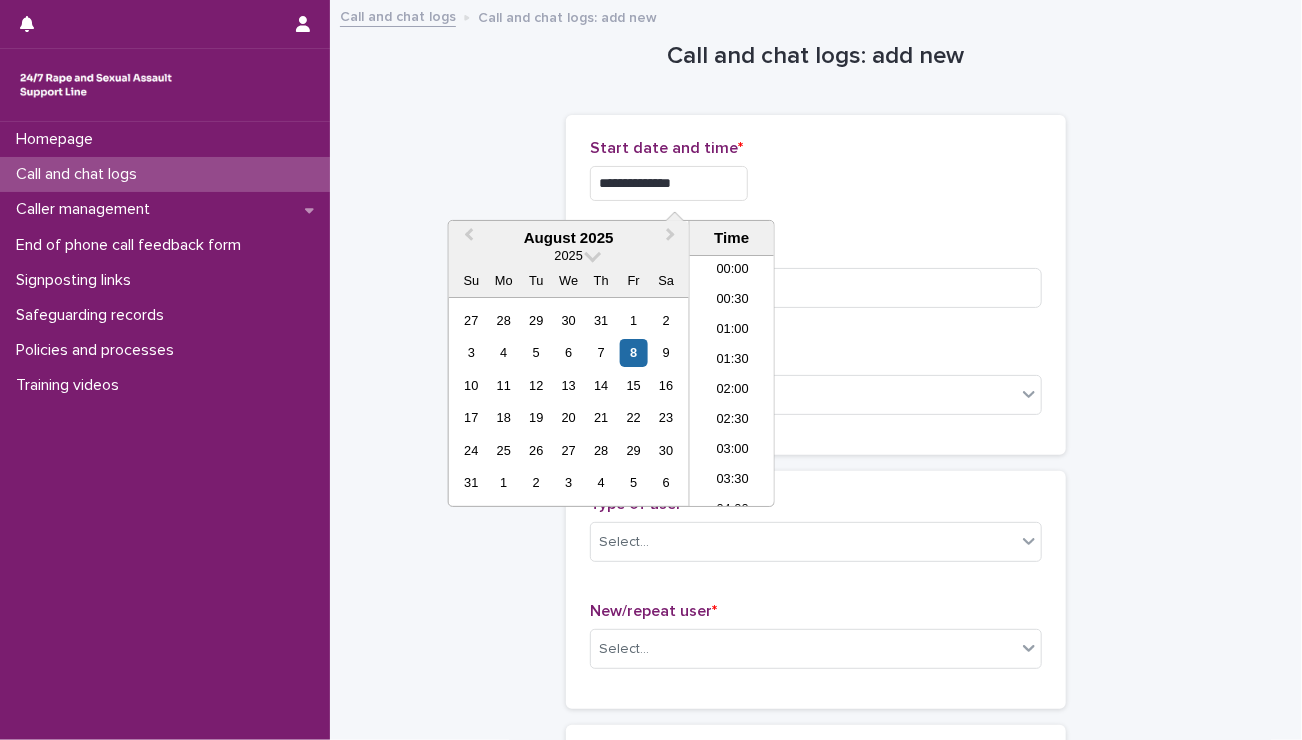 click on "**********" at bounding box center [669, 183] 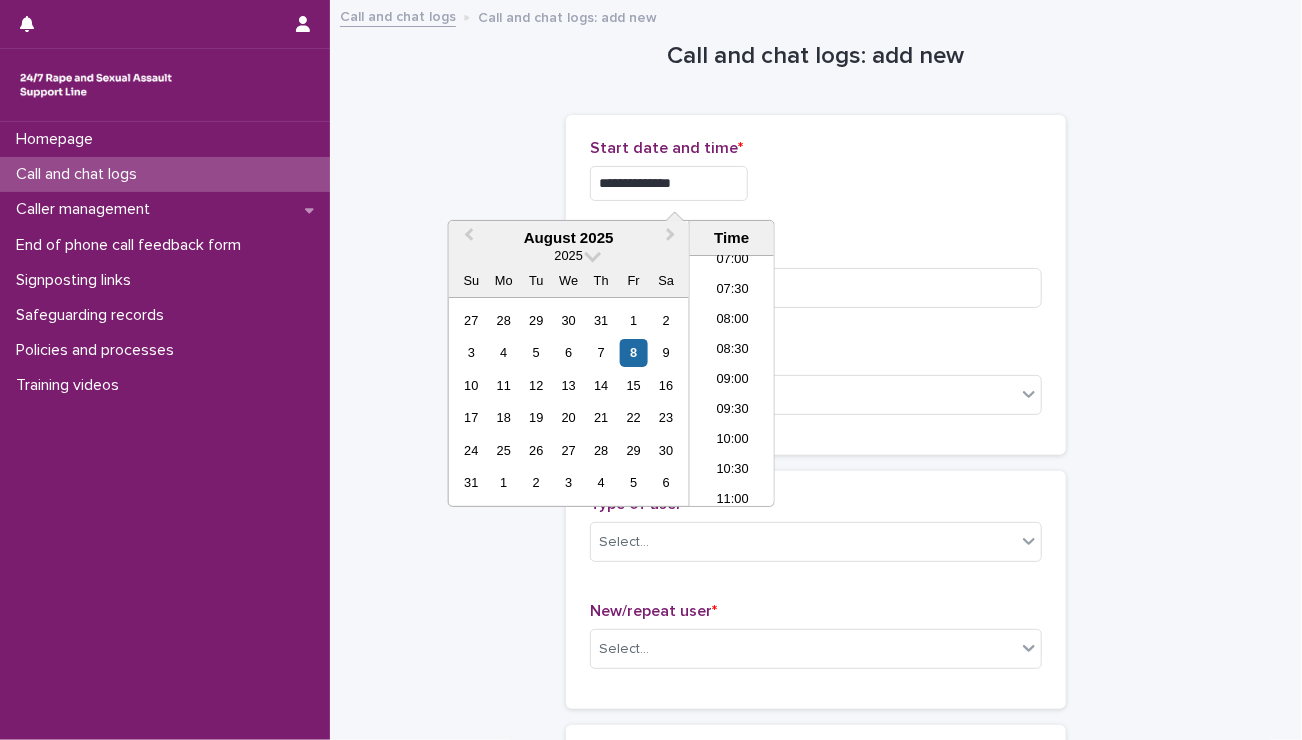 click on "**********" at bounding box center (669, 183) 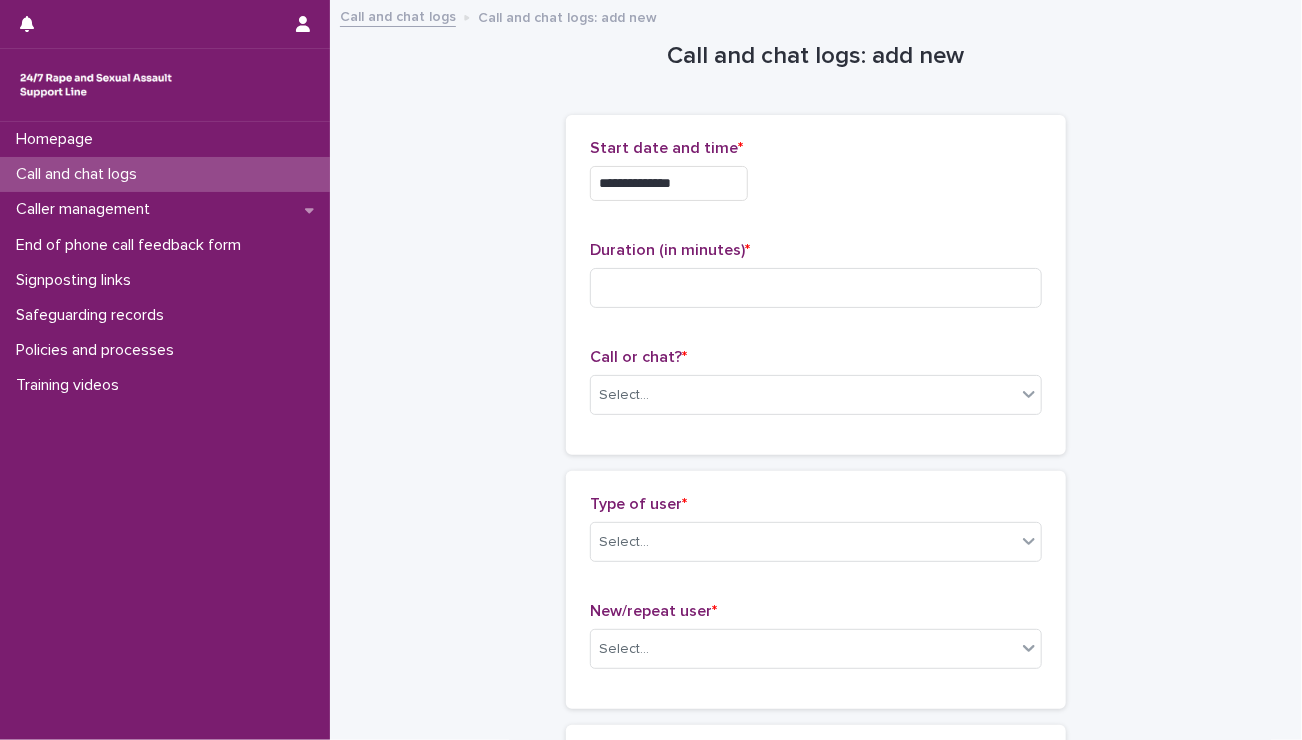 click on "**********" at bounding box center (816, 178) 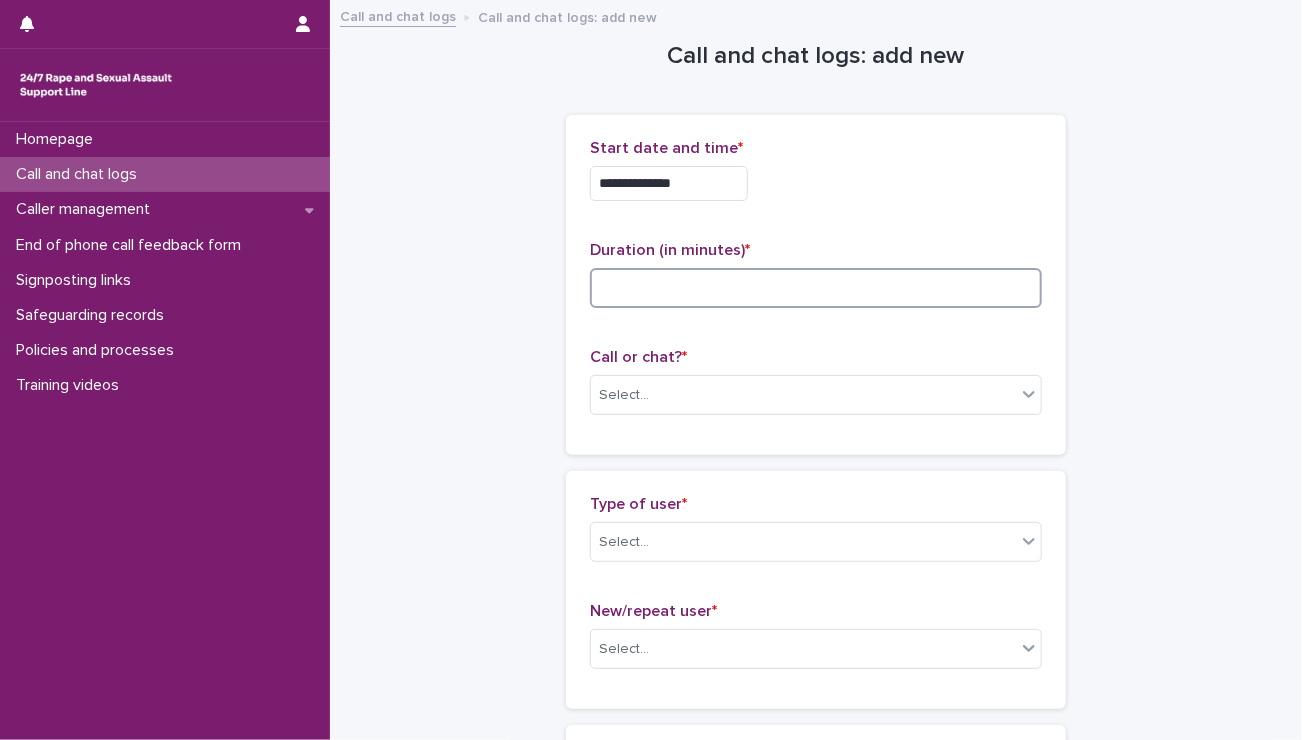 click at bounding box center [816, 288] 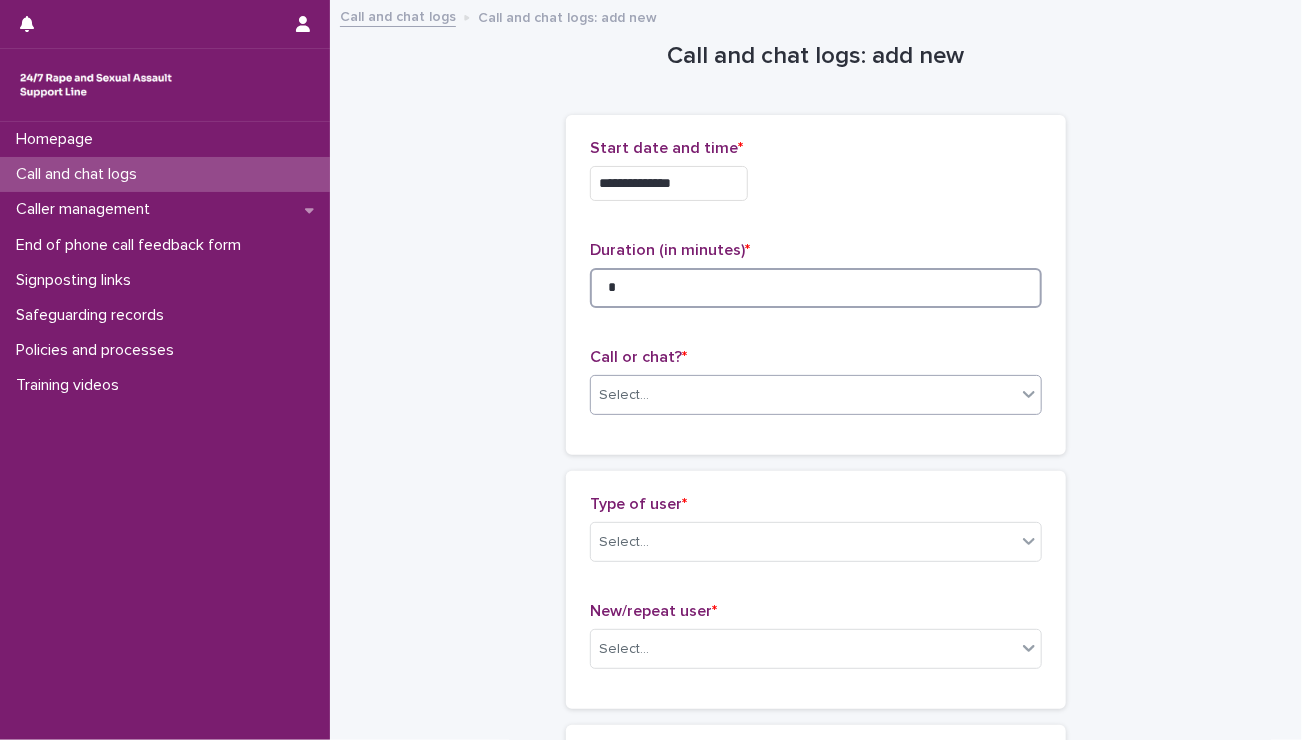 type on "*" 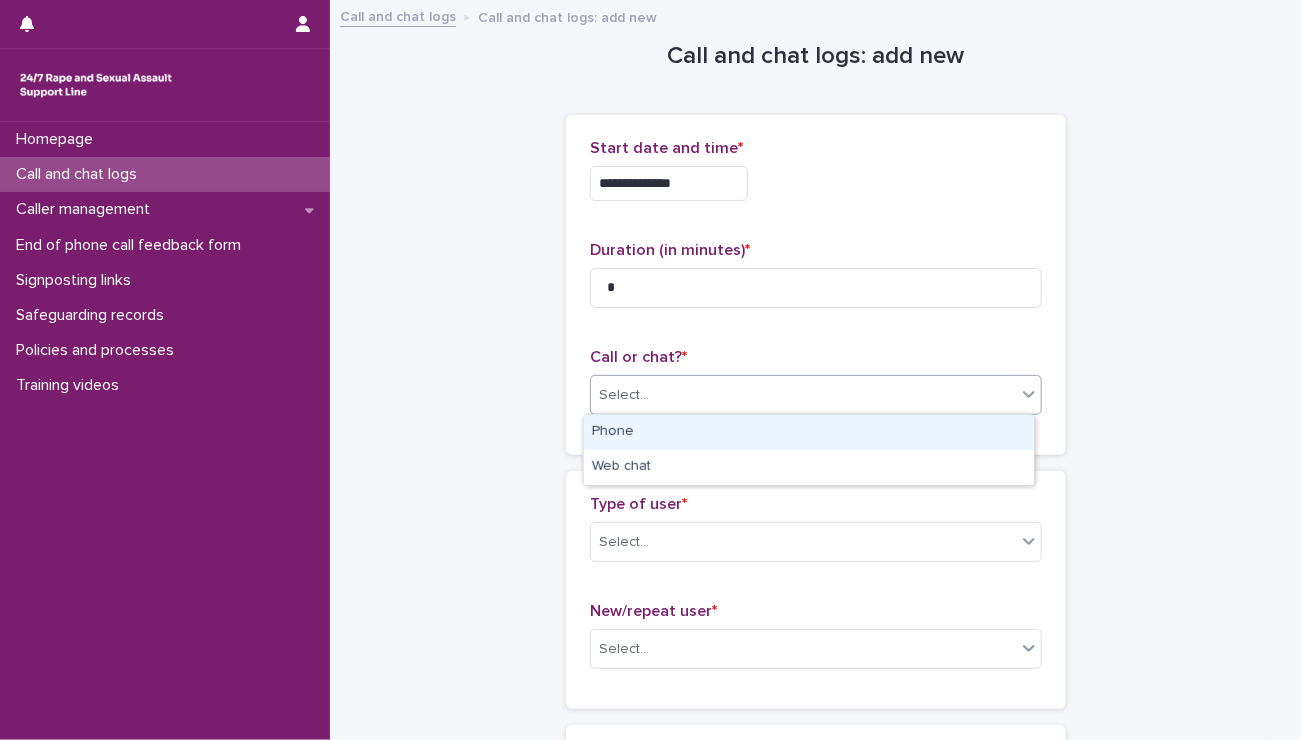 click on "Select..." at bounding box center (803, 395) 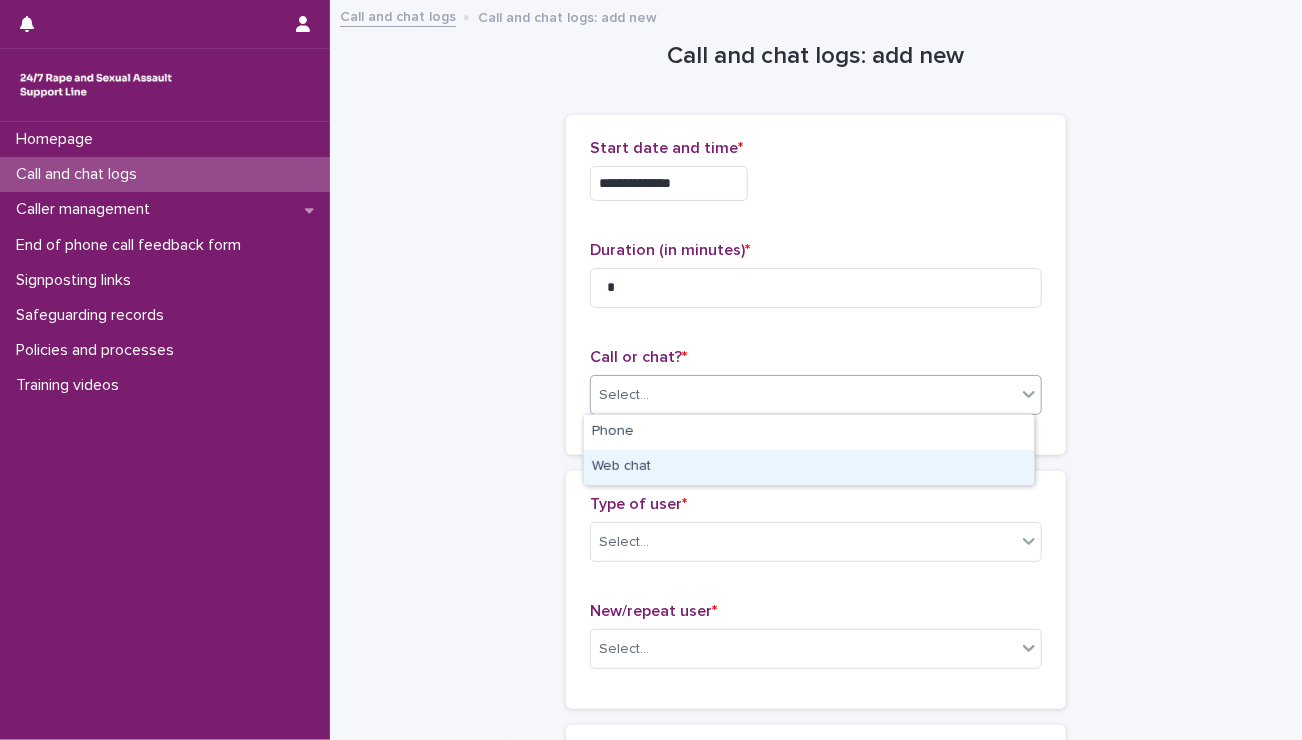 click on "Web chat" at bounding box center [809, 467] 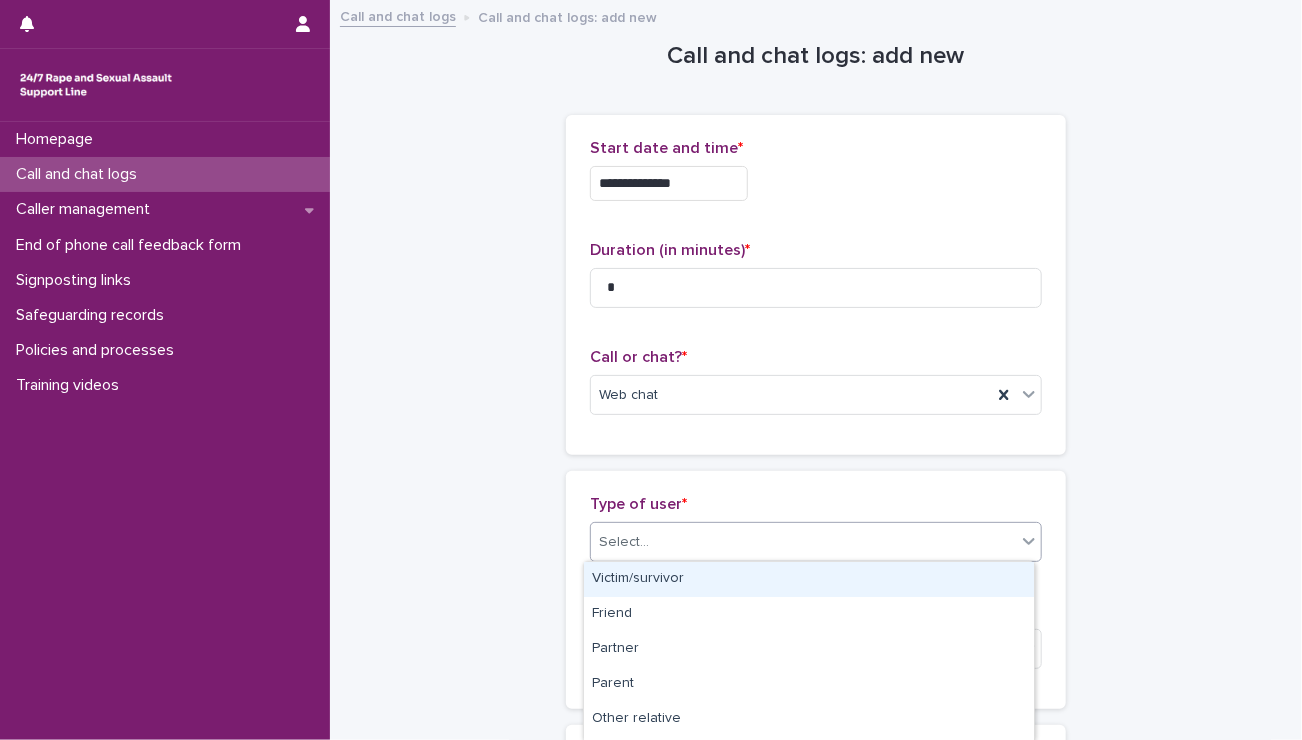 click on "Select..." at bounding box center (803, 542) 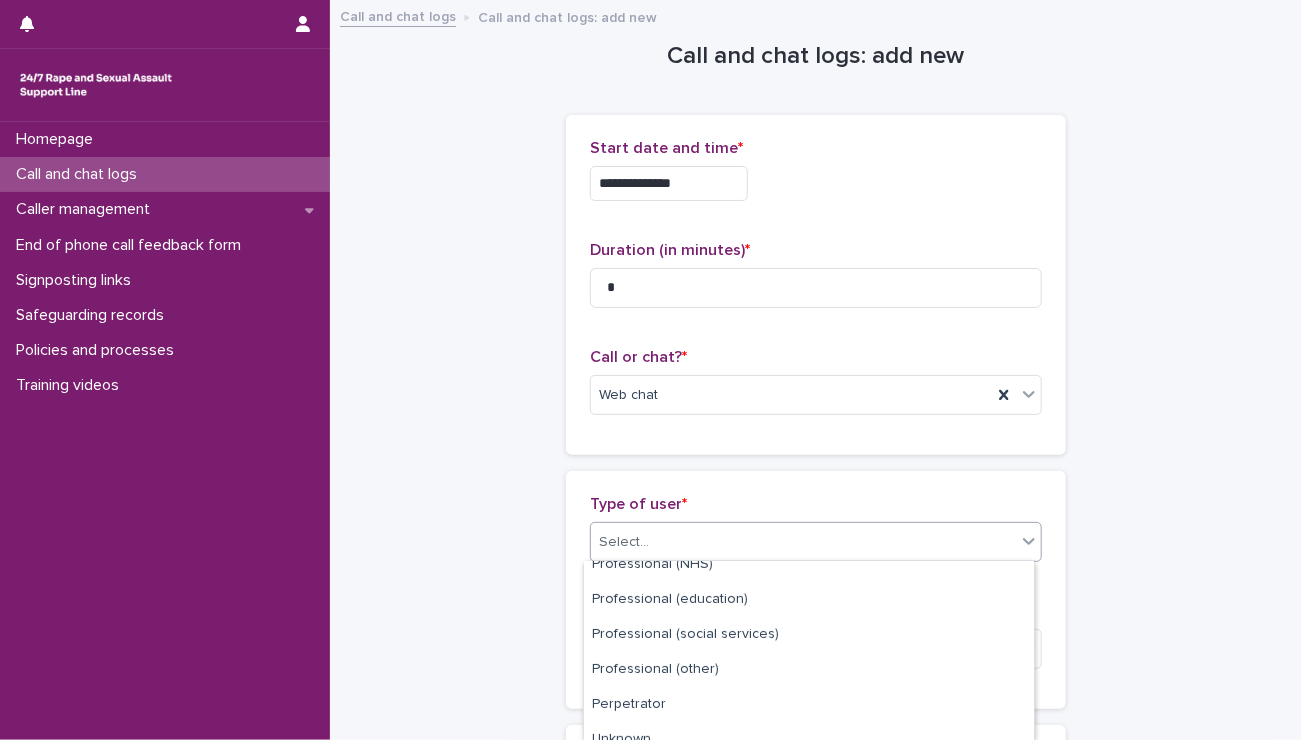 scroll, scrollTop: 345, scrollLeft: 0, axis: vertical 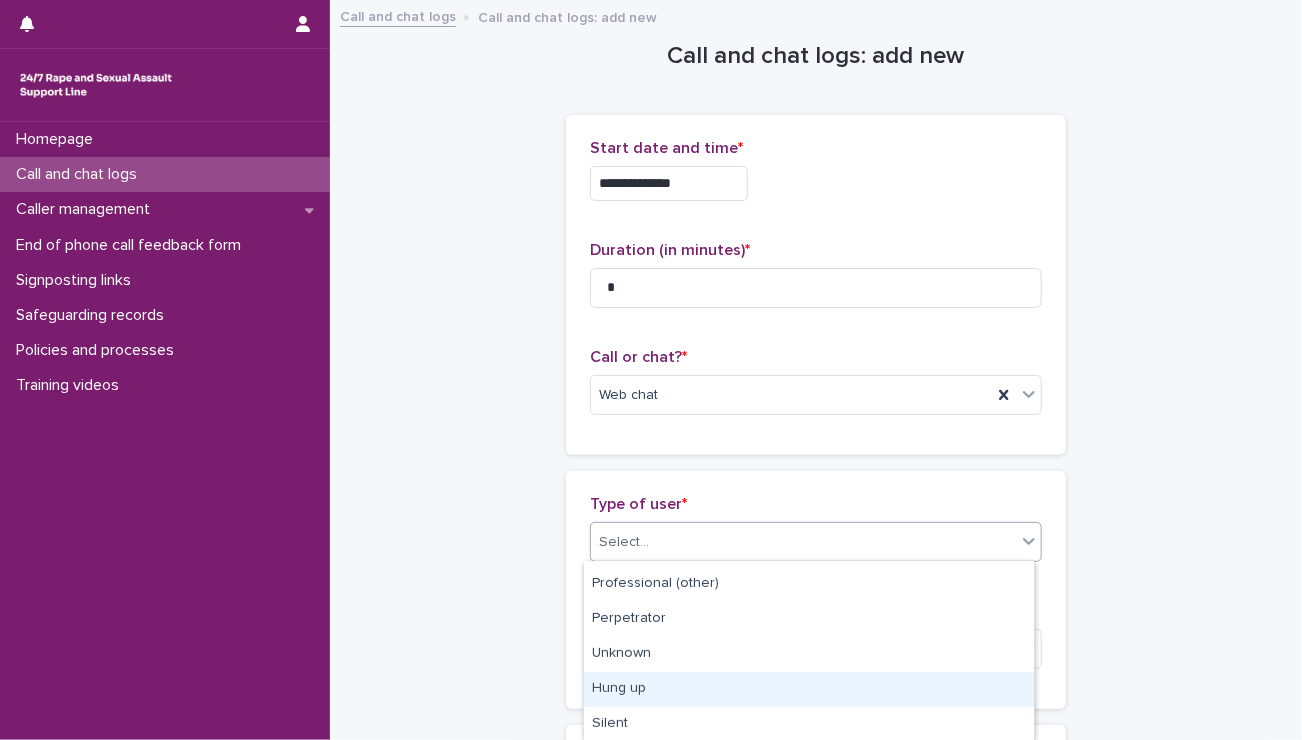 click on "Hung up" at bounding box center (809, 689) 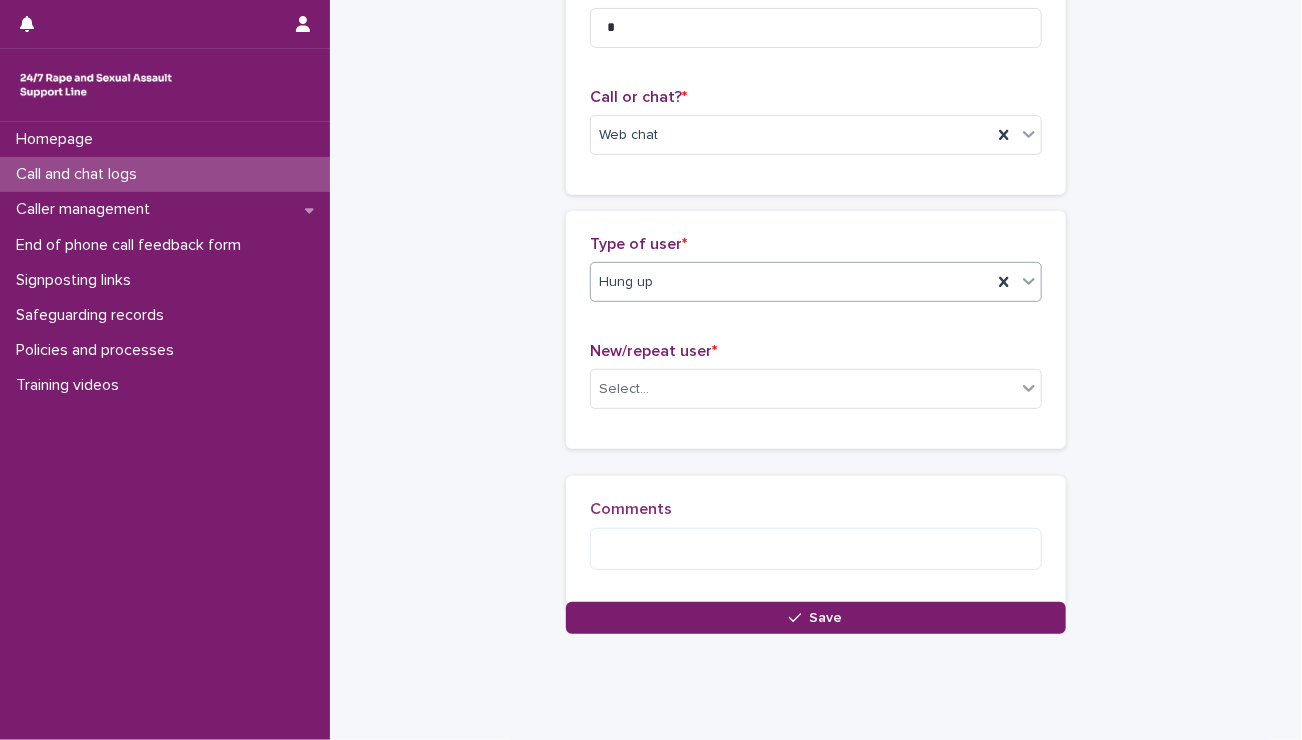 scroll, scrollTop: 260, scrollLeft: 0, axis: vertical 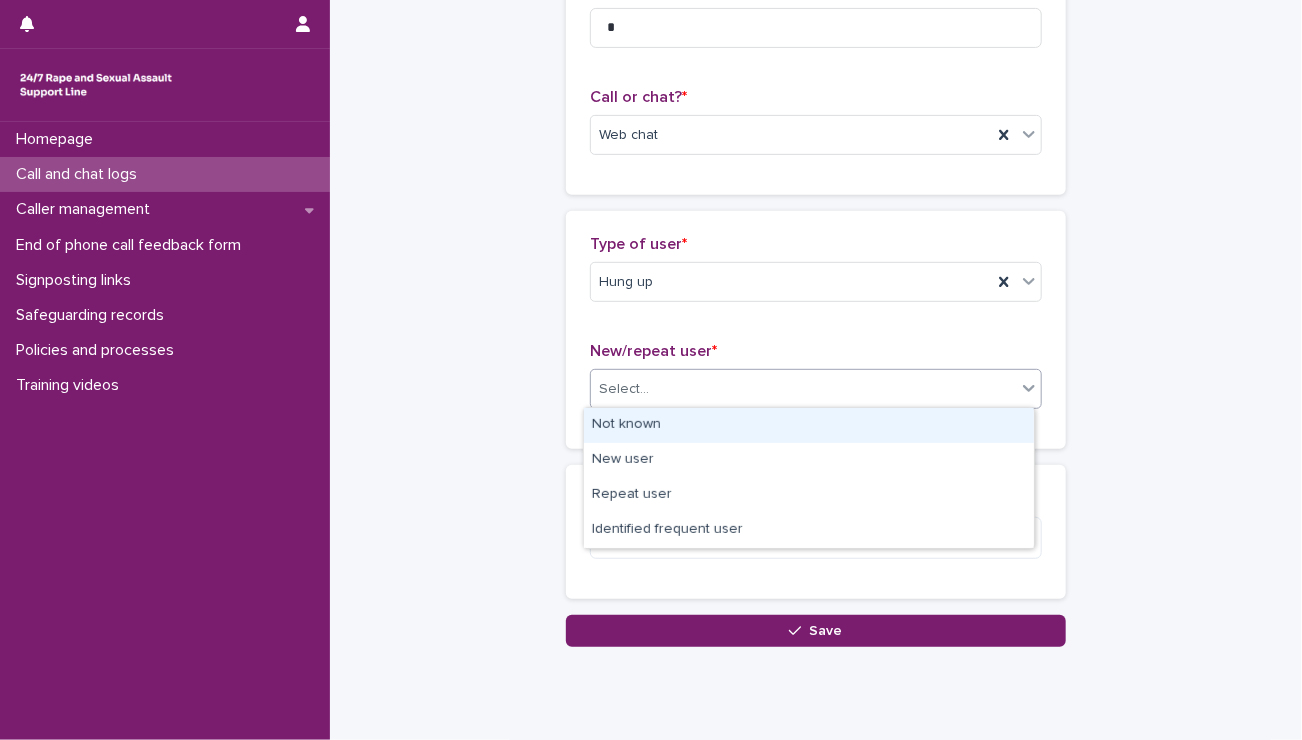click on "Select..." at bounding box center [816, 389] 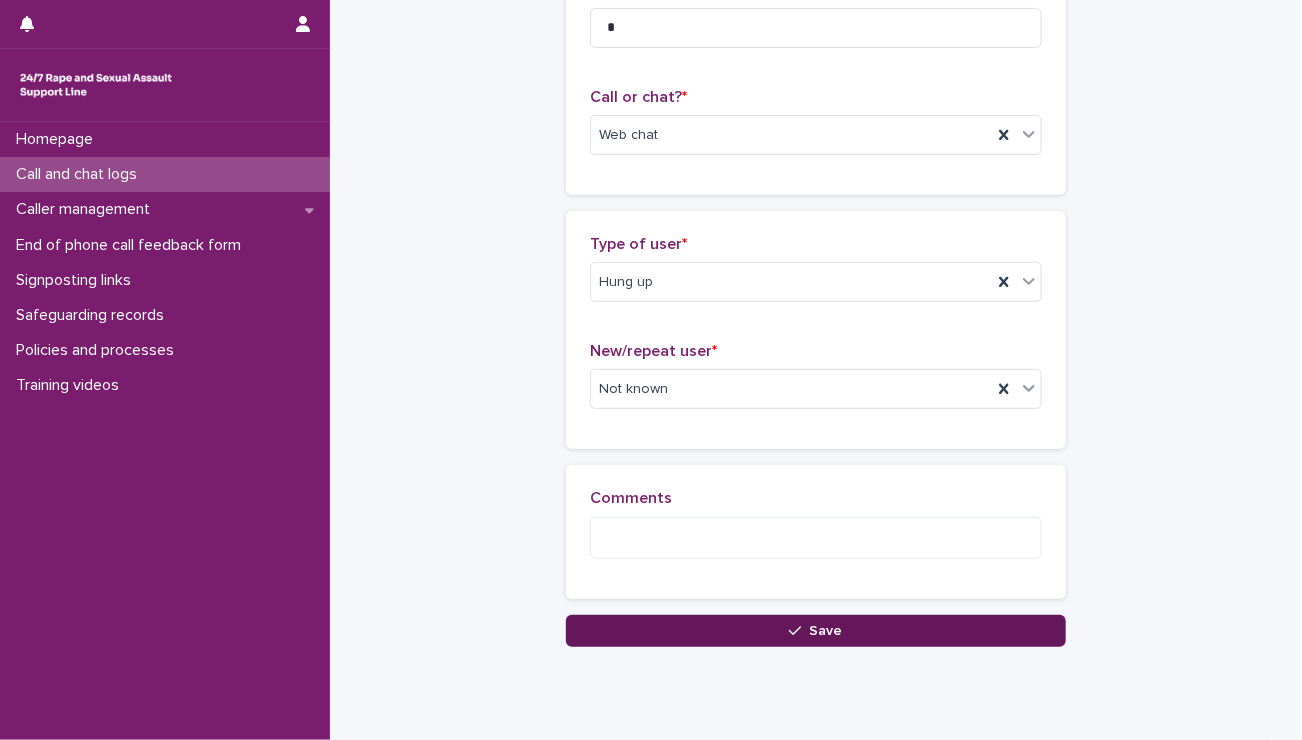click on "Save" at bounding box center (816, 631) 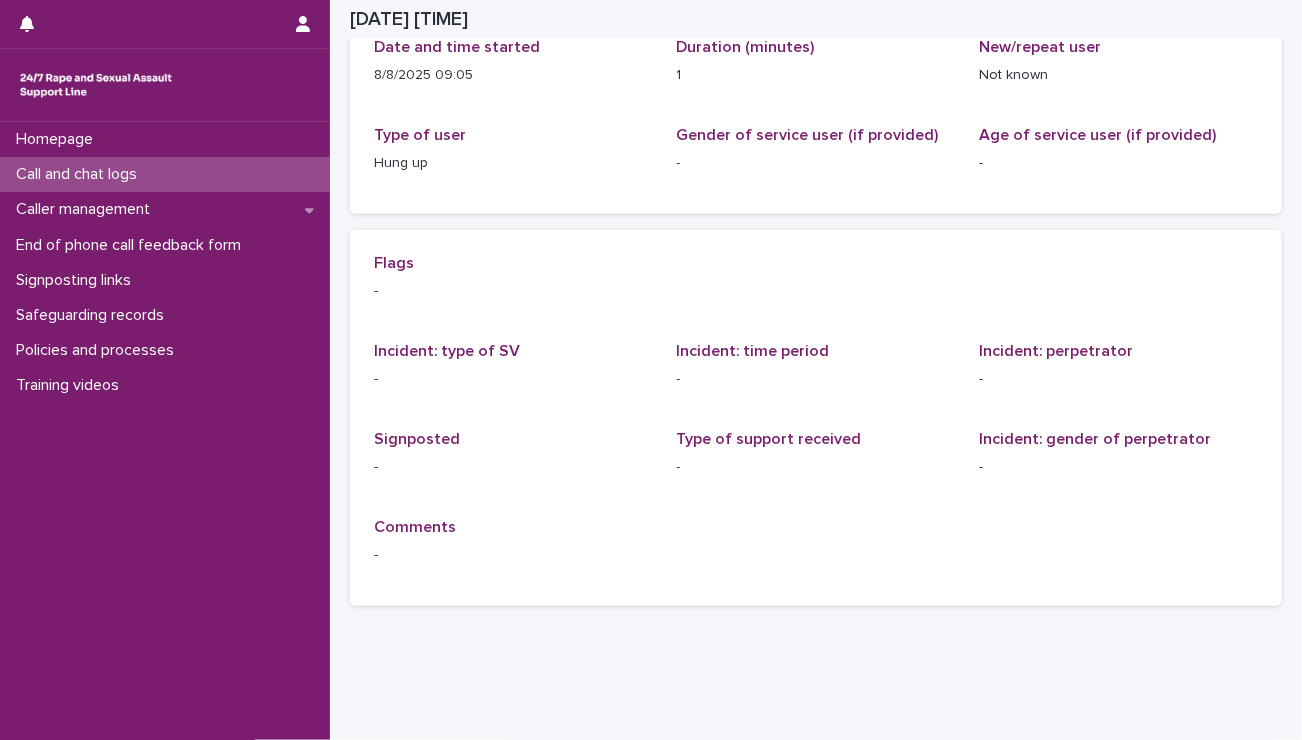 scroll, scrollTop: 0, scrollLeft: 0, axis: both 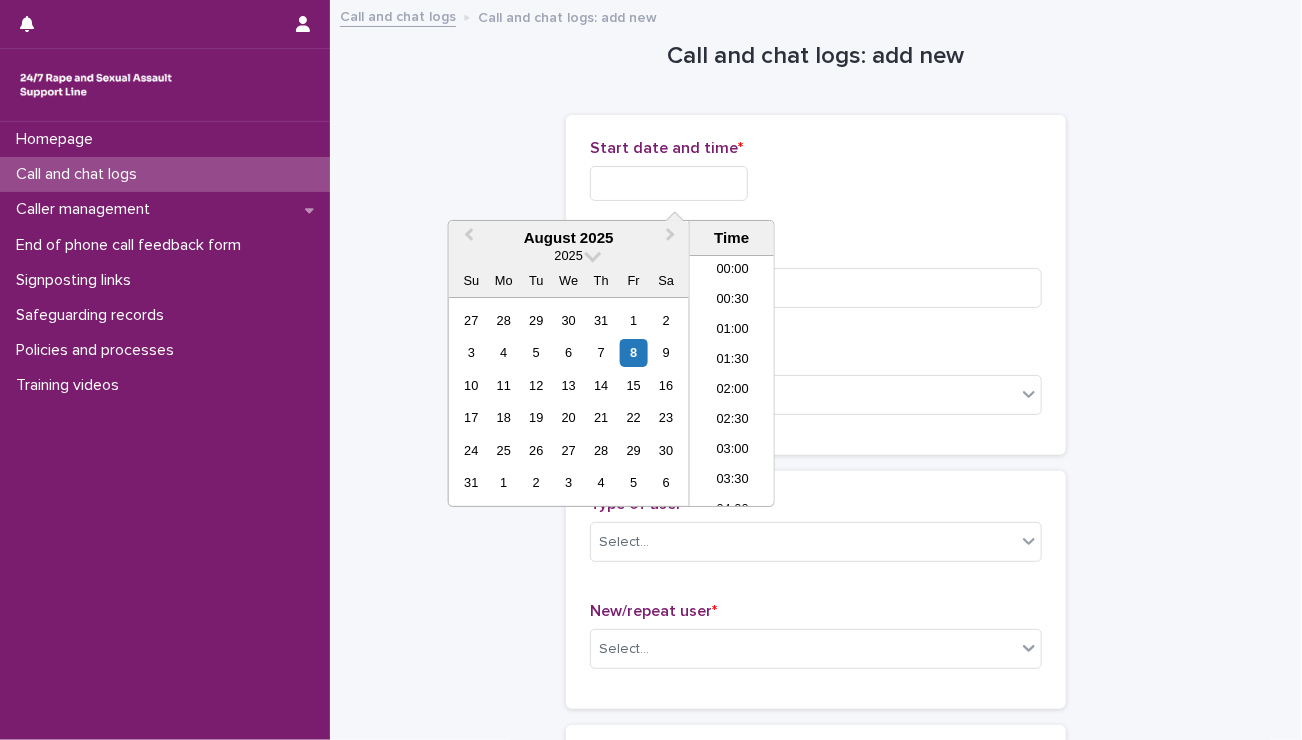 click at bounding box center (669, 183) 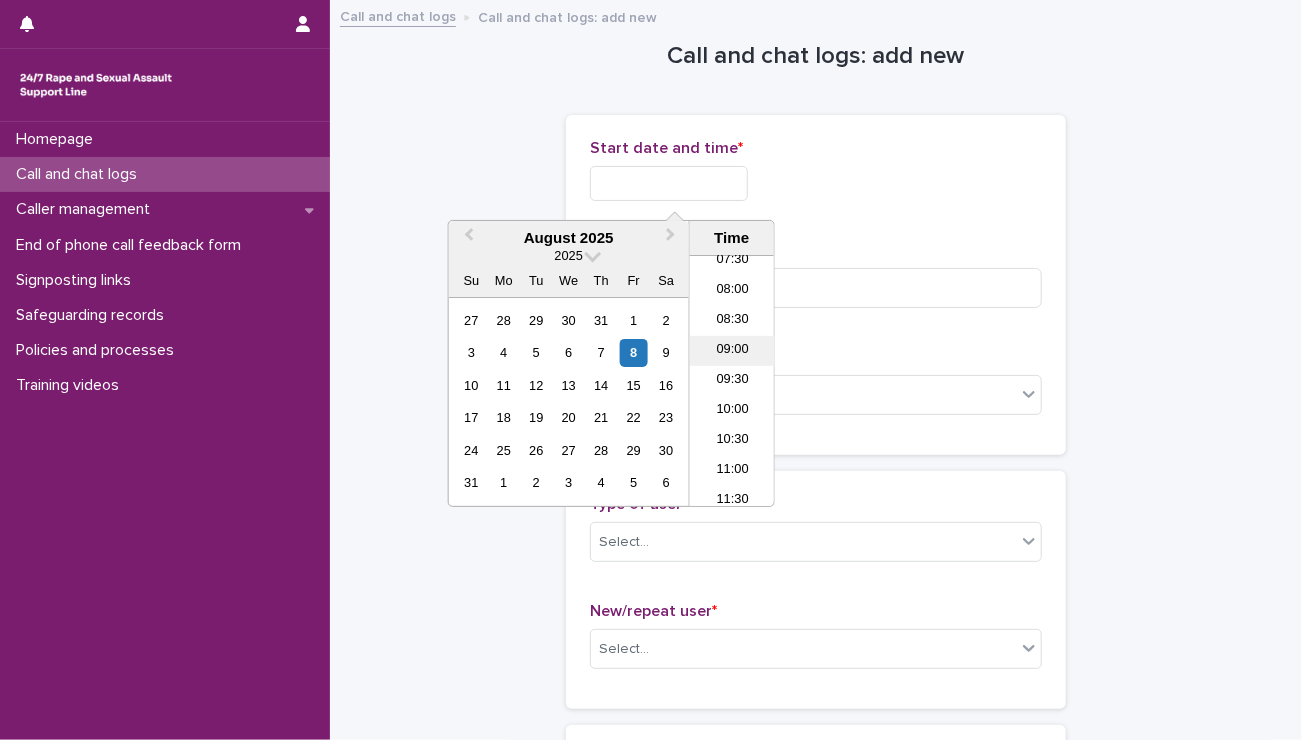 click on "09:00" at bounding box center [732, 351] 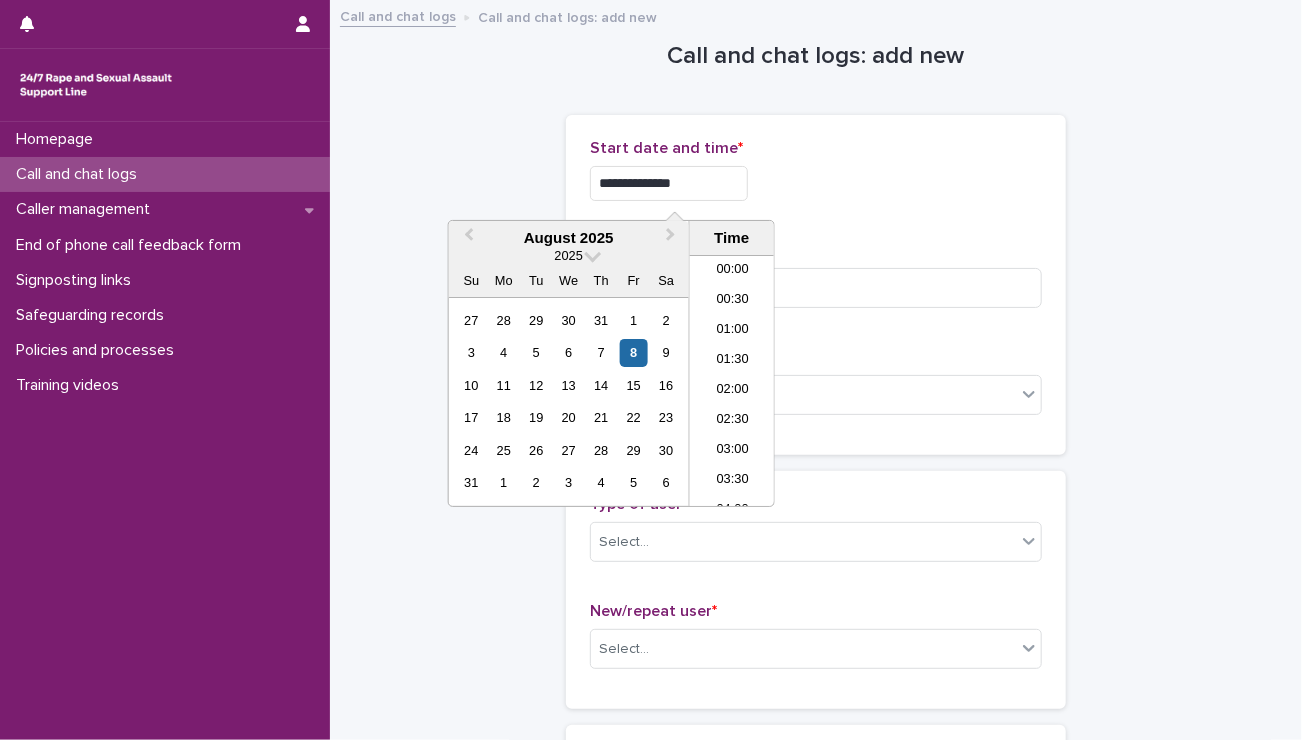 click on "**********" at bounding box center [669, 183] 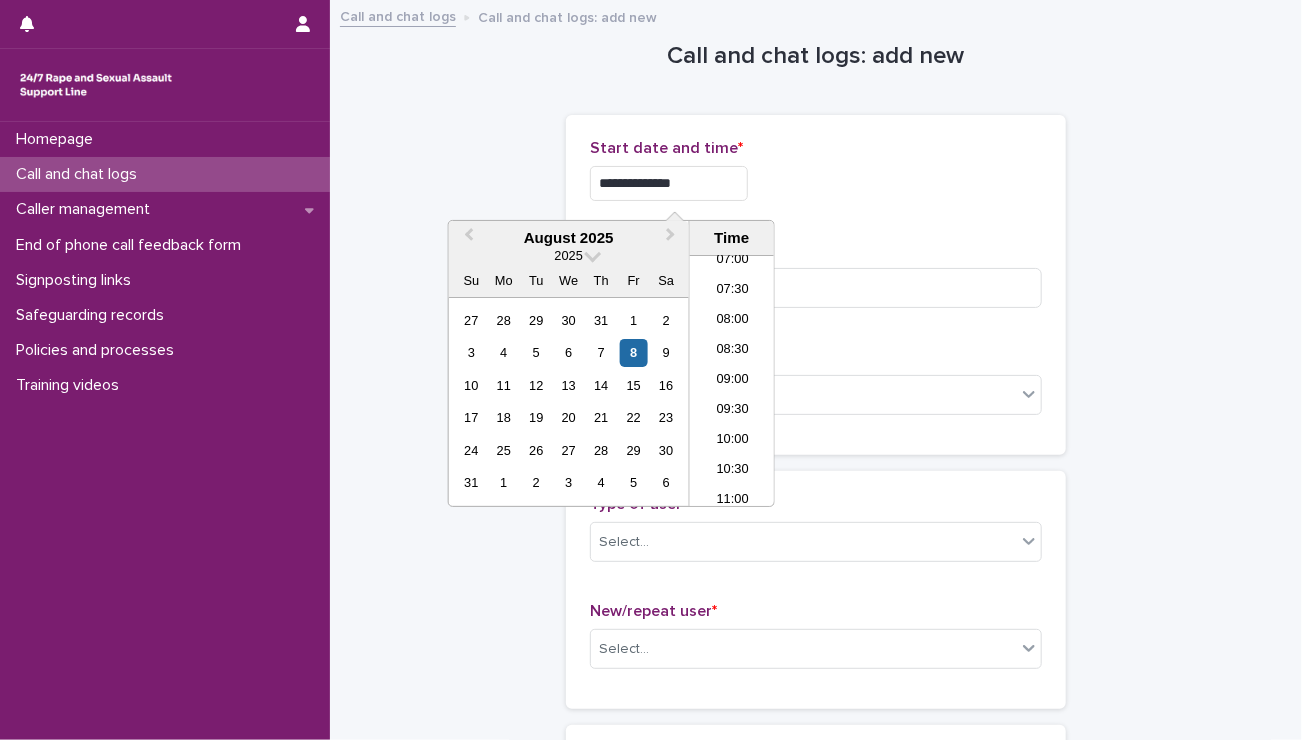 type on "**********" 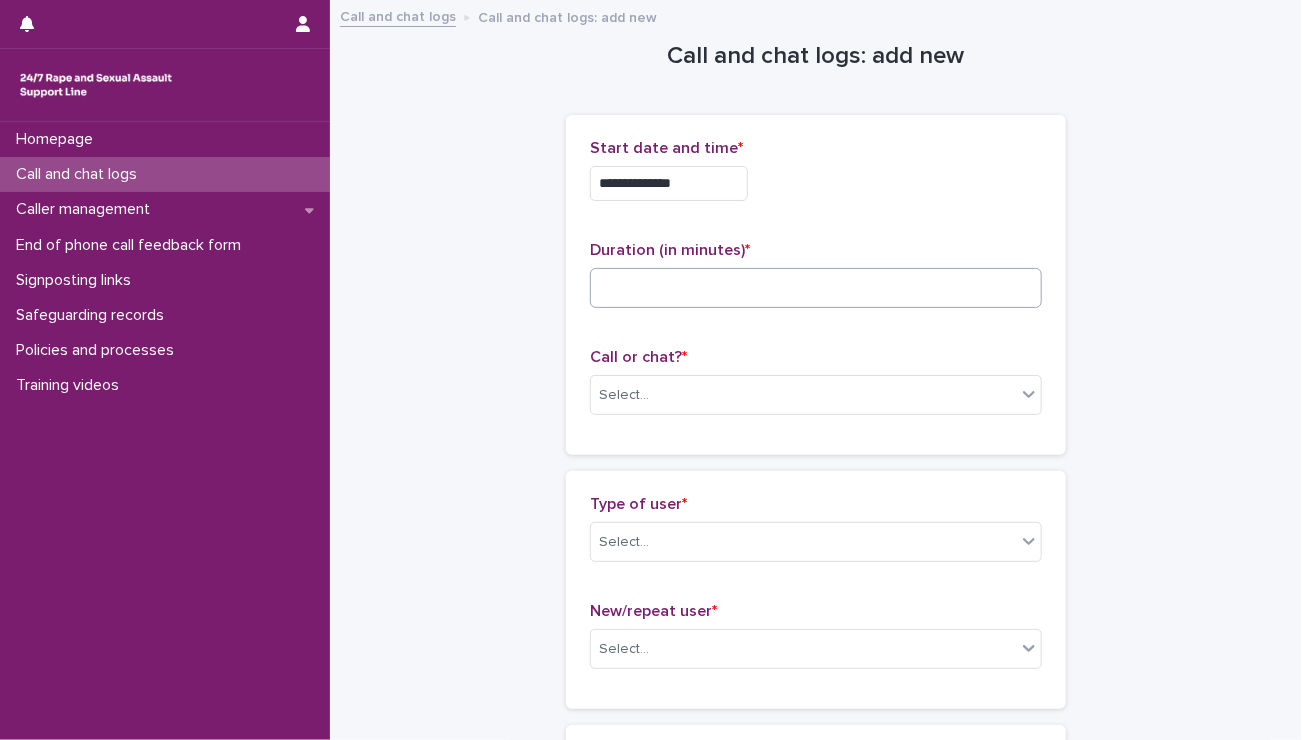drag, startPoint x: 837, startPoint y: 250, endPoint x: 770, endPoint y: 292, distance: 79.07591 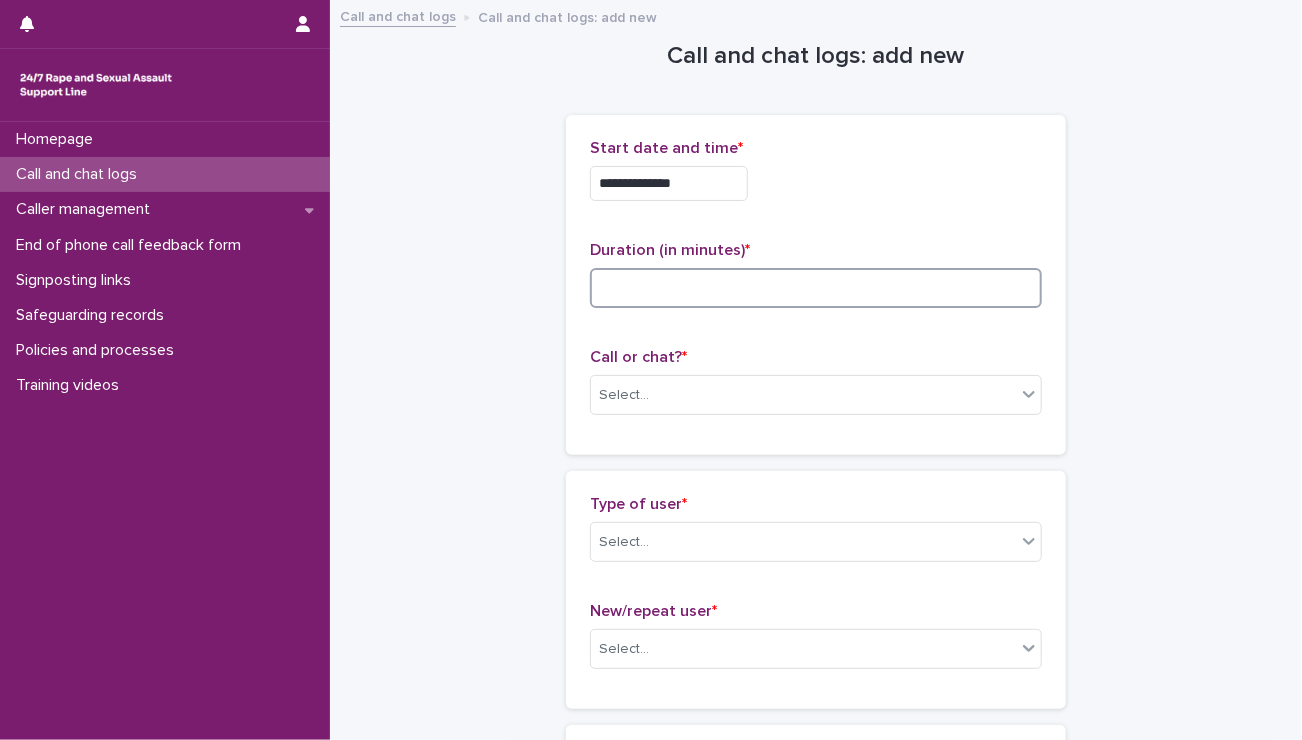 click at bounding box center [816, 288] 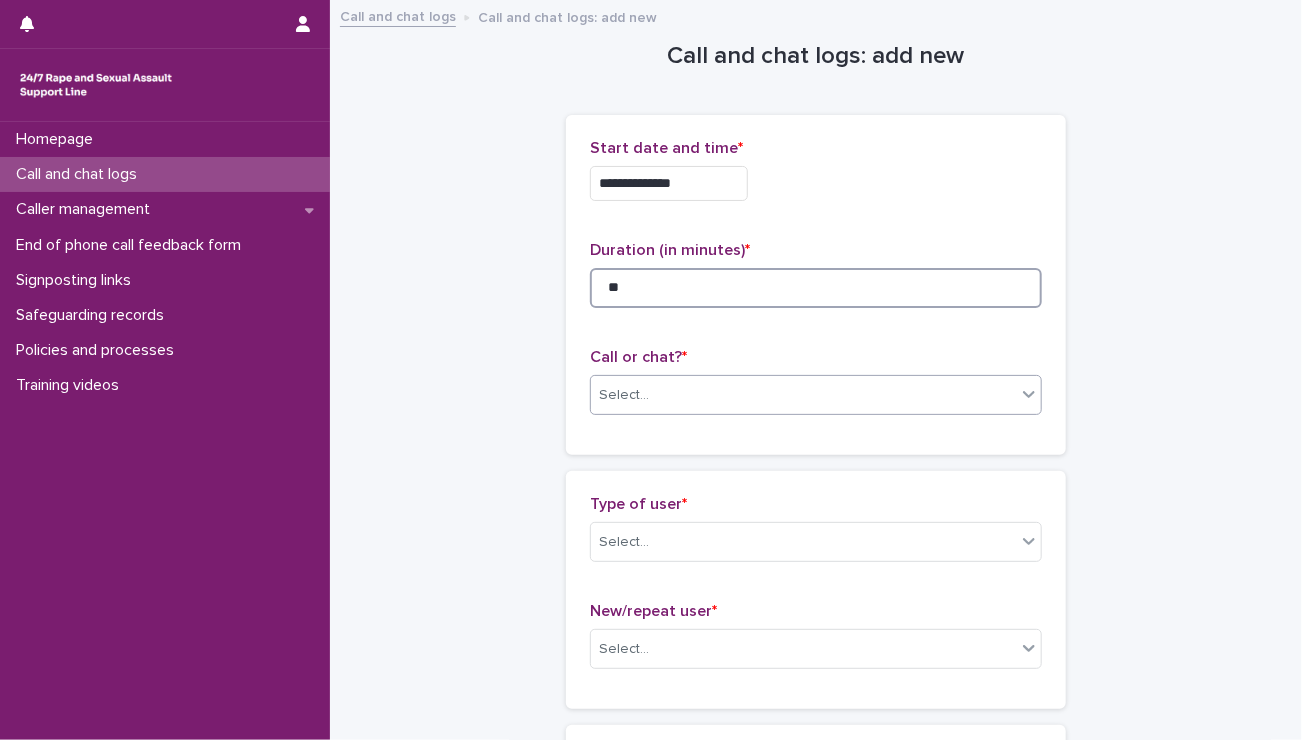 type on "**" 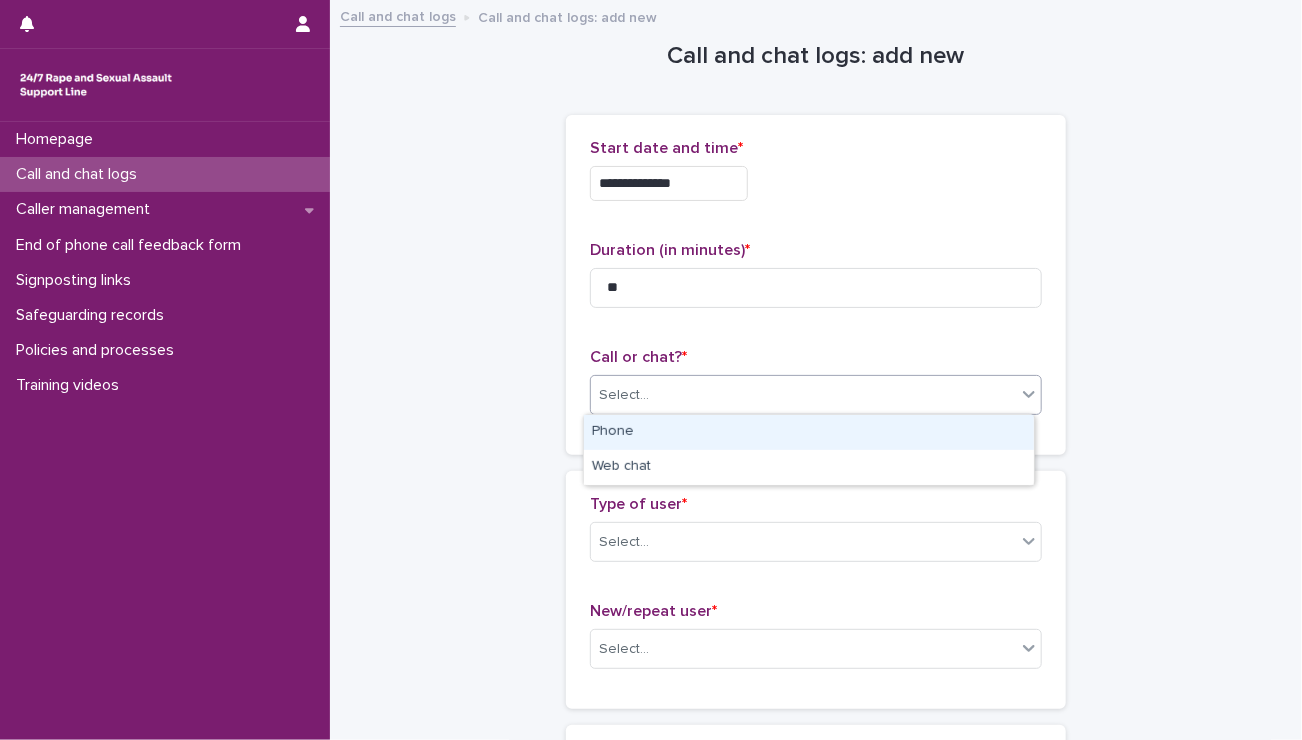 click on "Select..." at bounding box center (803, 395) 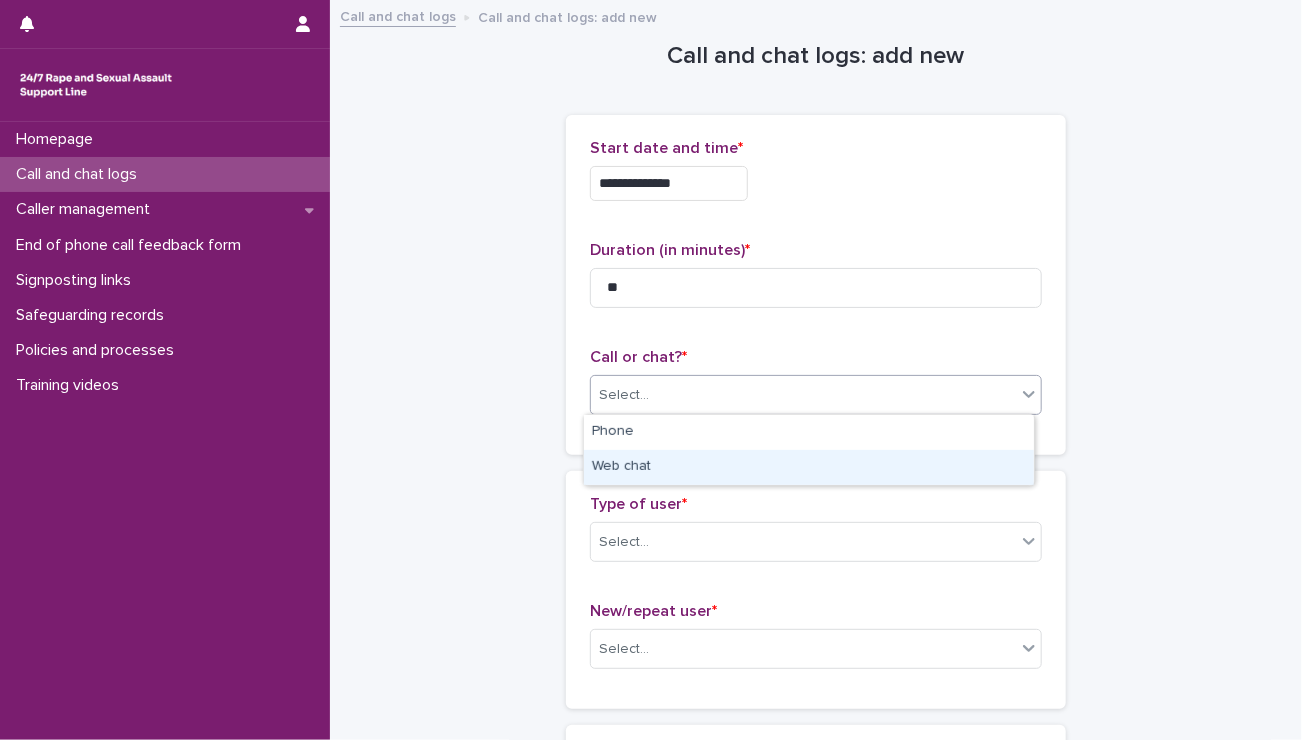 click on "Web chat" at bounding box center (809, 467) 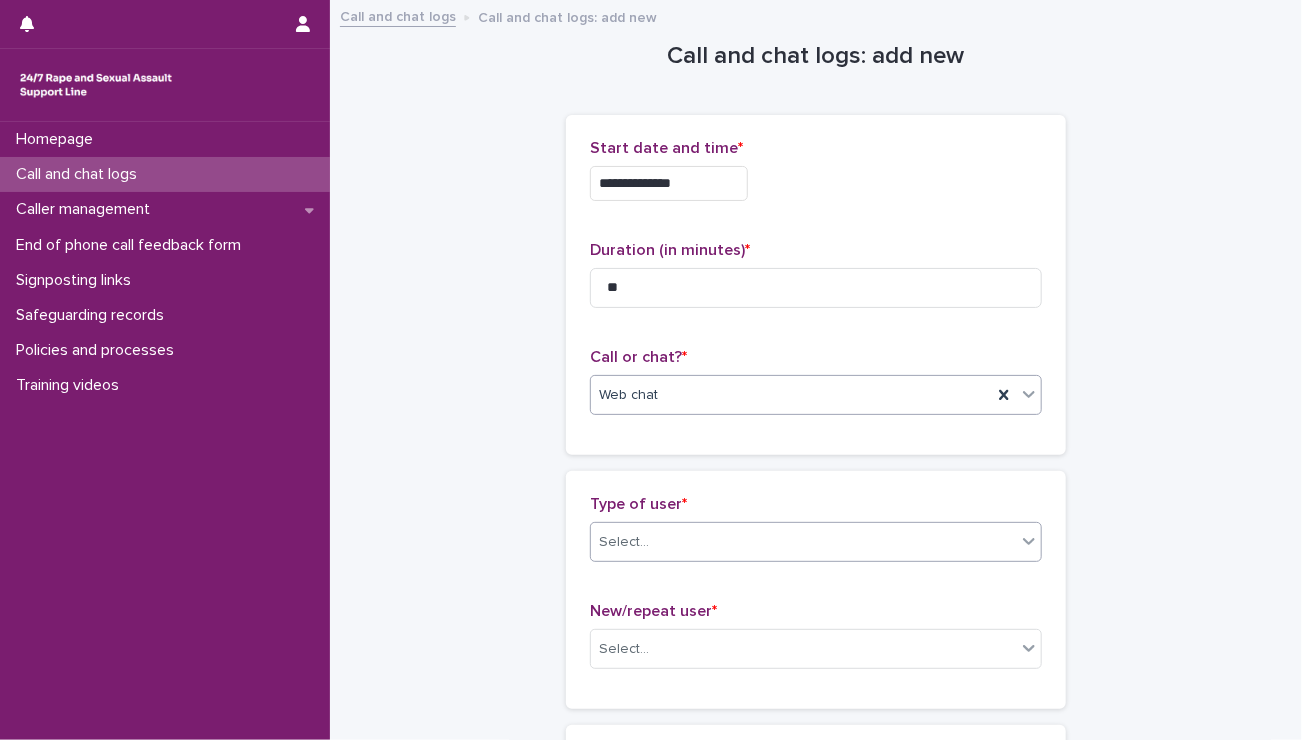 click on "Select..." at bounding box center [803, 542] 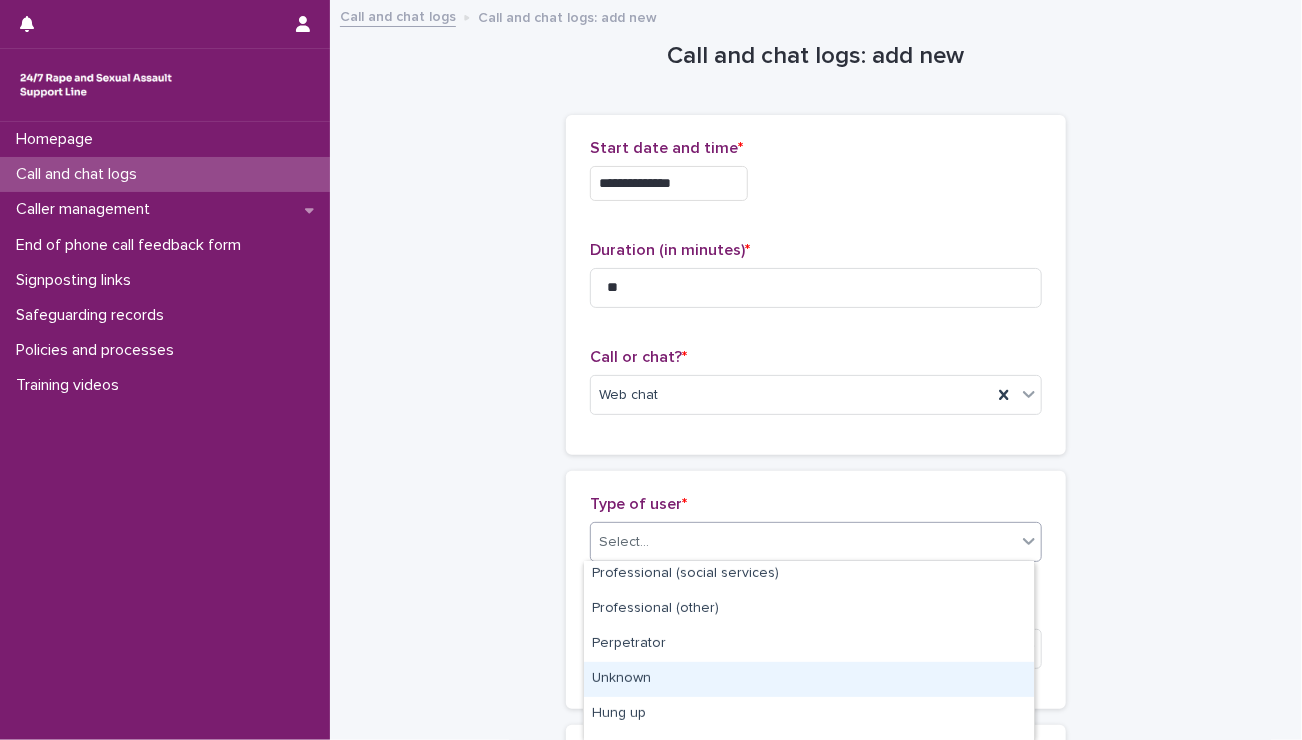 scroll, scrollTop: 345, scrollLeft: 0, axis: vertical 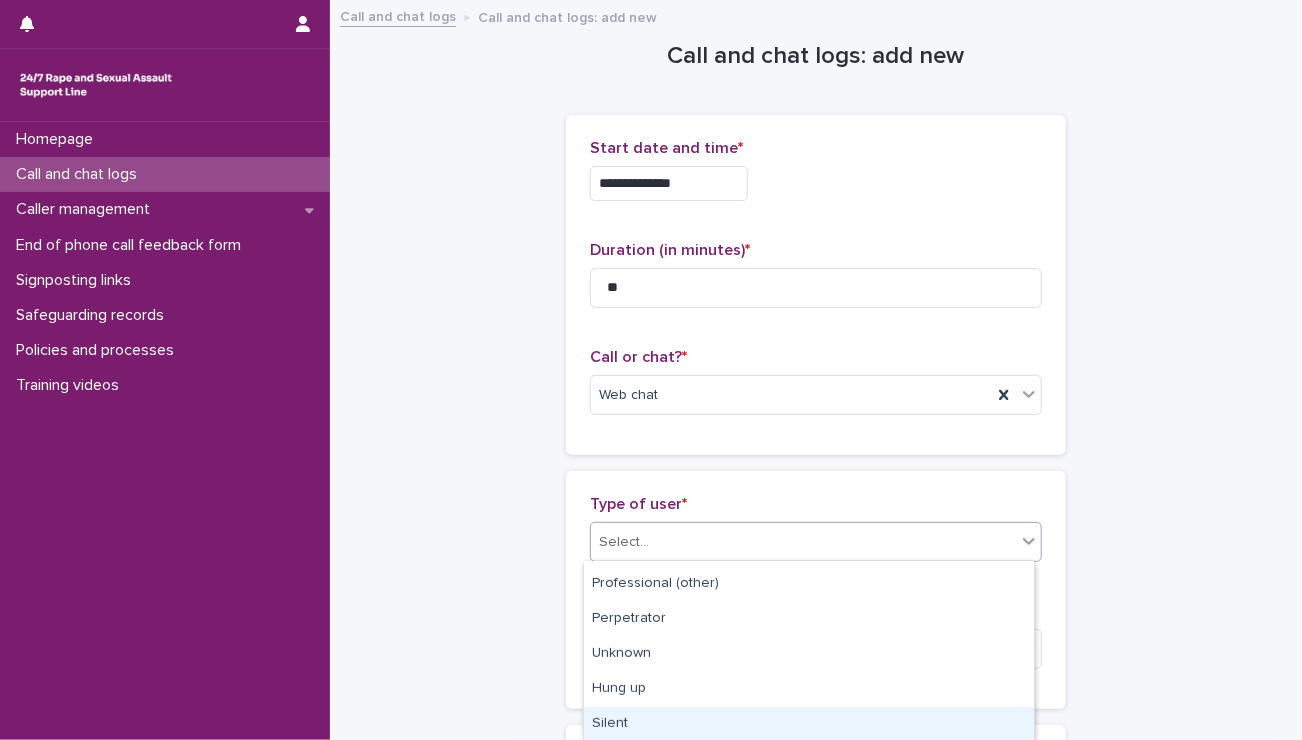 click on "Silent" at bounding box center [809, 724] 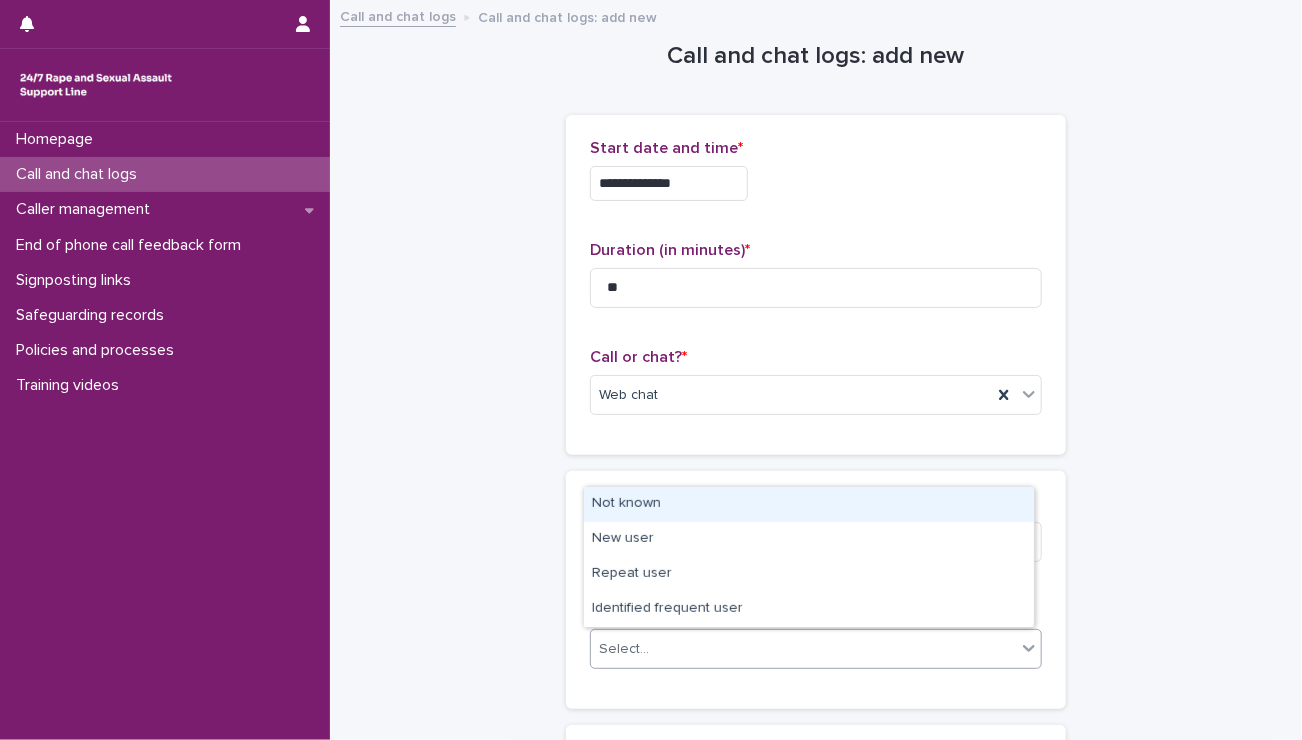 click on "Select..." at bounding box center (803, 649) 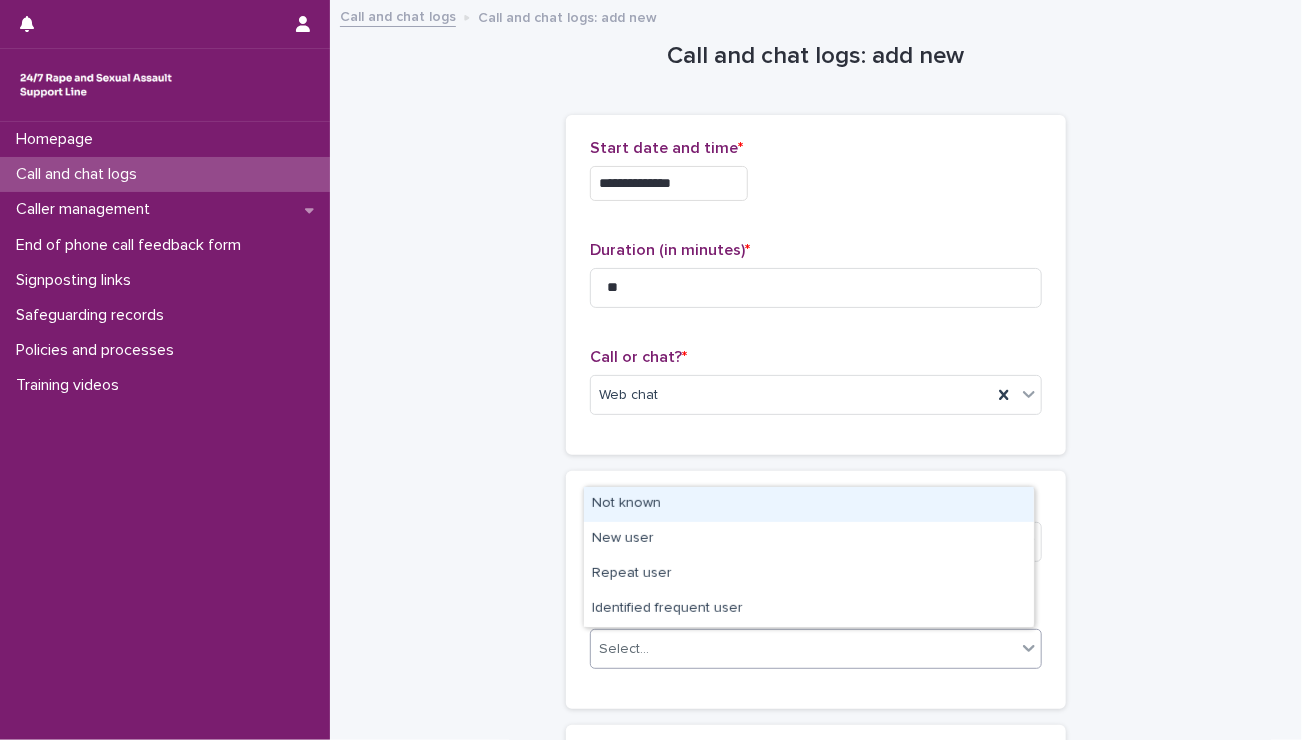 click on "Not known" at bounding box center (809, 504) 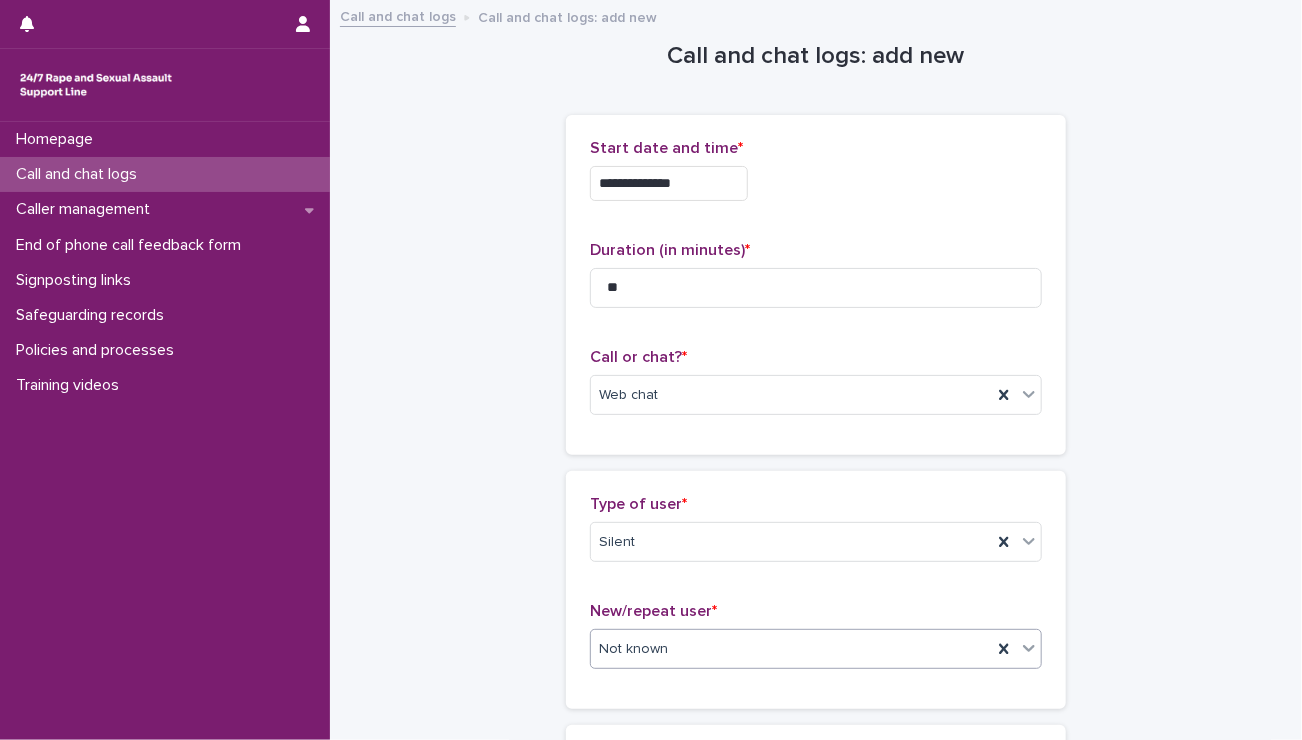 scroll, scrollTop: 322, scrollLeft: 0, axis: vertical 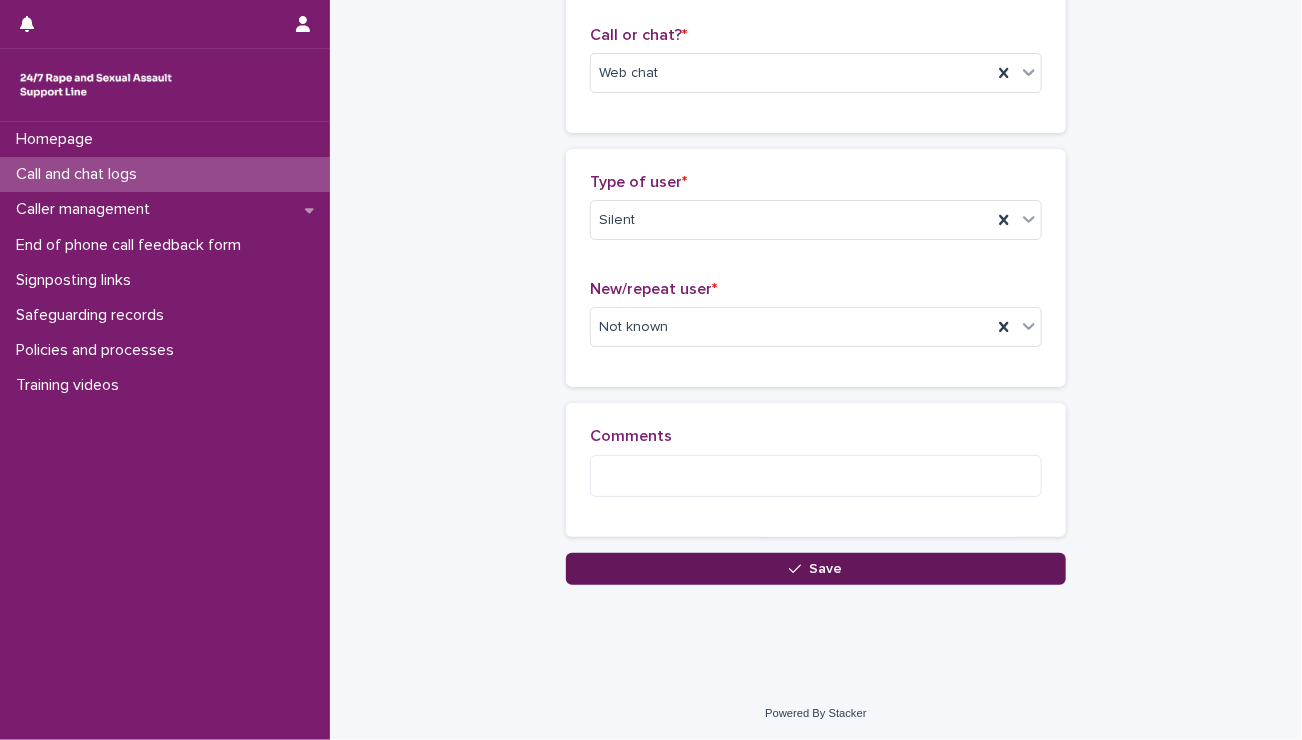 click on "Save" at bounding box center [816, 569] 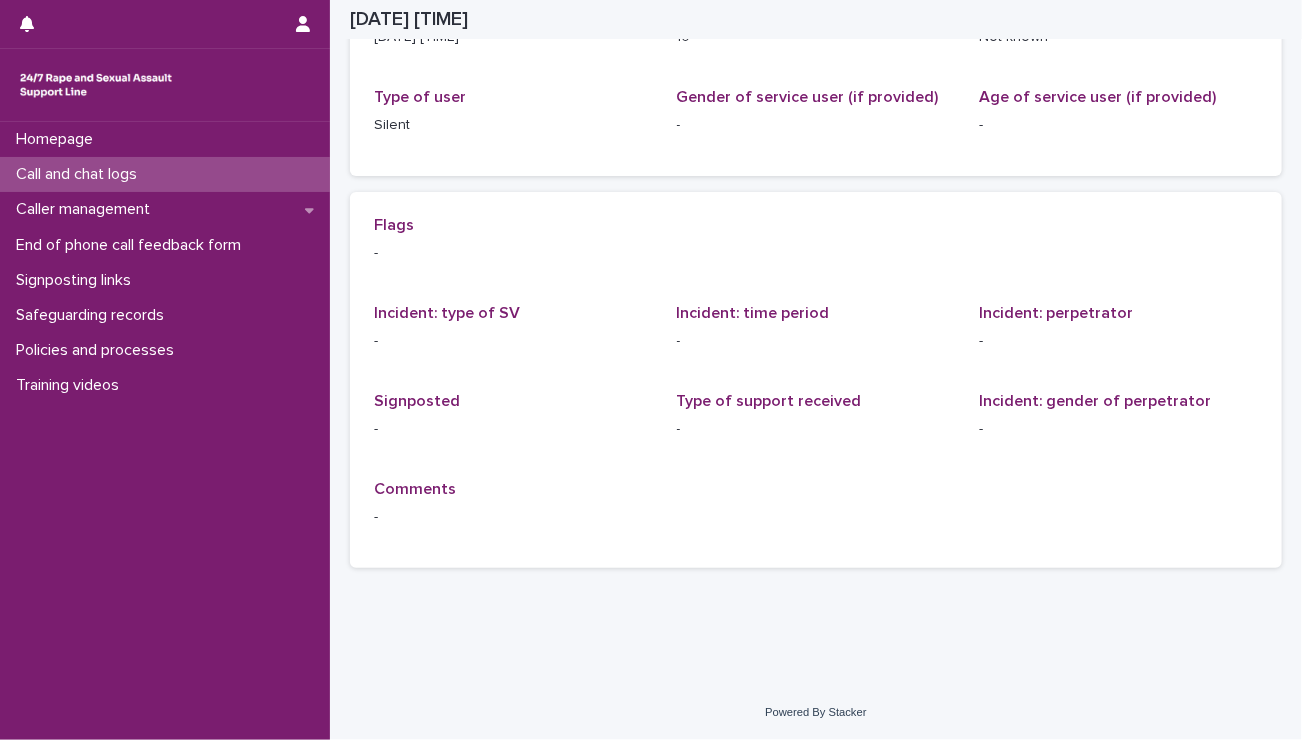 scroll, scrollTop: 0, scrollLeft: 0, axis: both 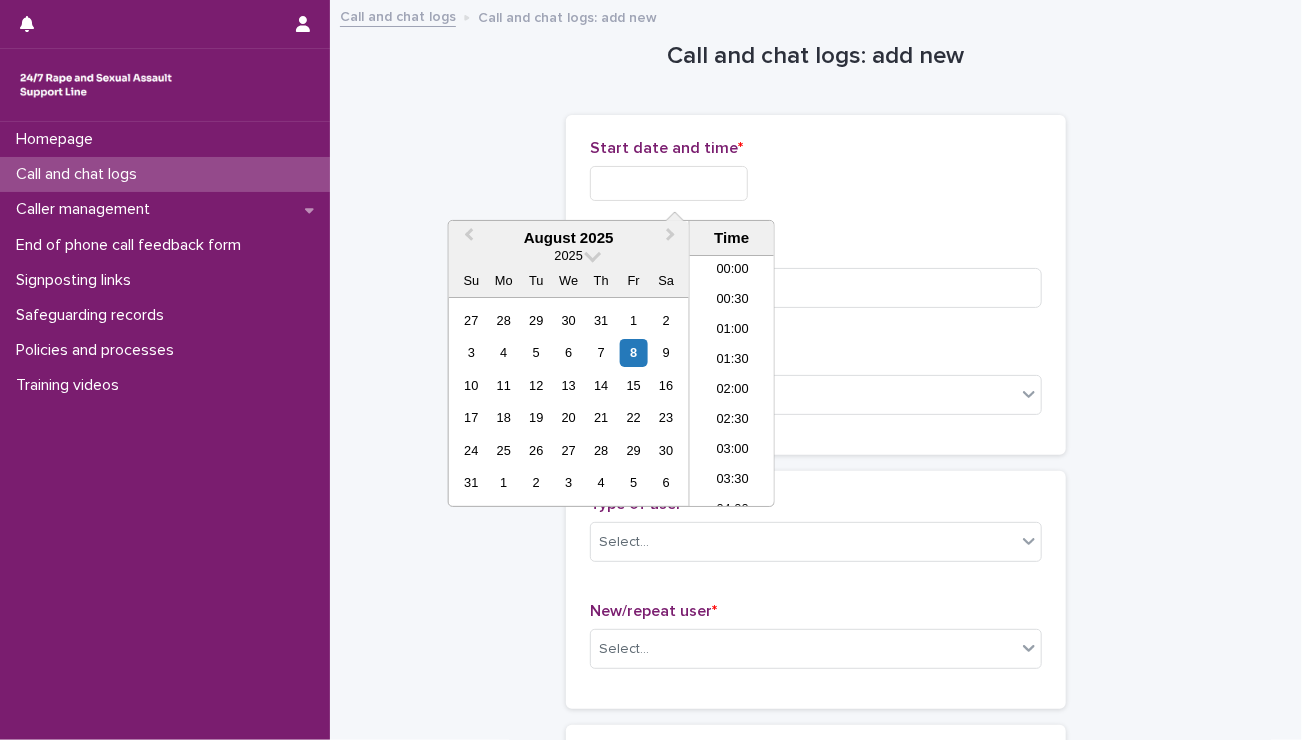 click at bounding box center (669, 183) 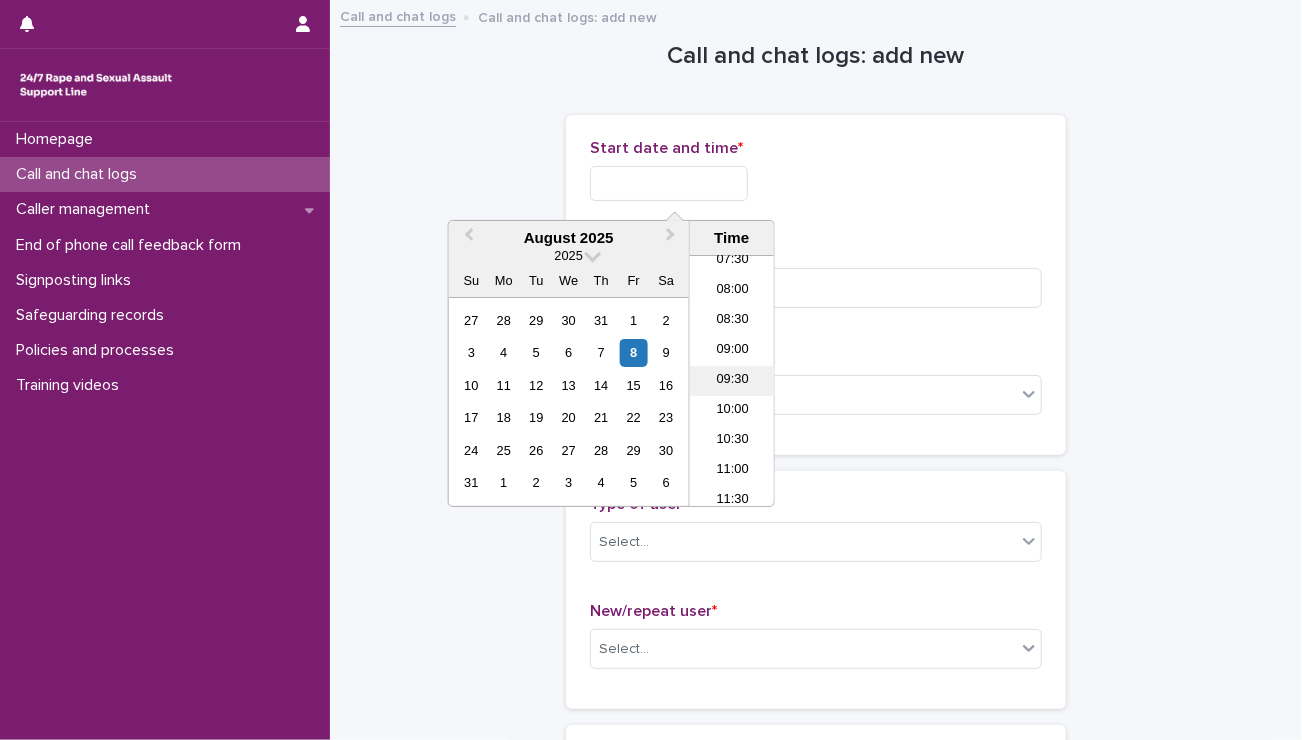 click on "09:30" at bounding box center [732, 381] 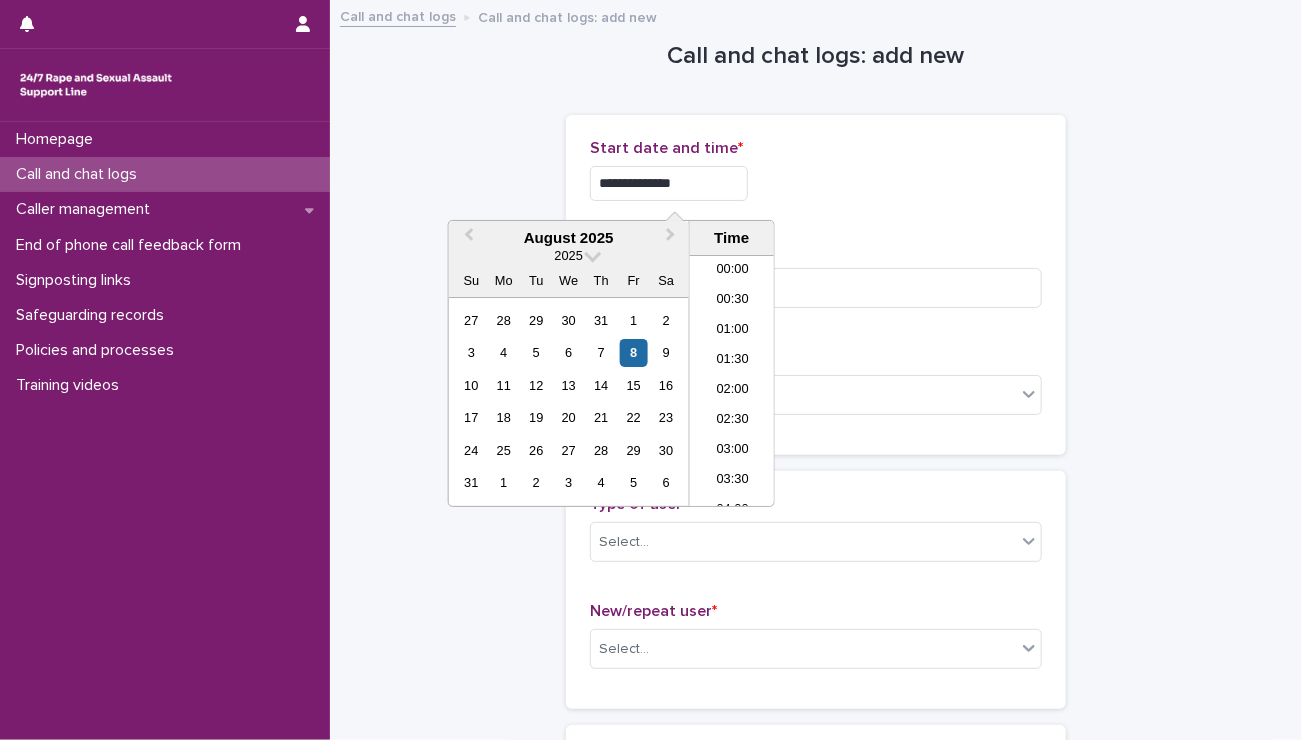 click on "**********" at bounding box center [669, 183] 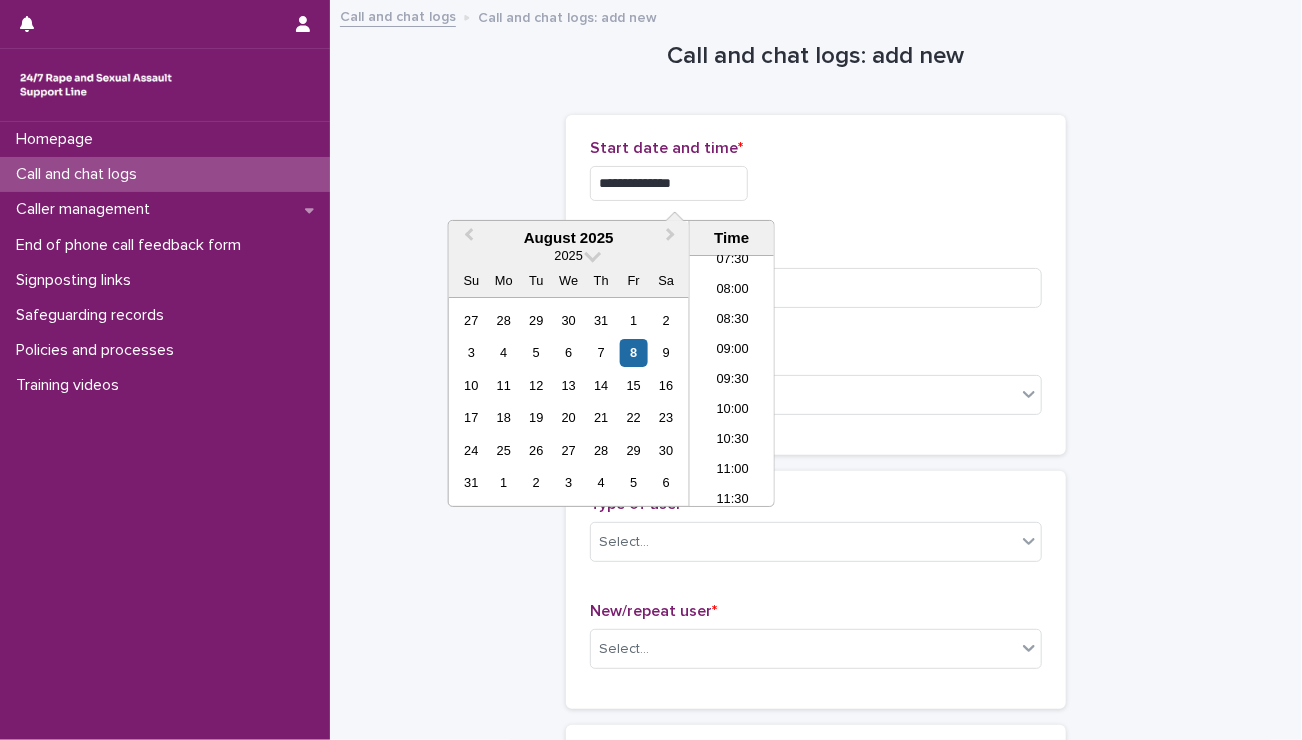 type on "**********" 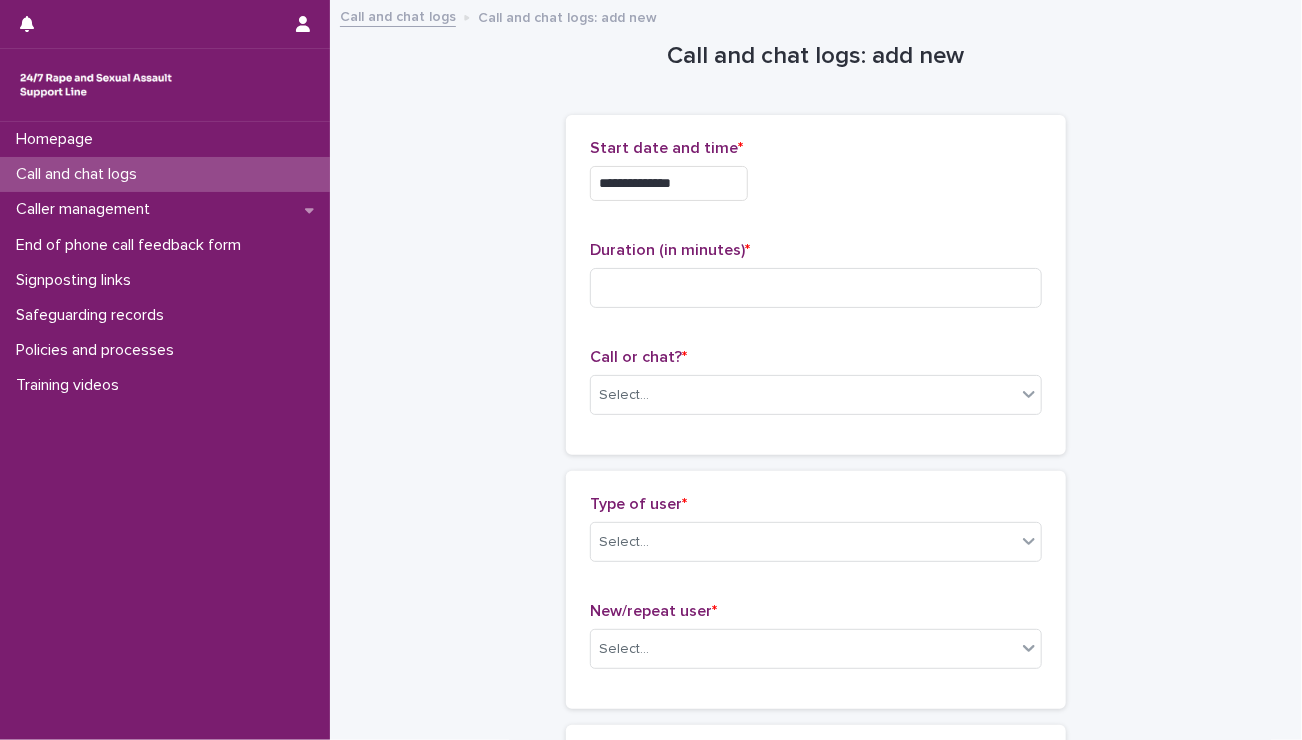 click on "**********" at bounding box center [816, 178] 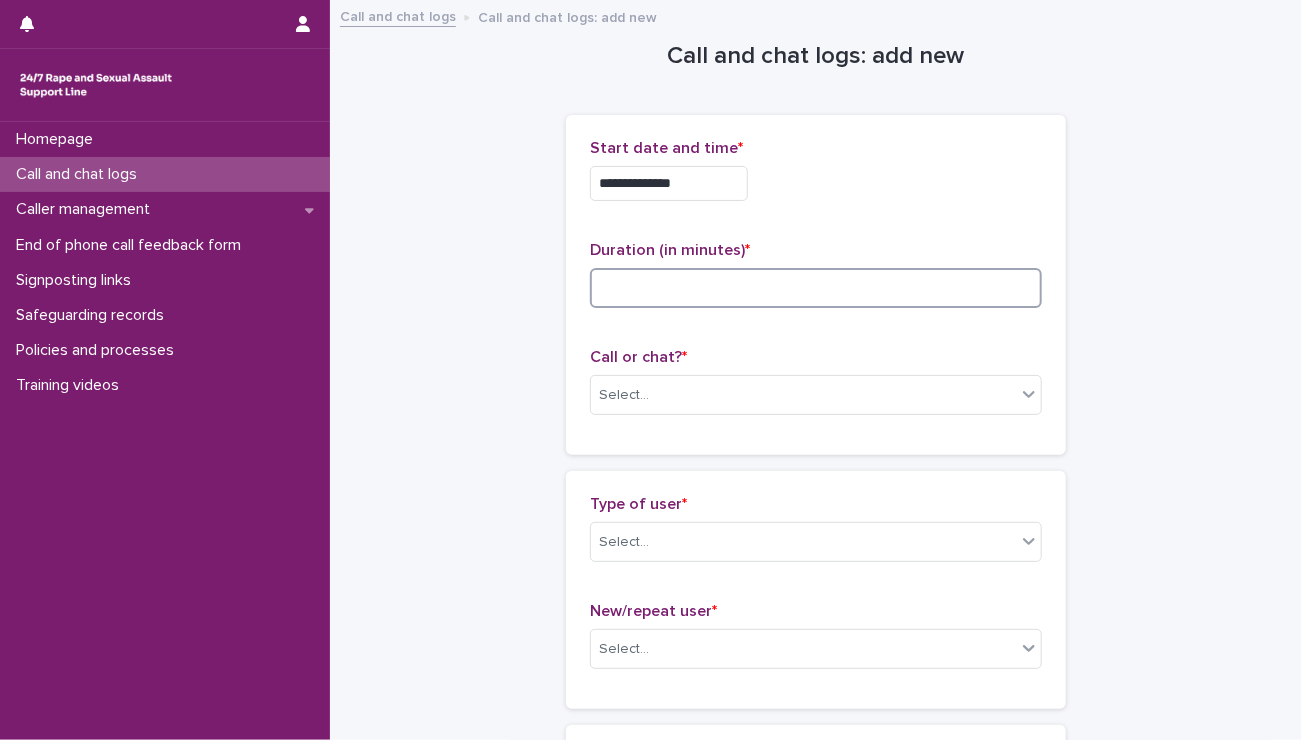 click at bounding box center [816, 288] 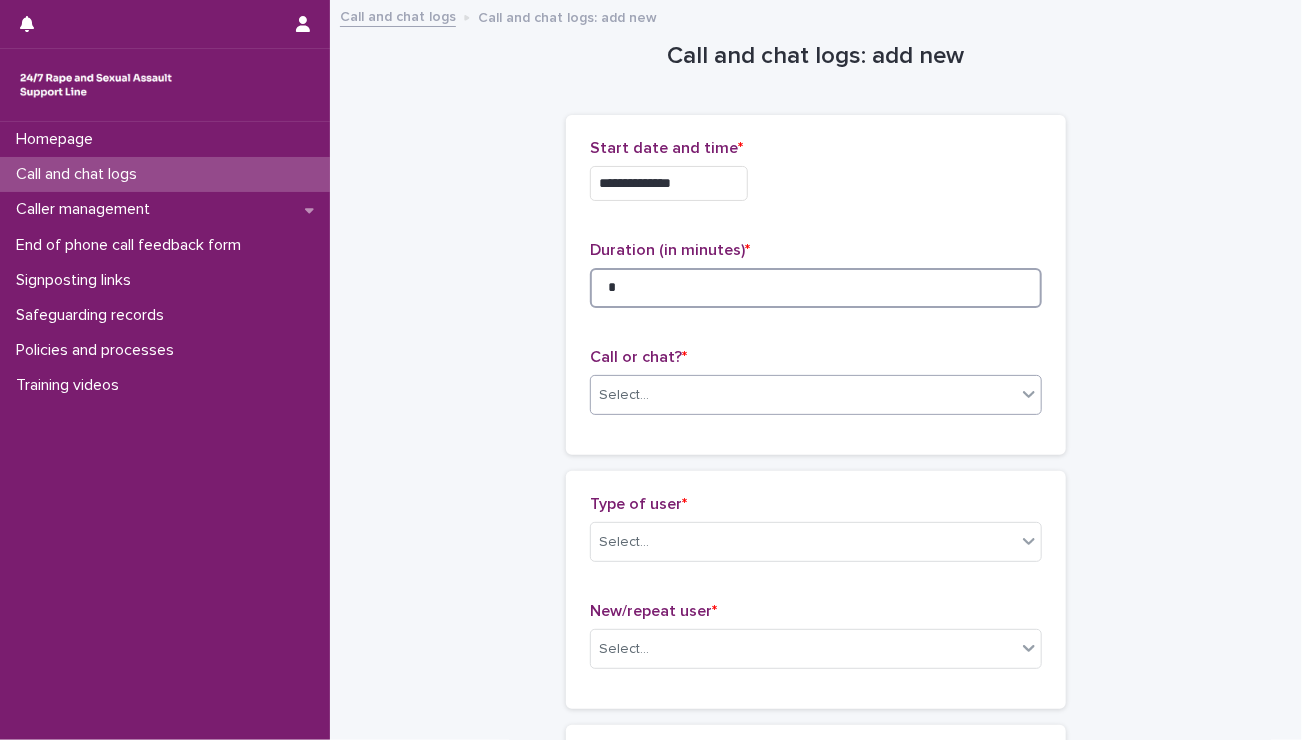 type on "*" 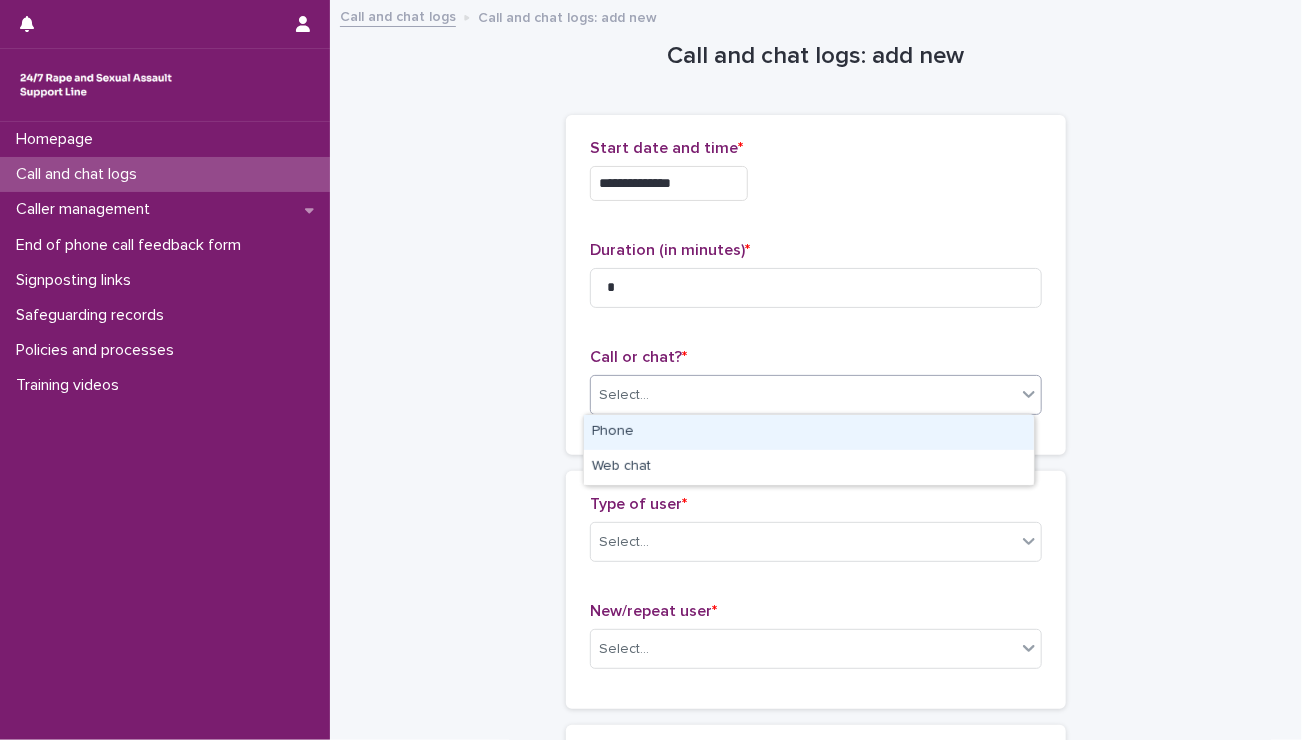 click on "Select..." at bounding box center (803, 395) 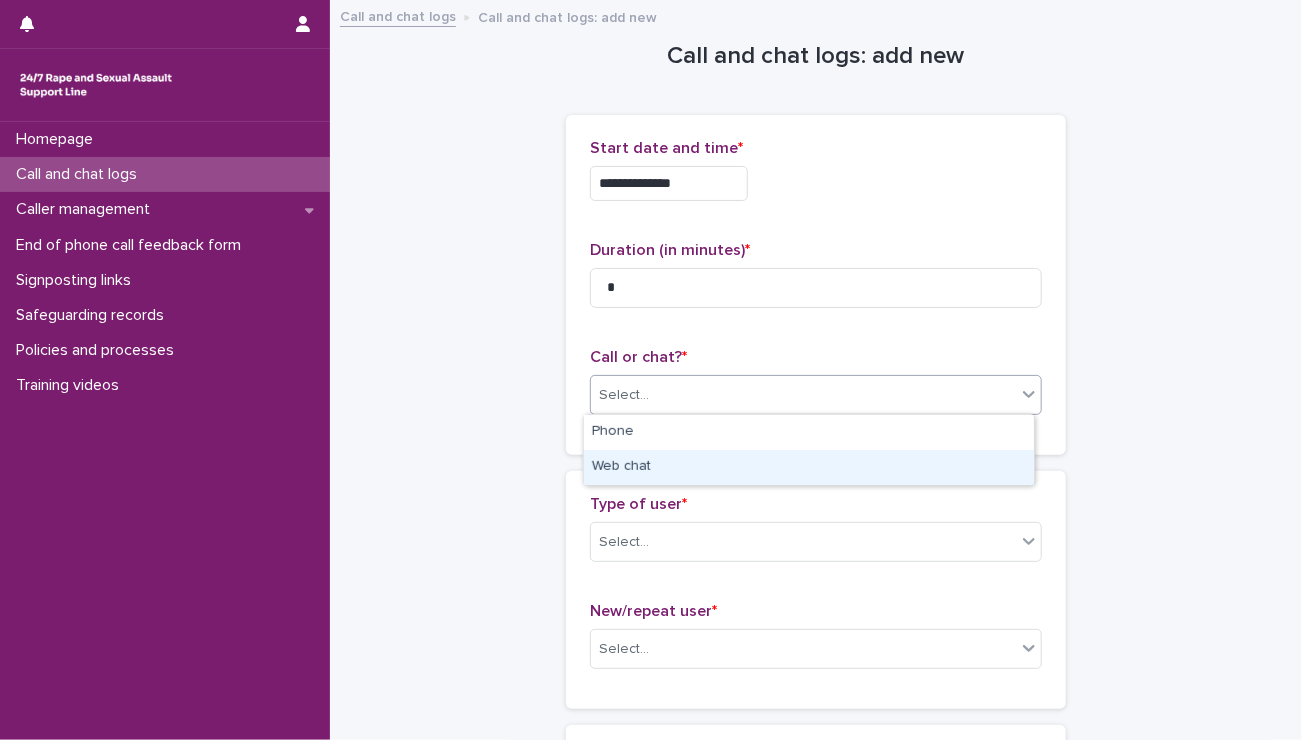 click on "Web chat" at bounding box center [809, 467] 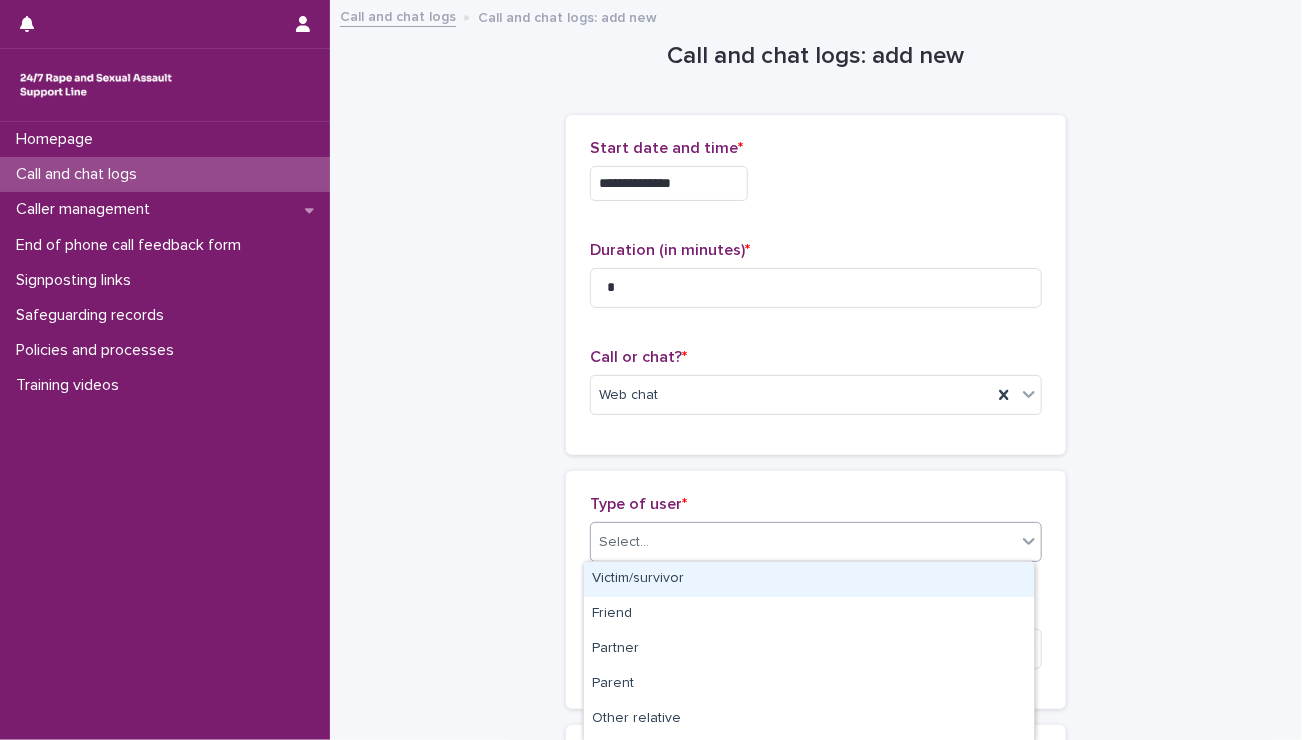 click on "Select..." at bounding box center (803, 542) 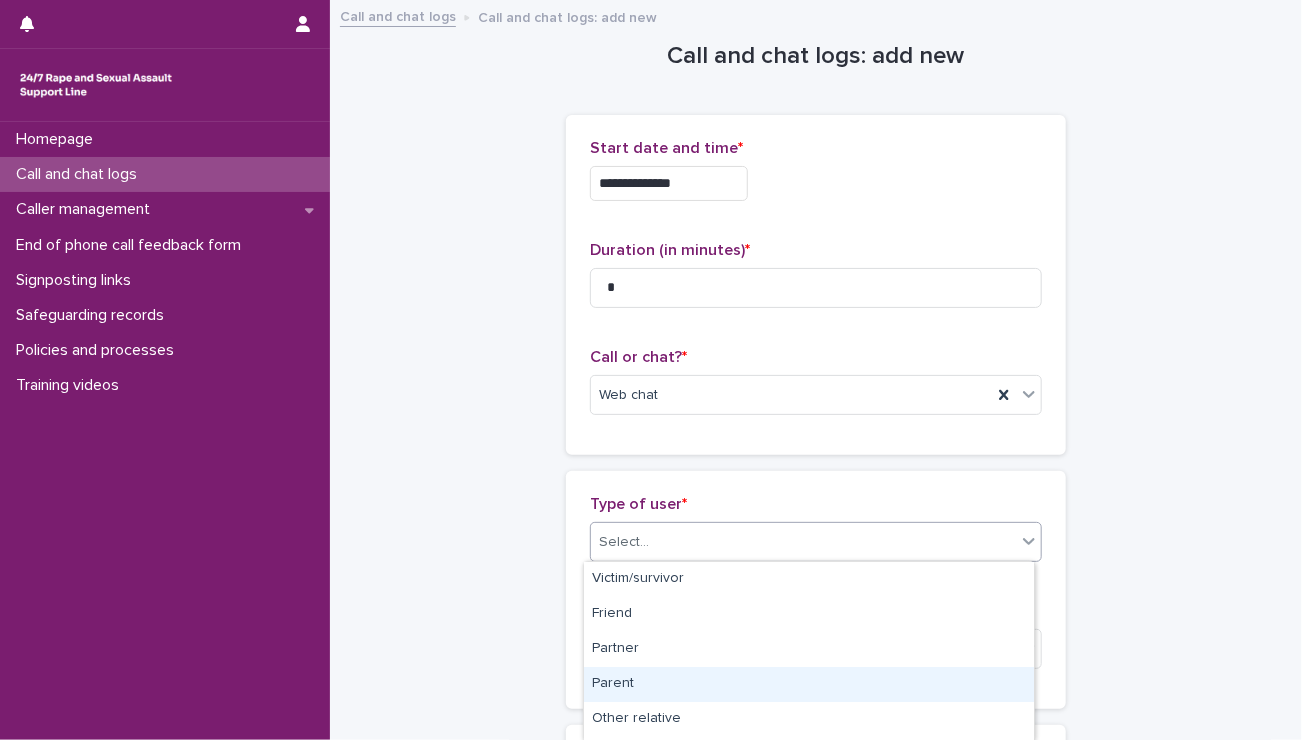scroll, scrollTop: 345, scrollLeft: 0, axis: vertical 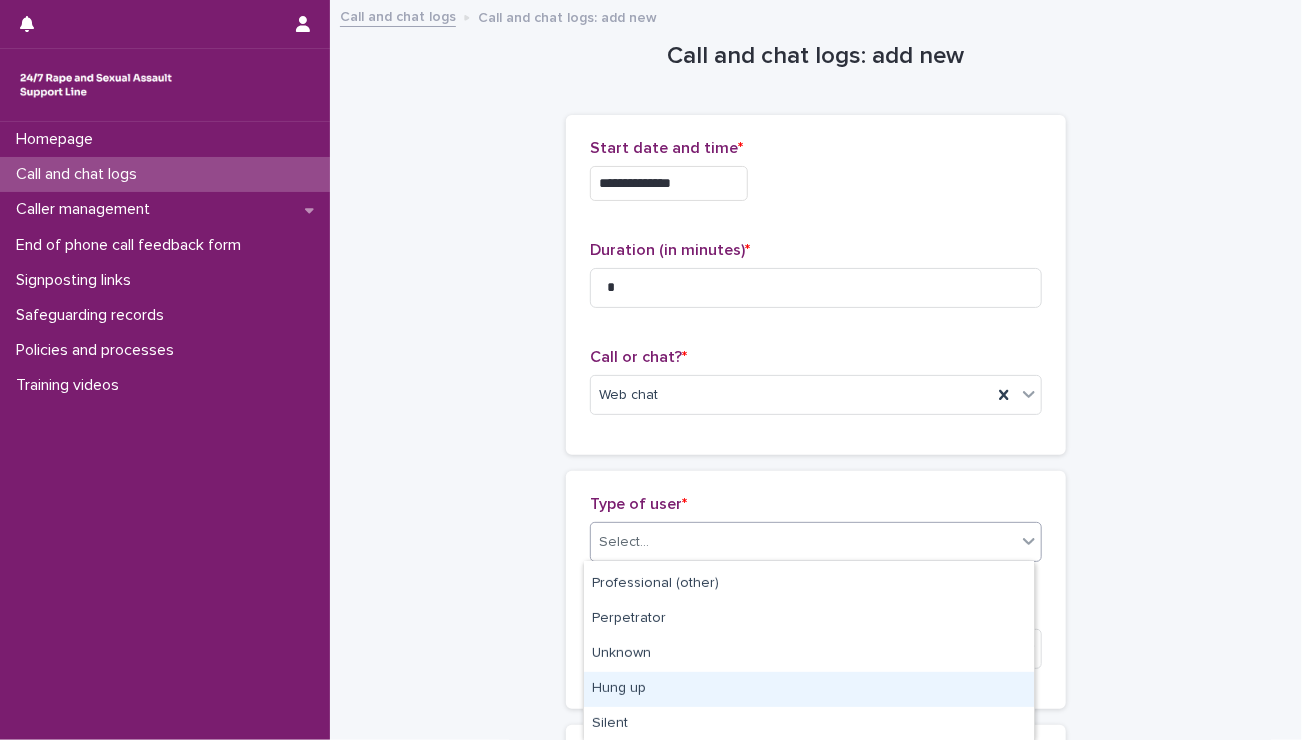 click on "Hung up" at bounding box center [809, 689] 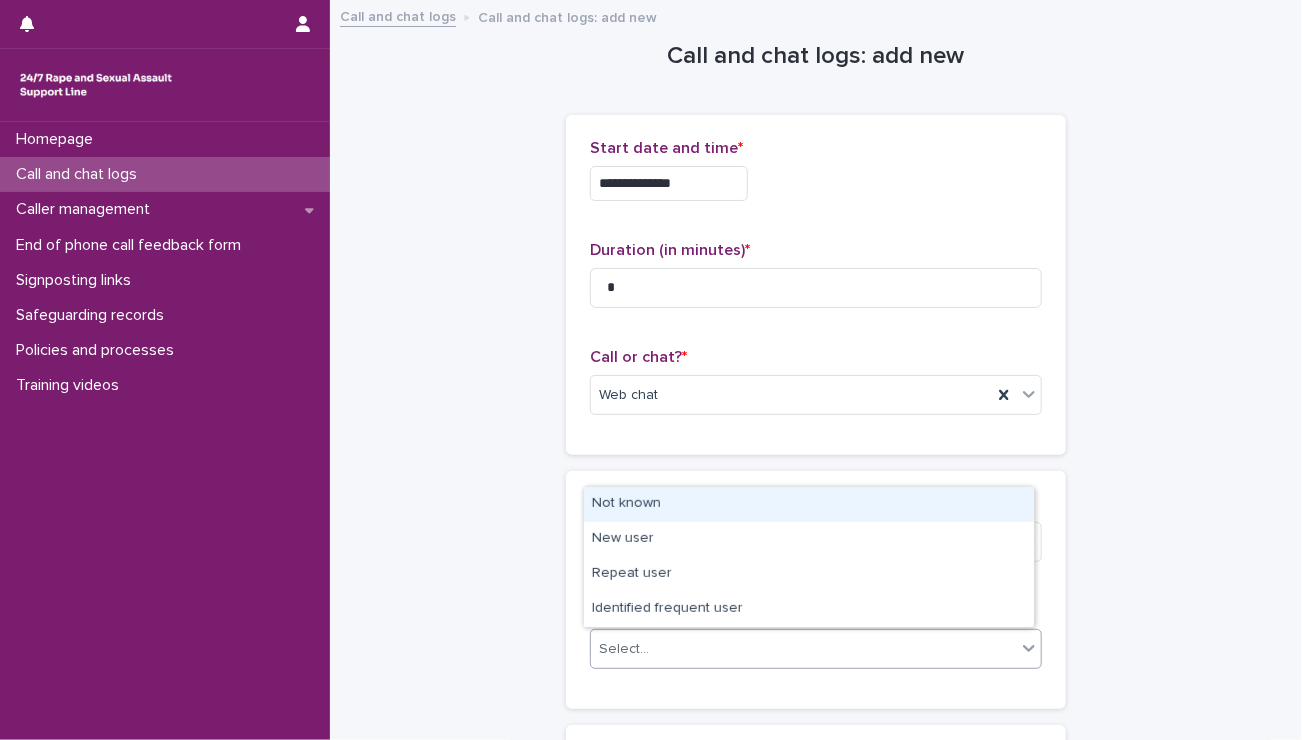 click on "Select..." at bounding box center (803, 649) 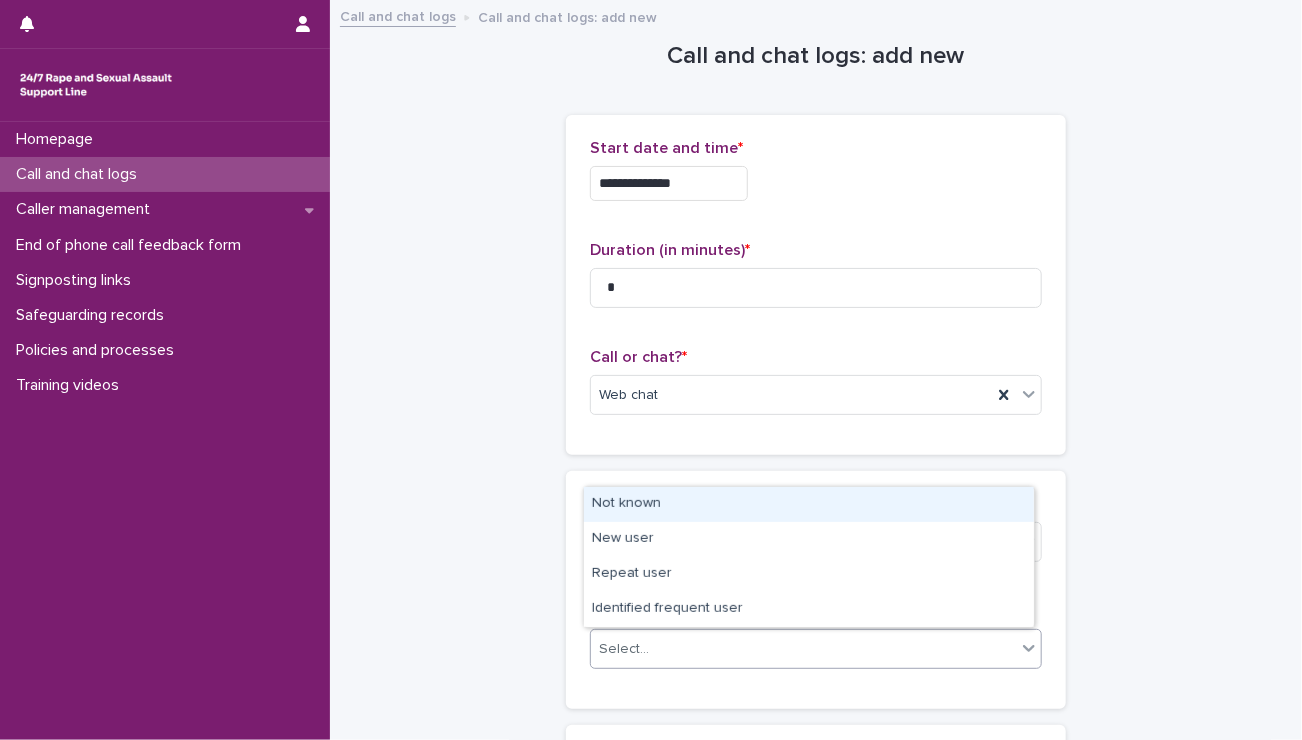 click on "Not known" at bounding box center [809, 504] 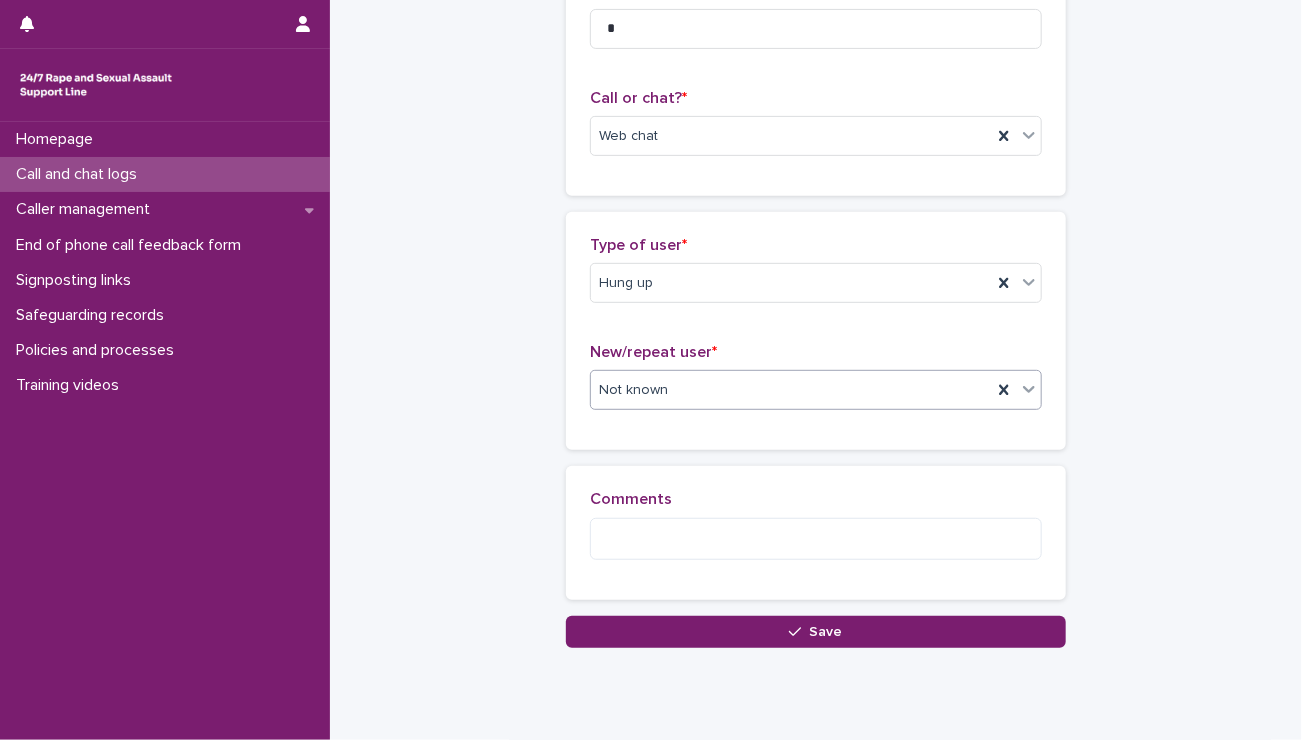 scroll, scrollTop: 264, scrollLeft: 0, axis: vertical 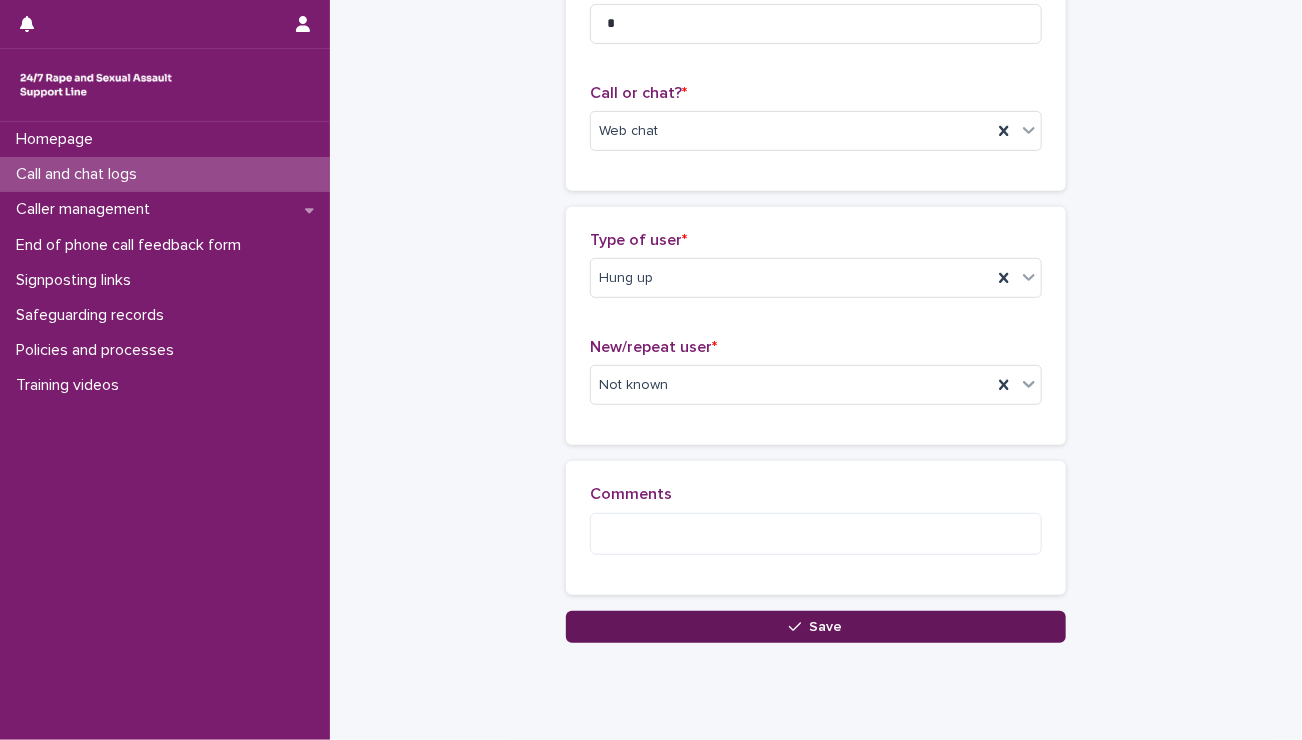click on "Save" at bounding box center (816, 627) 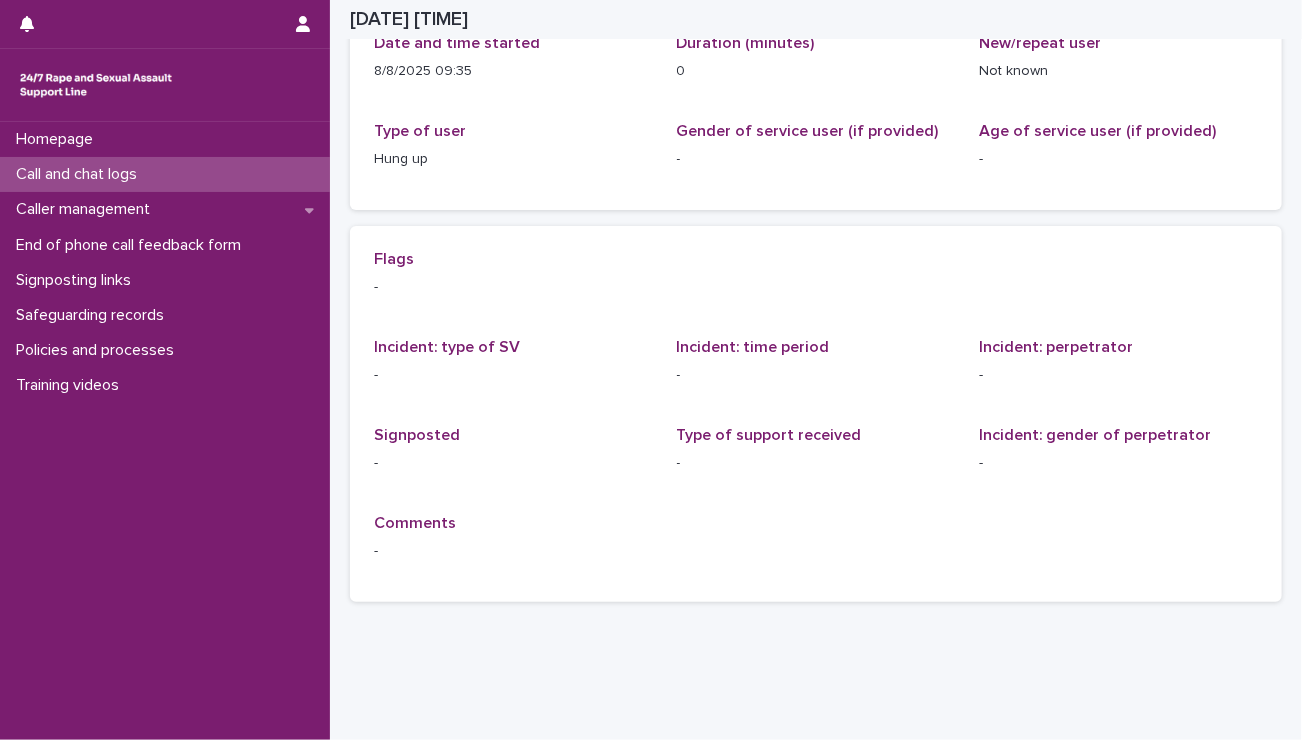 scroll, scrollTop: 0, scrollLeft: 0, axis: both 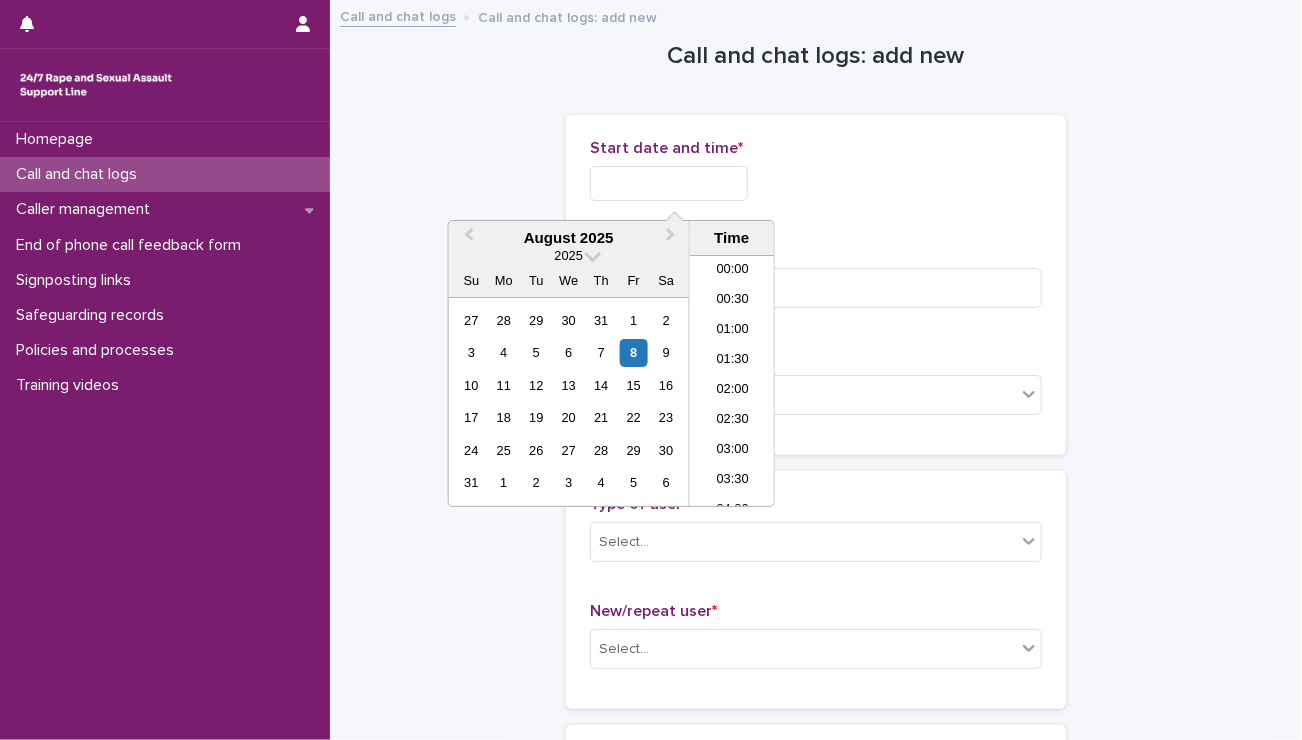 click at bounding box center (669, 183) 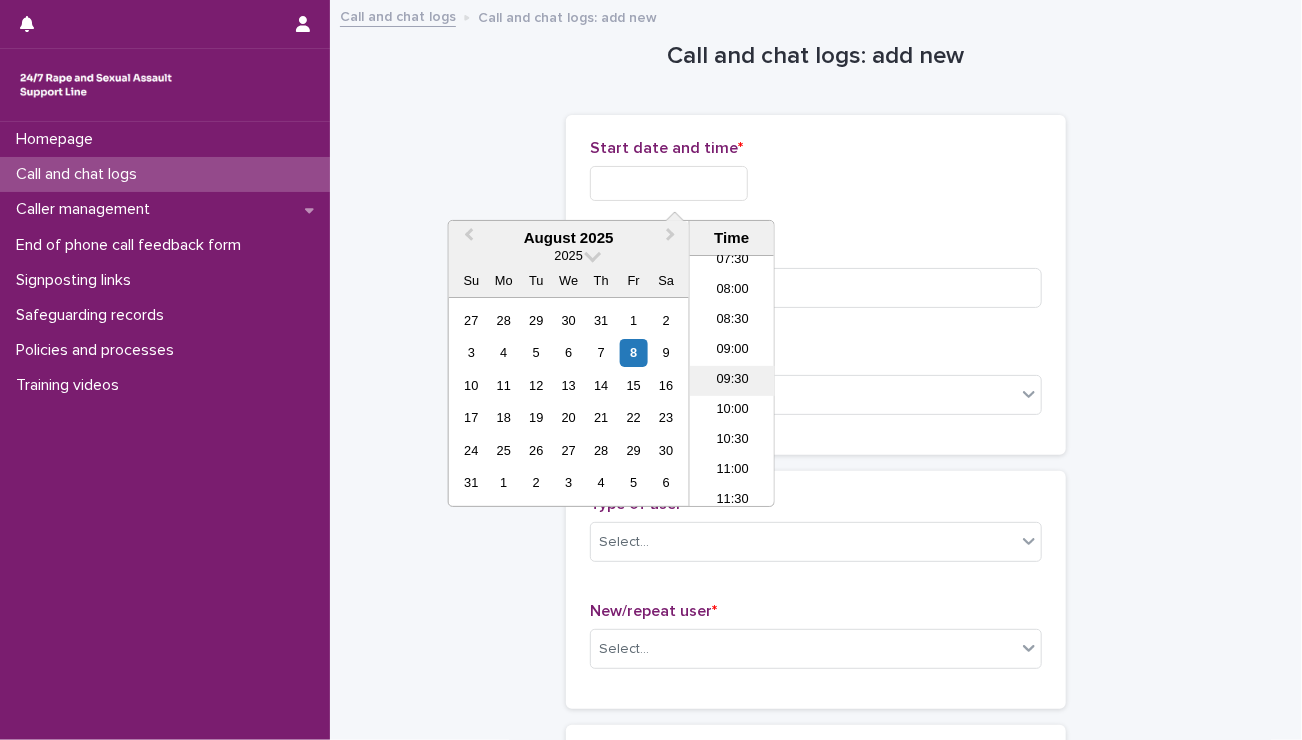 click on "09:30" at bounding box center (732, 381) 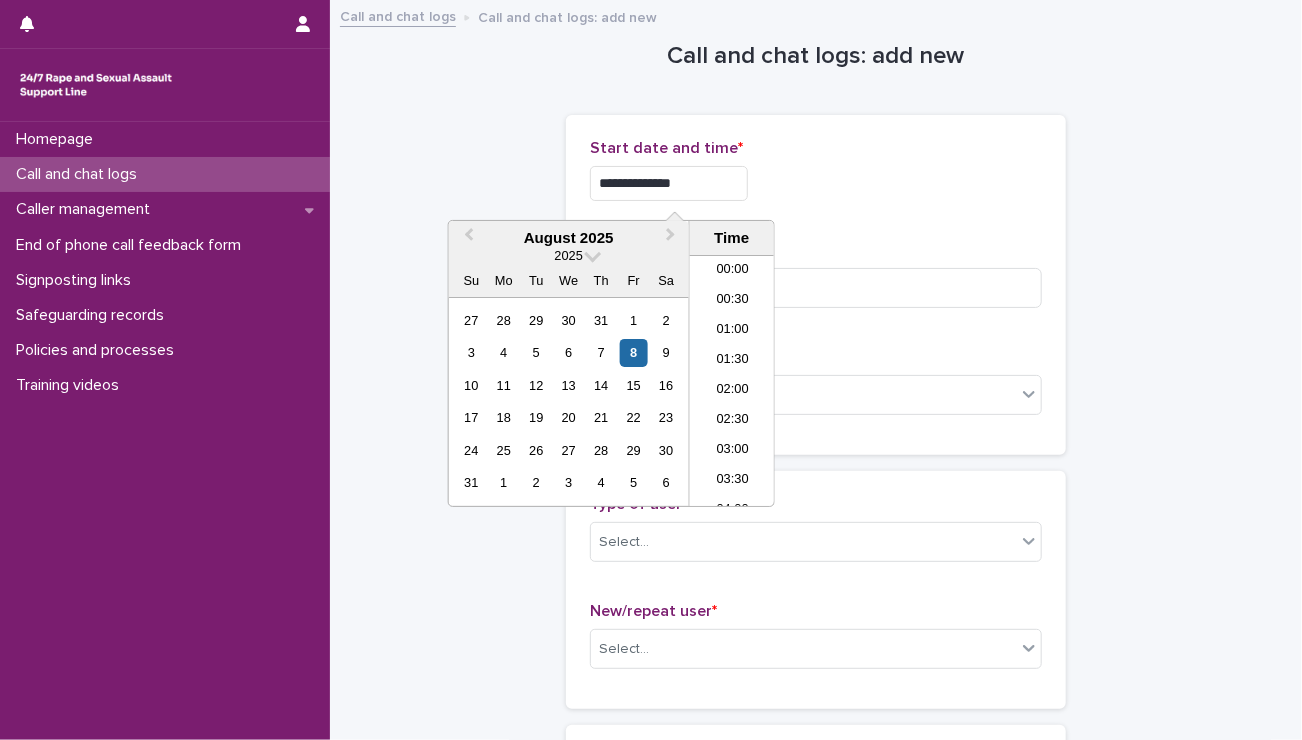 click on "**********" at bounding box center [669, 183] 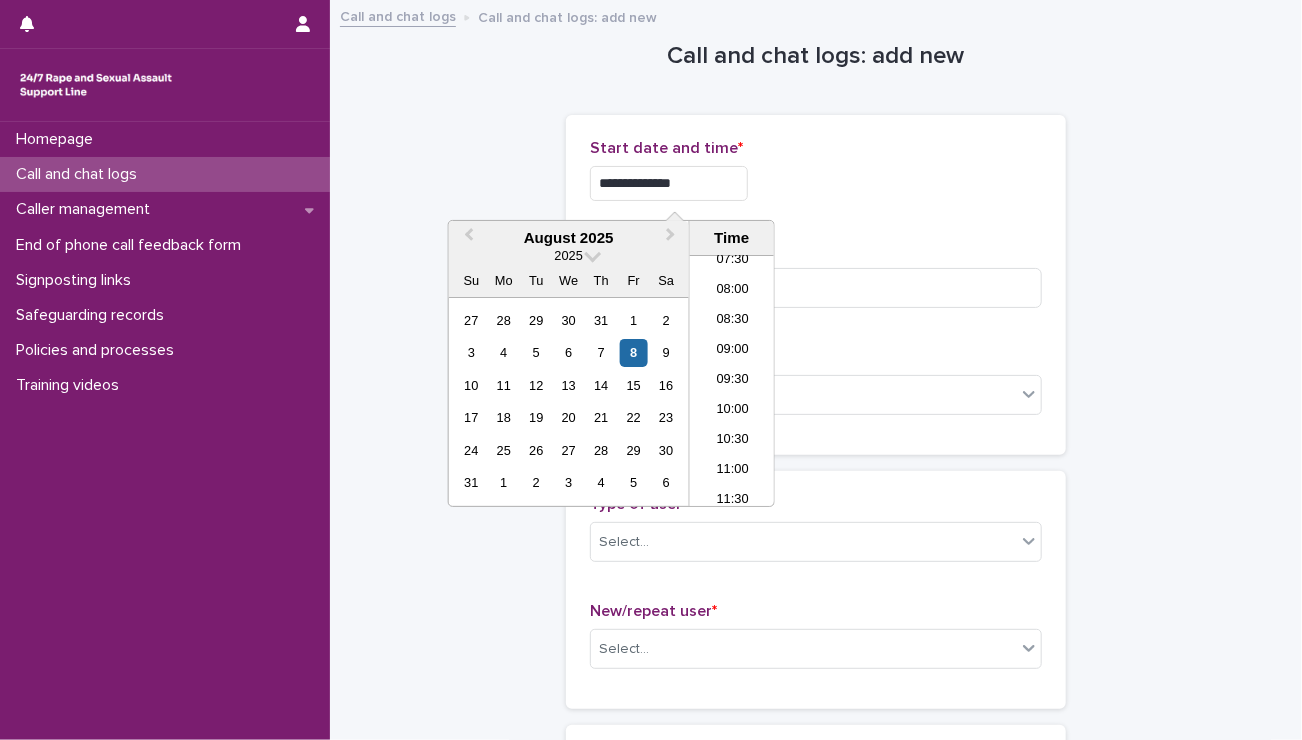 type on "**********" 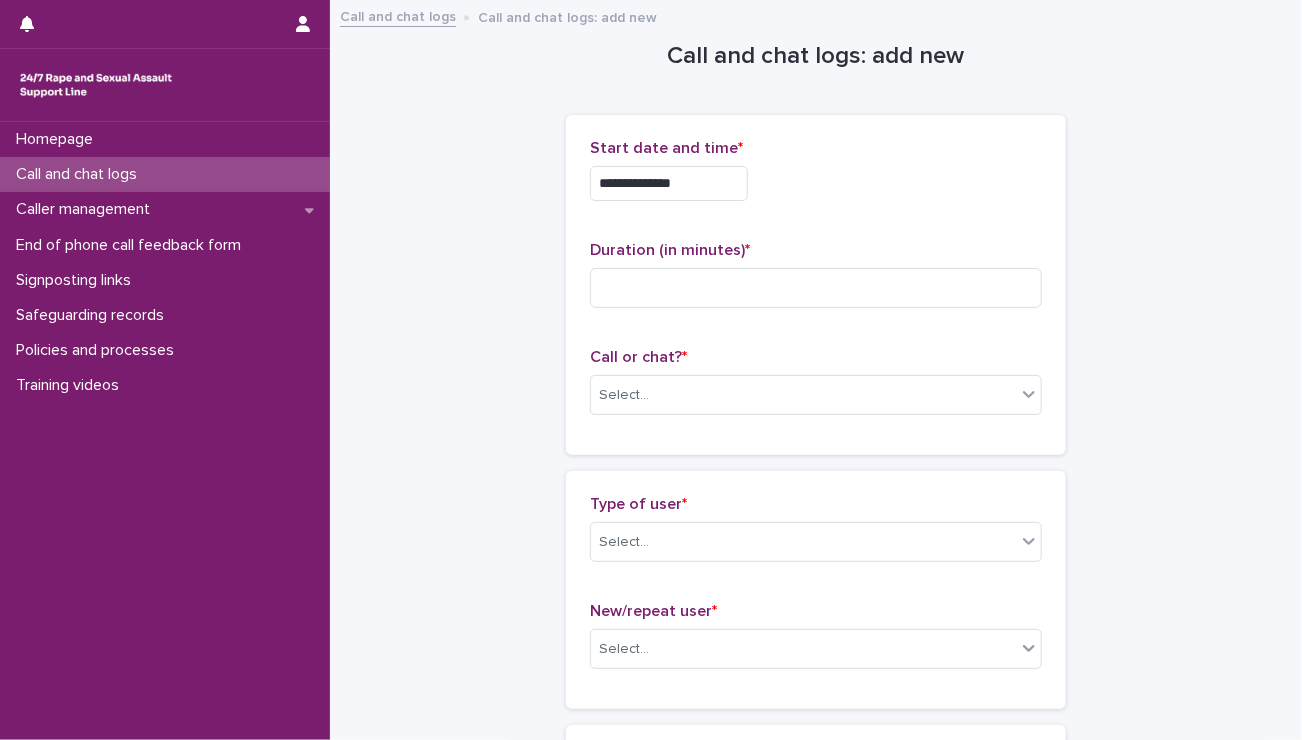 click on "**********" at bounding box center (816, 178) 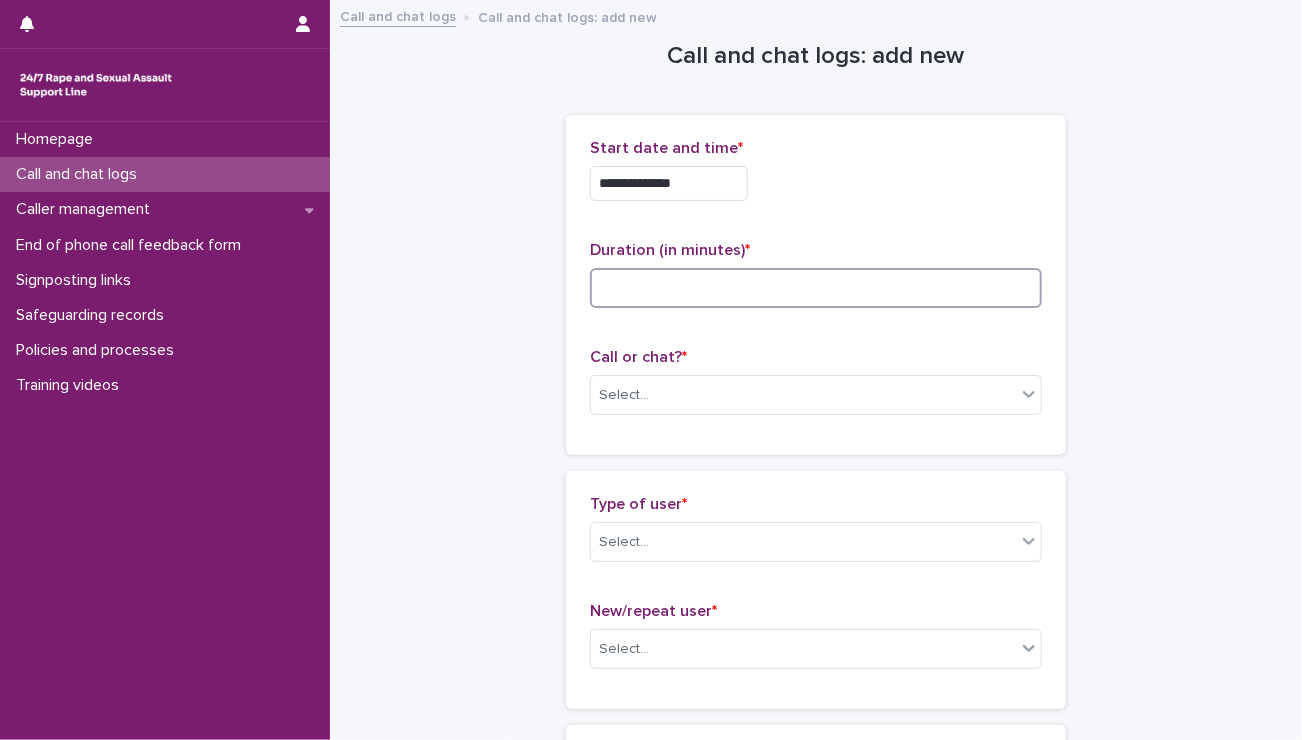 click at bounding box center (816, 288) 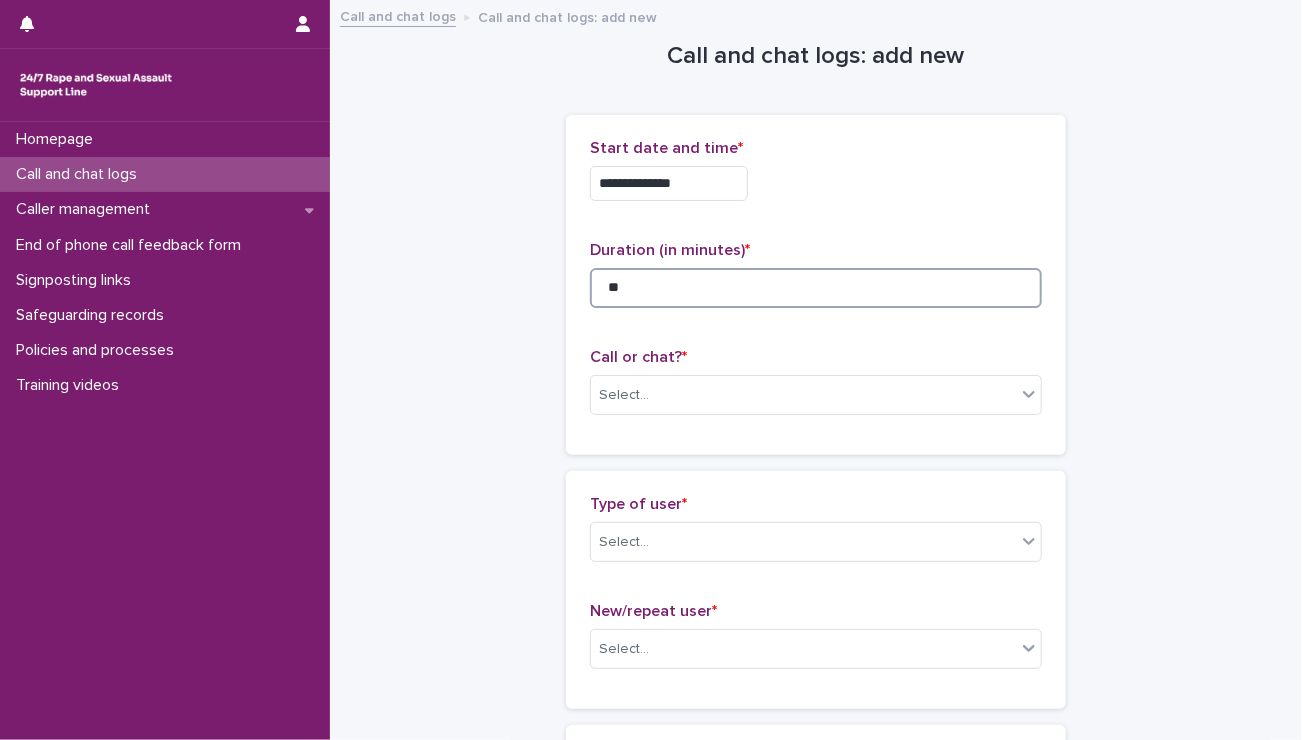 type on "**" 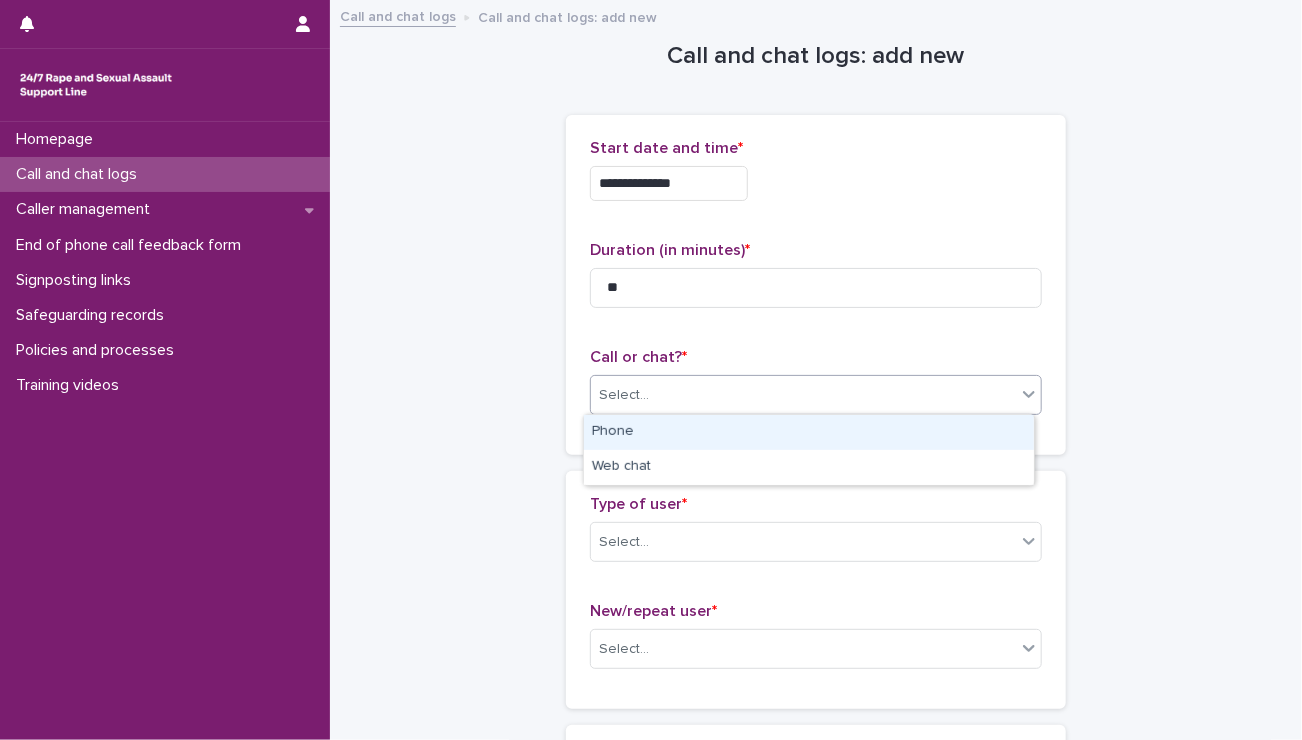 click on "Select..." at bounding box center [624, 395] 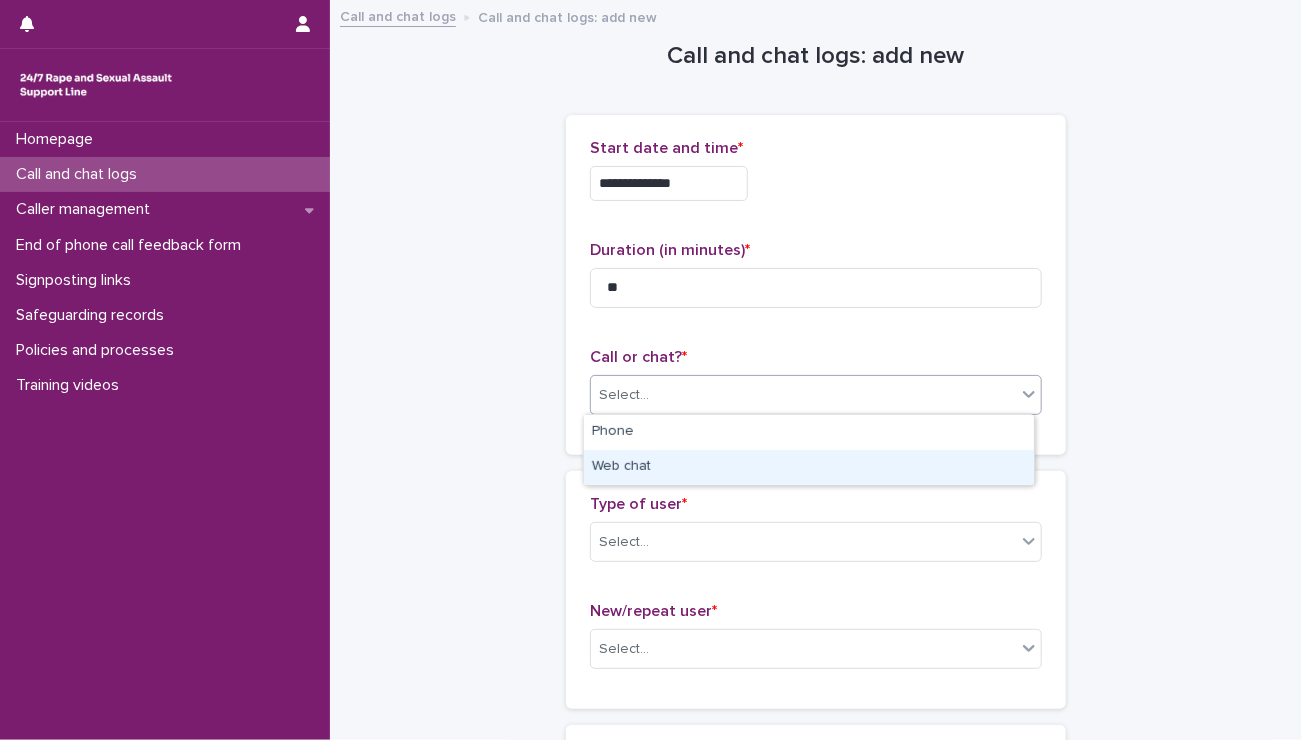 click on "Web chat" at bounding box center [809, 467] 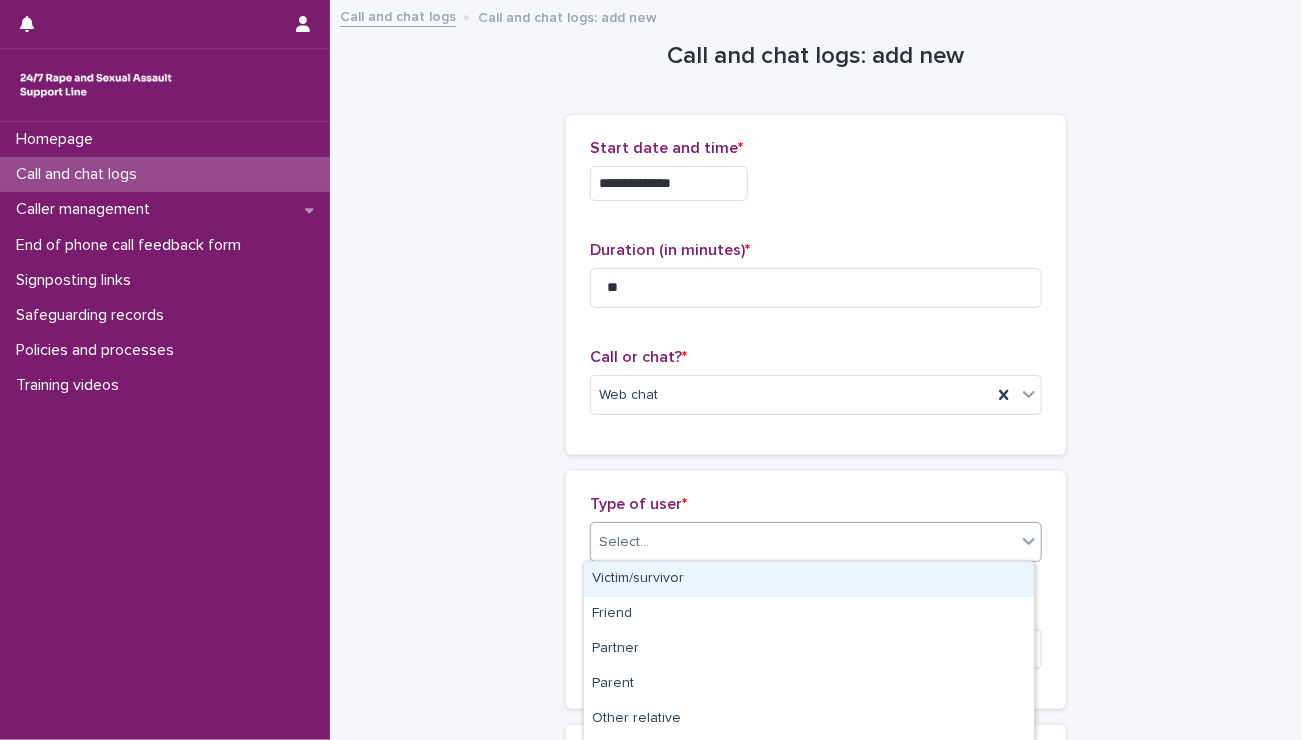 click on "Select..." at bounding box center (803, 542) 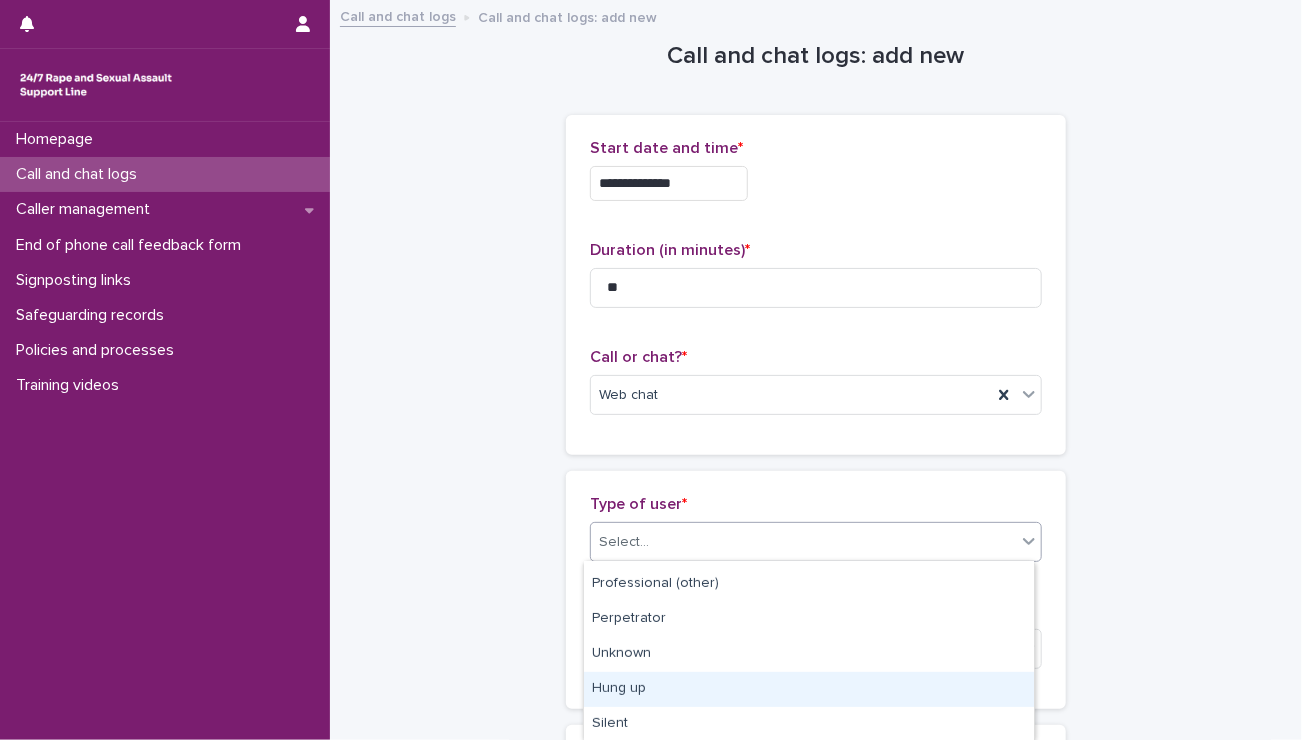 scroll, scrollTop: 0, scrollLeft: 0, axis: both 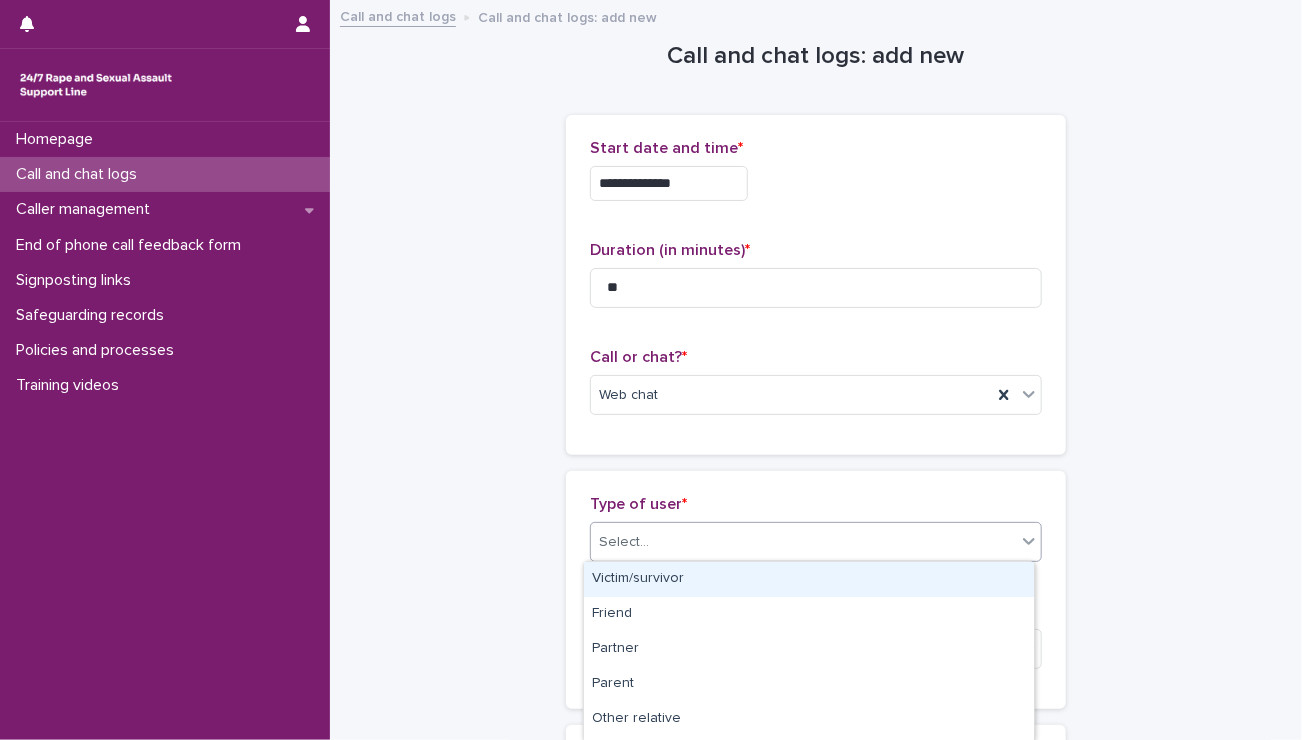 click on "Victim/survivor" at bounding box center [809, 579] 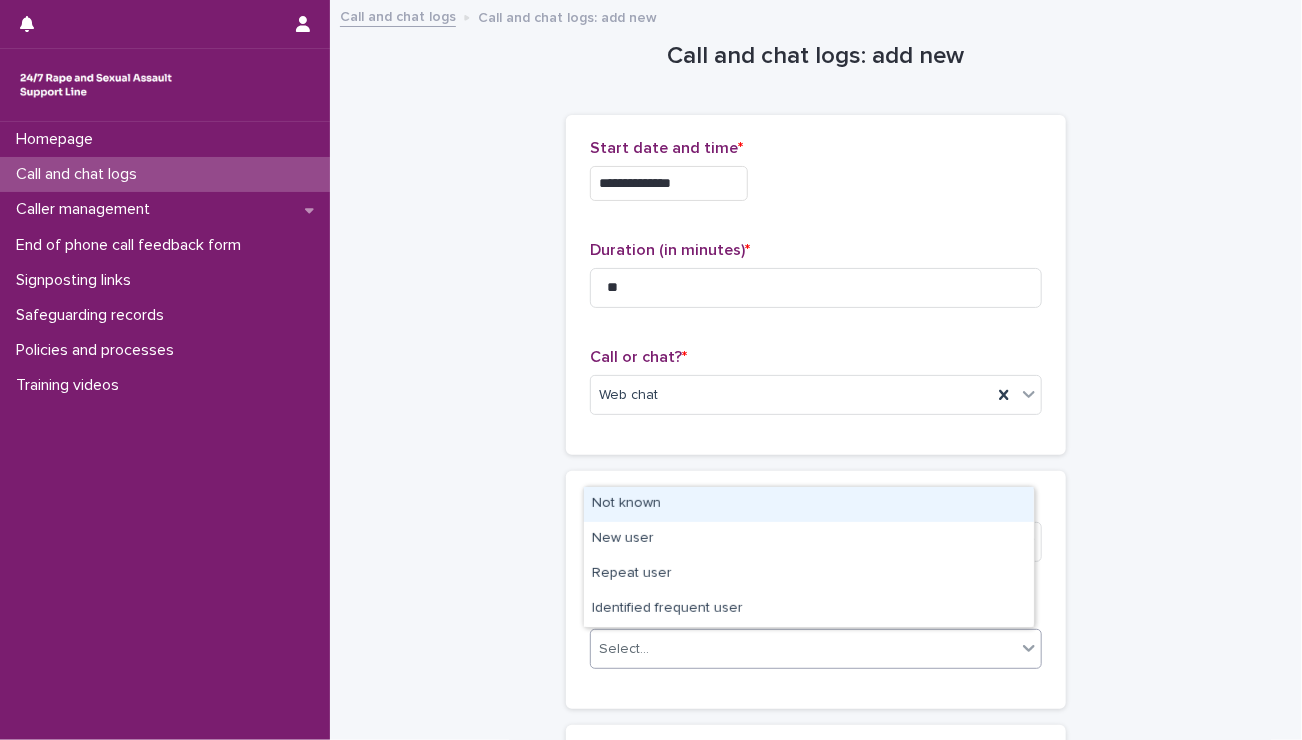 click on "Select..." at bounding box center (803, 649) 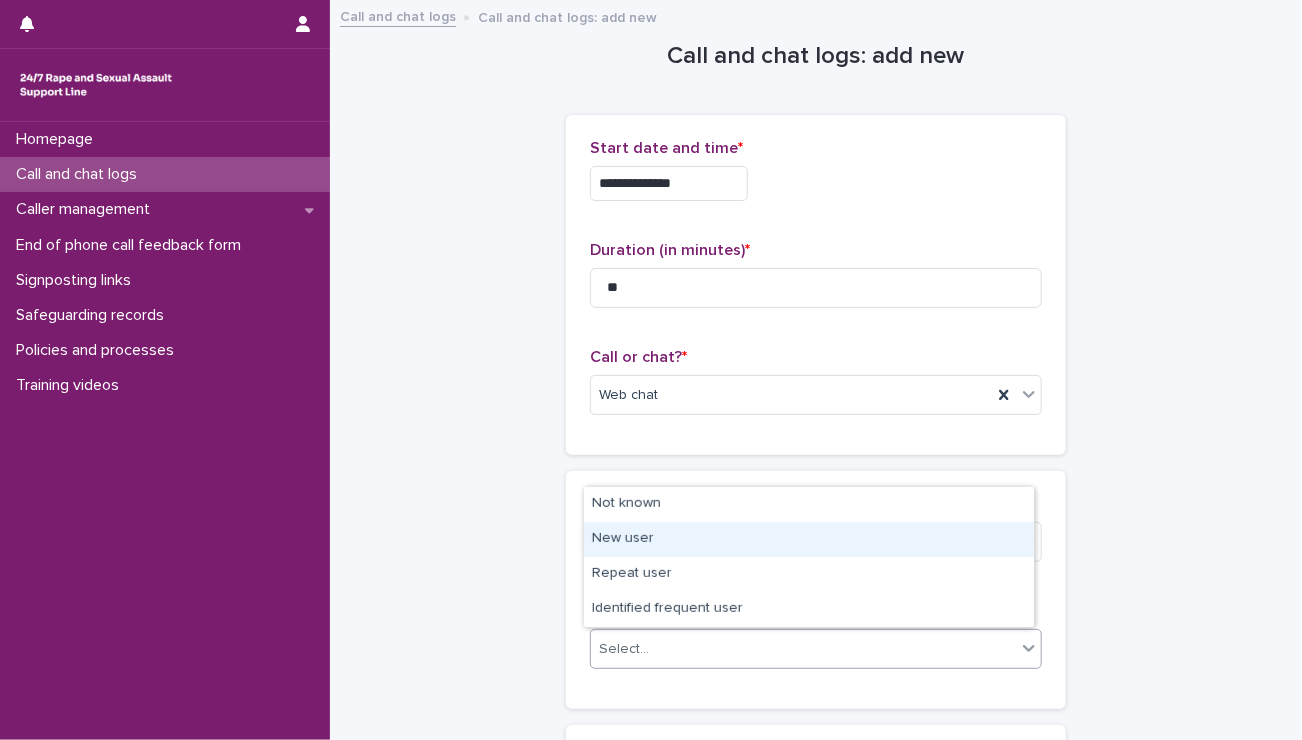 click on "New user" at bounding box center (809, 539) 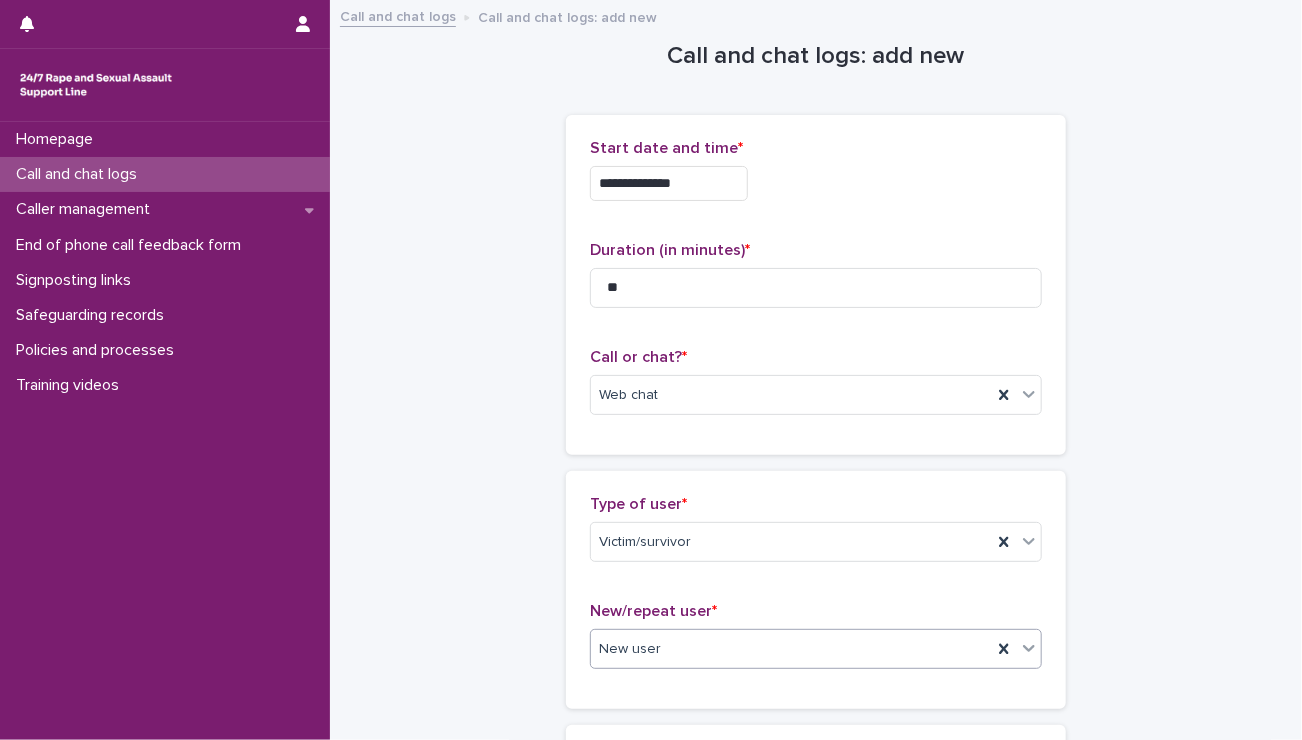 click on "New user" at bounding box center (791, 649) 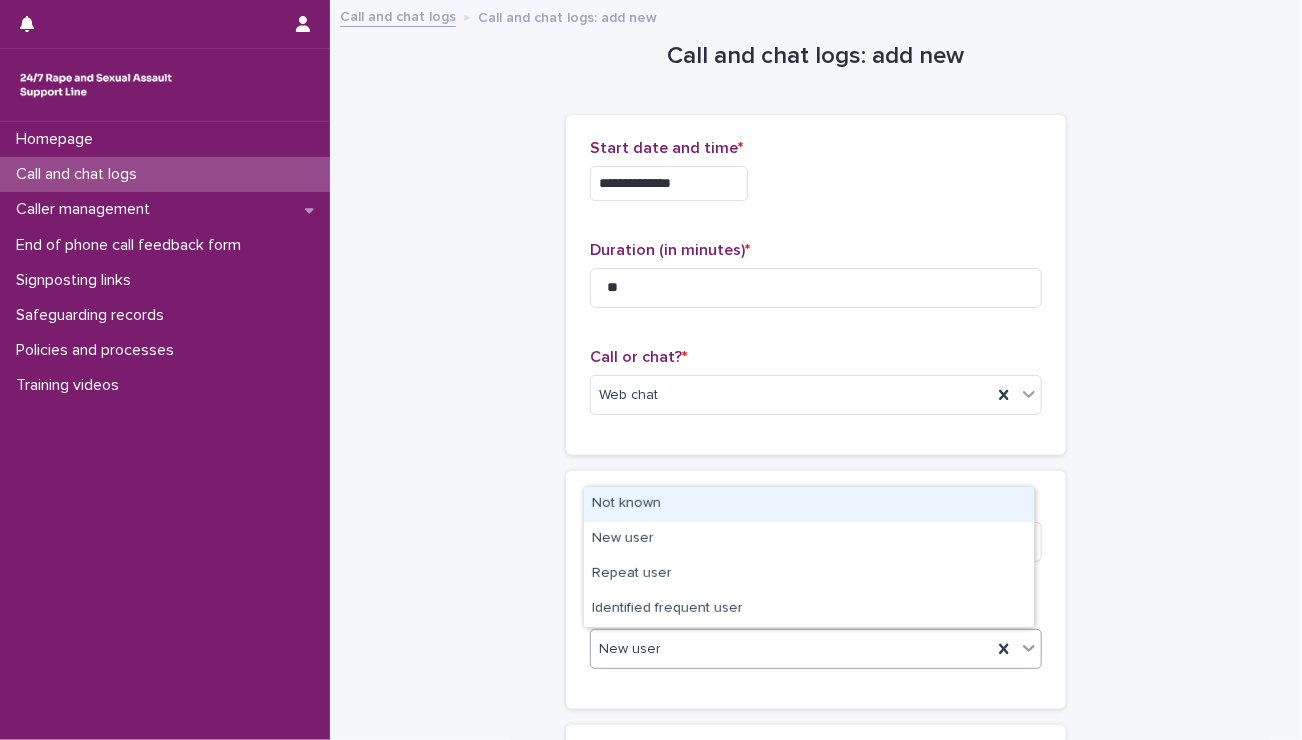 click on "Not known" at bounding box center [809, 504] 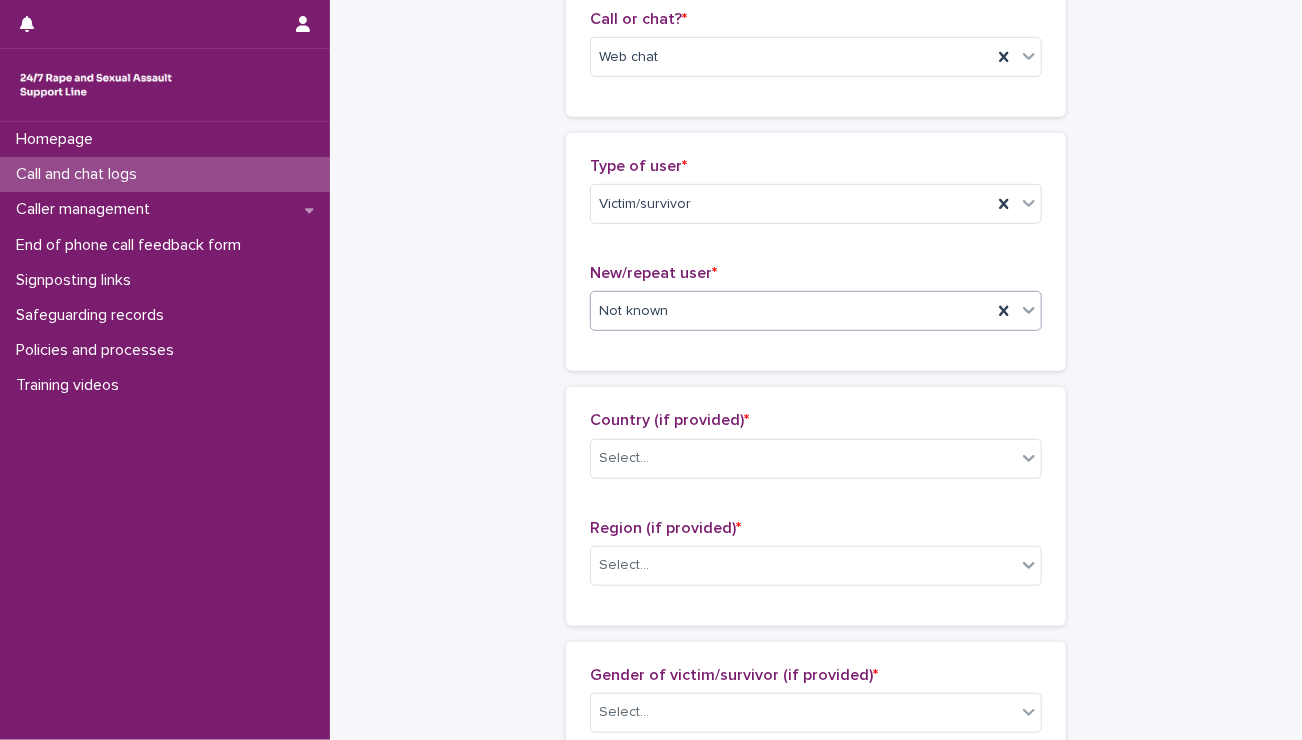 scroll, scrollTop: 346, scrollLeft: 0, axis: vertical 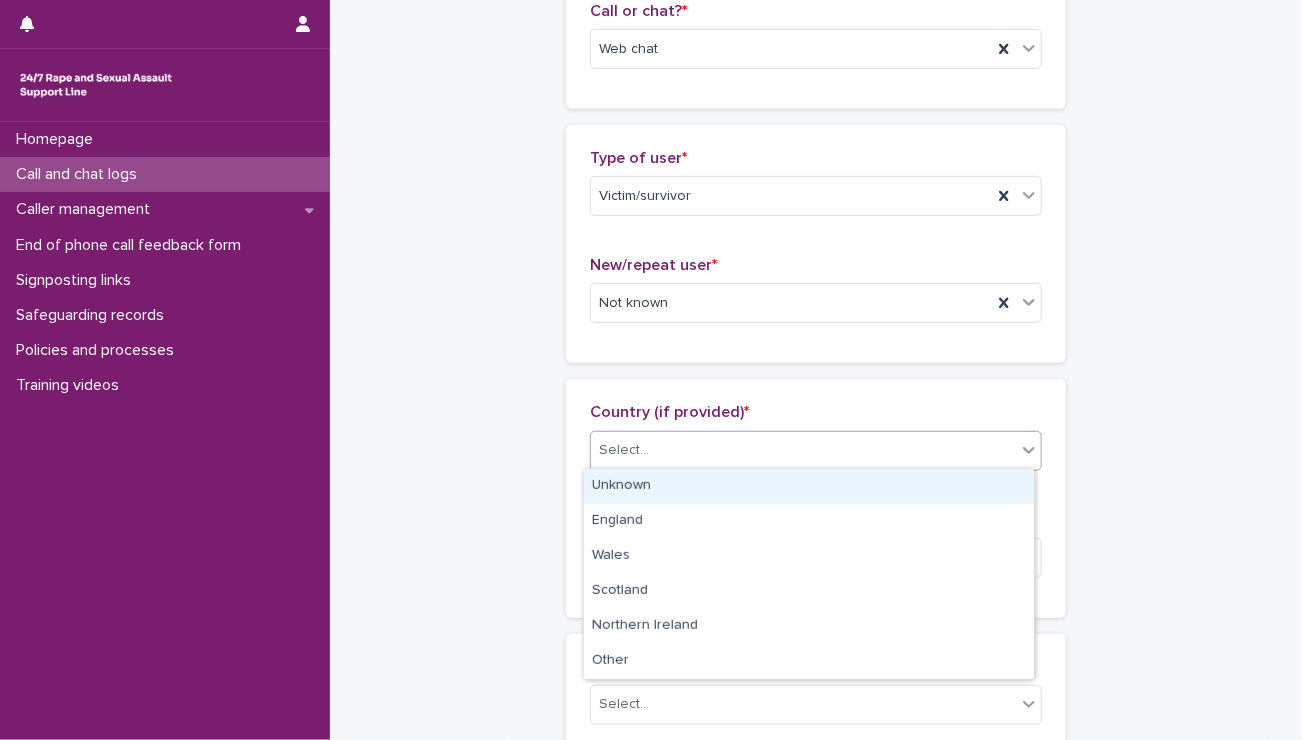 click on "Select..." at bounding box center [624, 450] 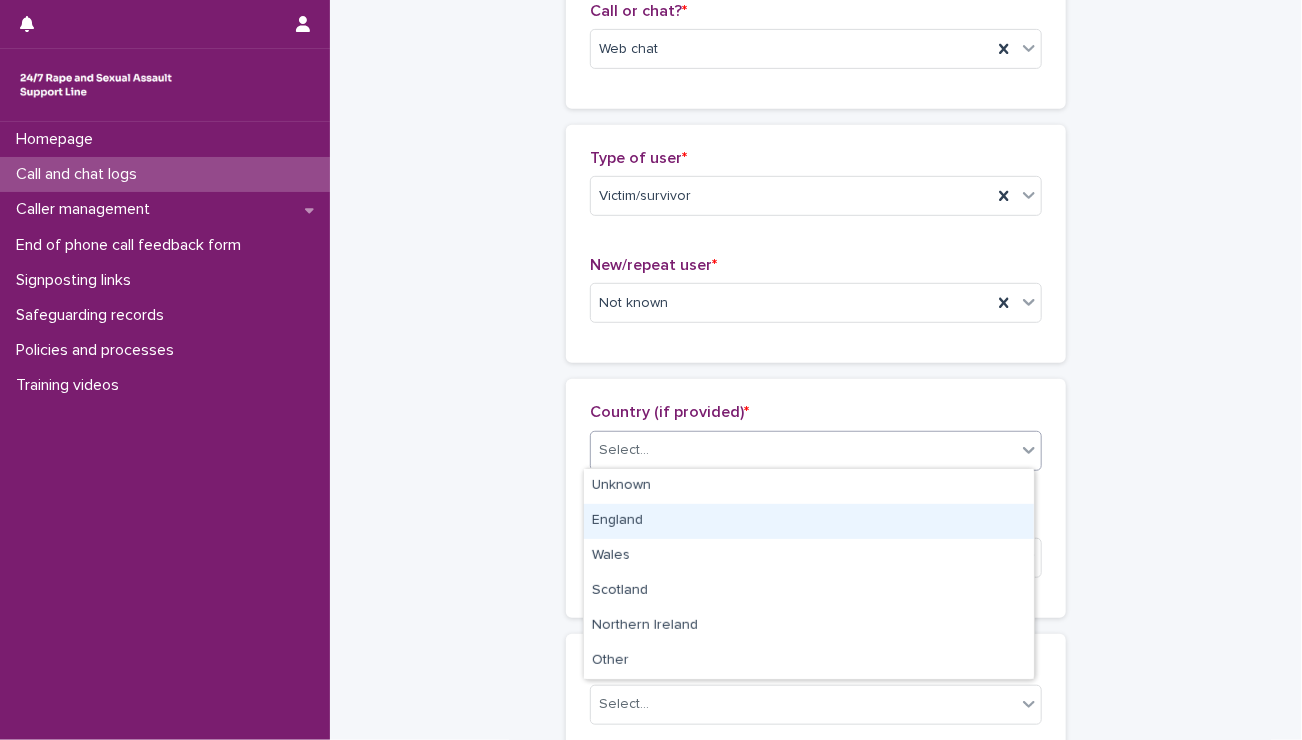 click on "England" at bounding box center (809, 521) 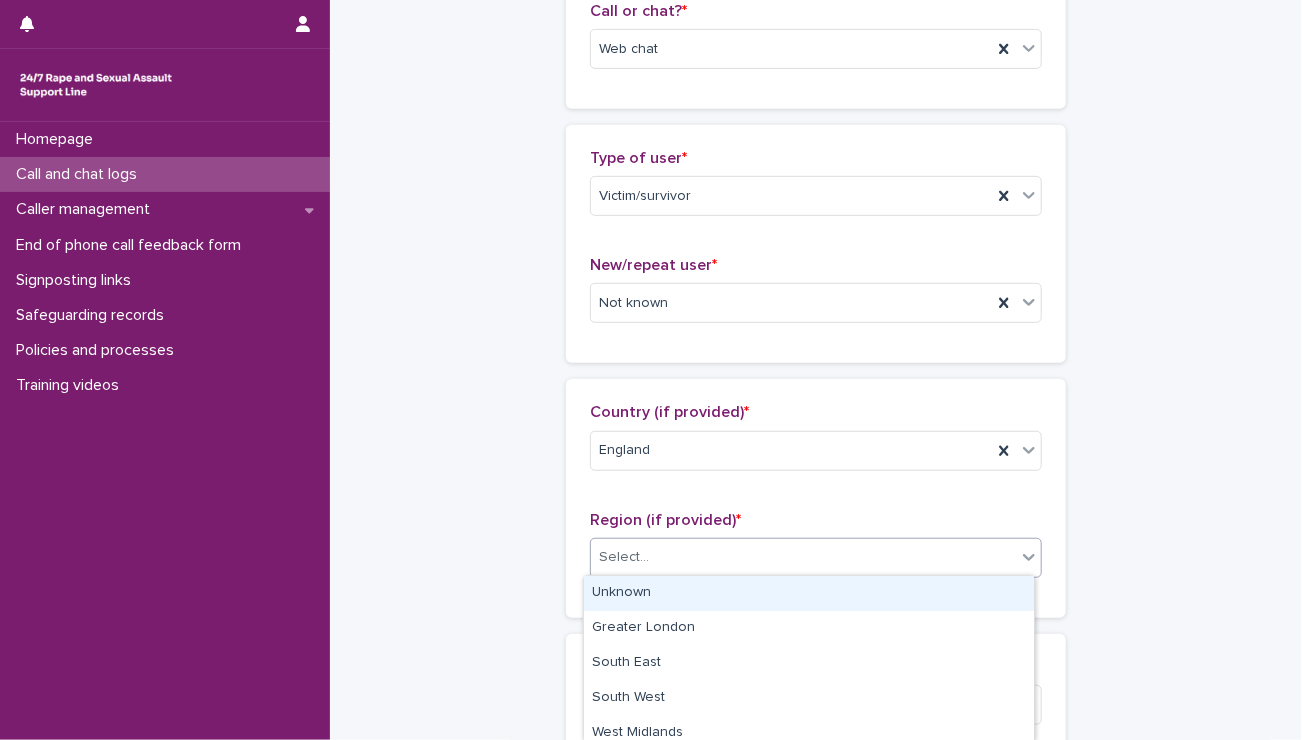 click on "Select..." at bounding box center [803, 557] 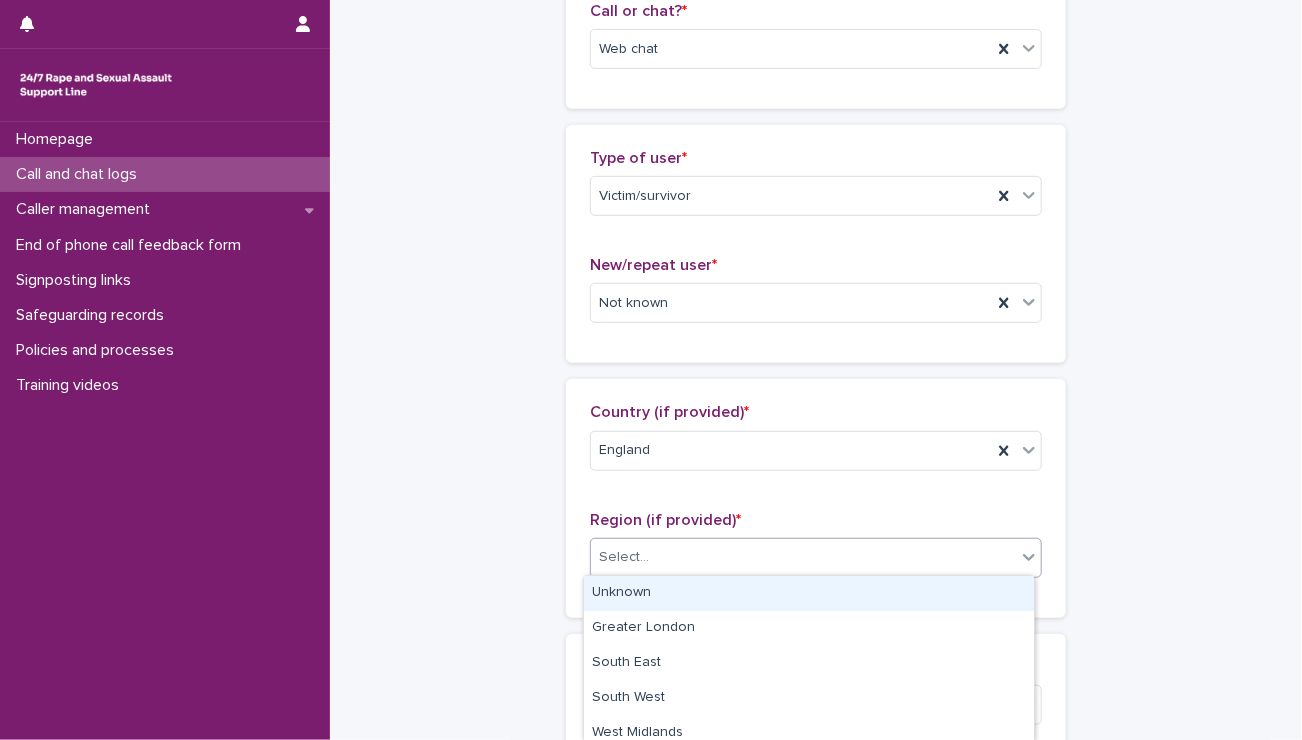 click on "Unknown" at bounding box center [809, 593] 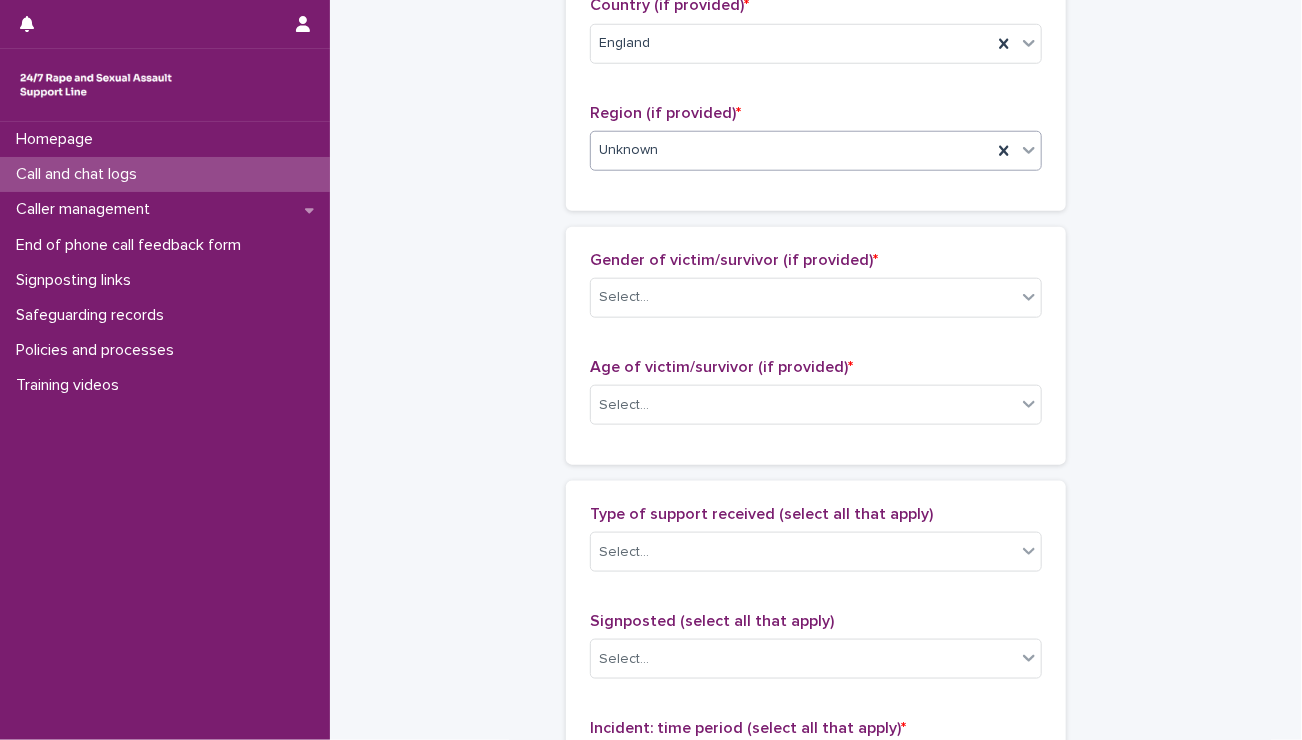 scroll, scrollTop: 757, scrollLeft: 0, axis: vertical 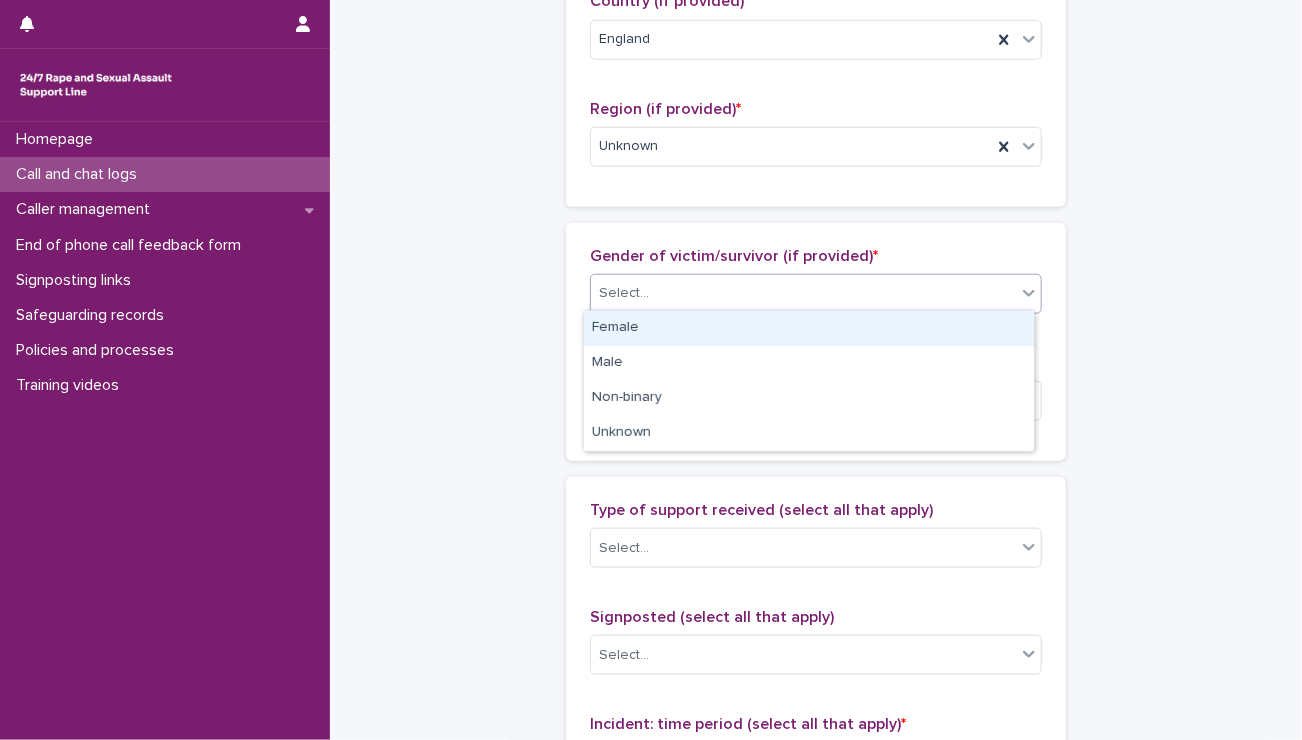 click on "Select..." at bounding box center [624, 293] 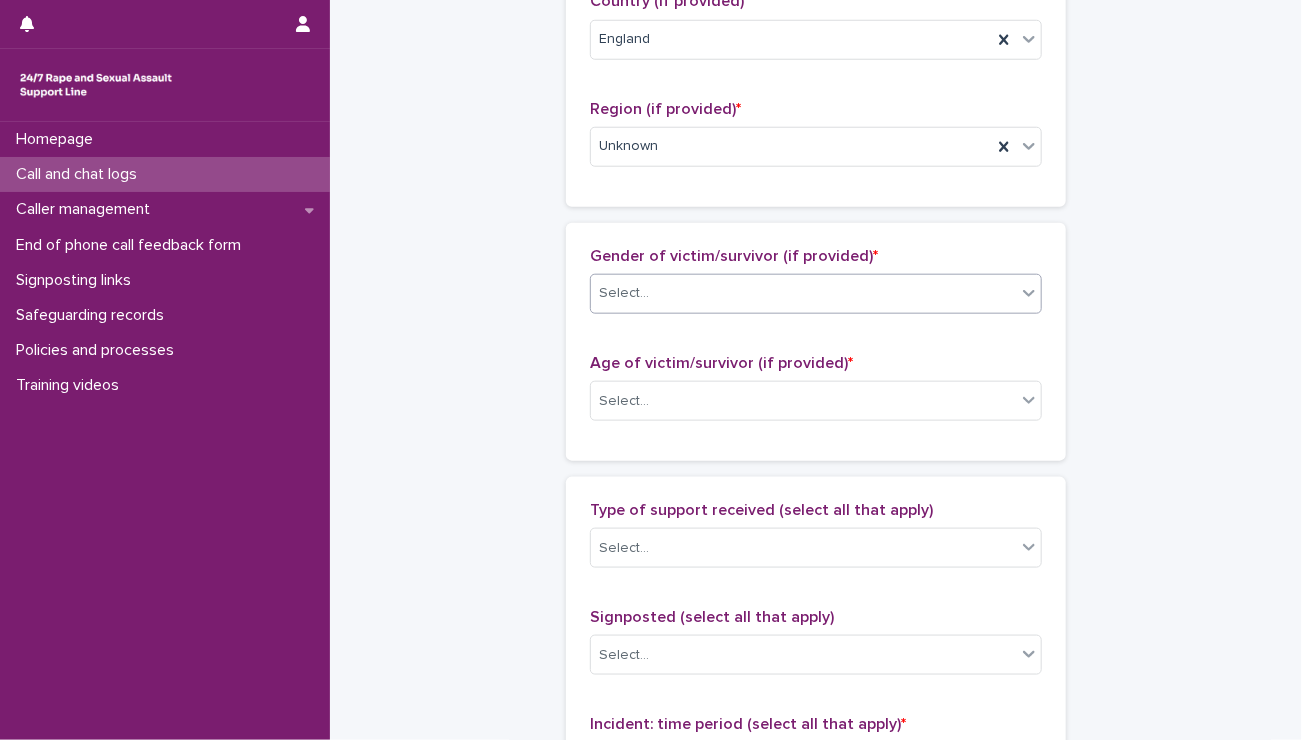 drag, startPoint x: 635, startPoint y: 289, endPoint x: 668, endPoint y: 417, distance: 132.18547 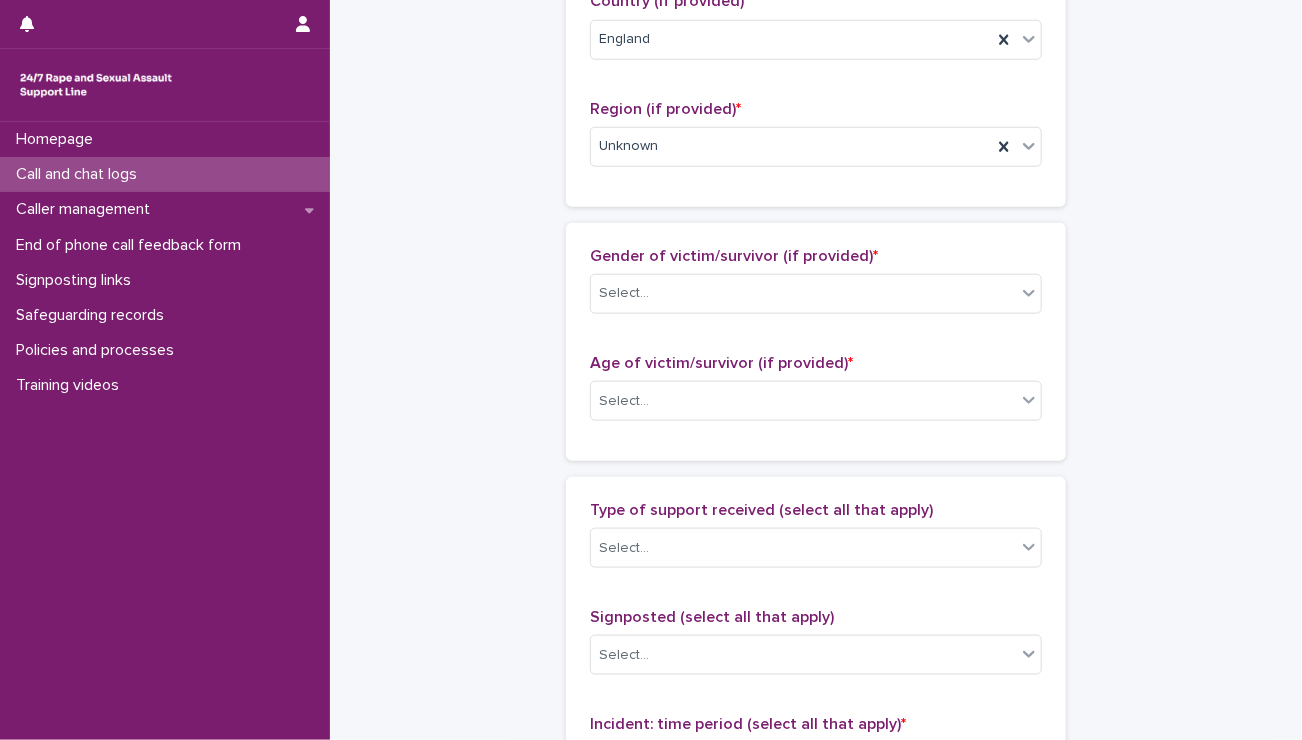 drag, startPoint x: 668, startPoint y: 417, endPoint x: 356, endPoint y: 306, distance: 331.15707 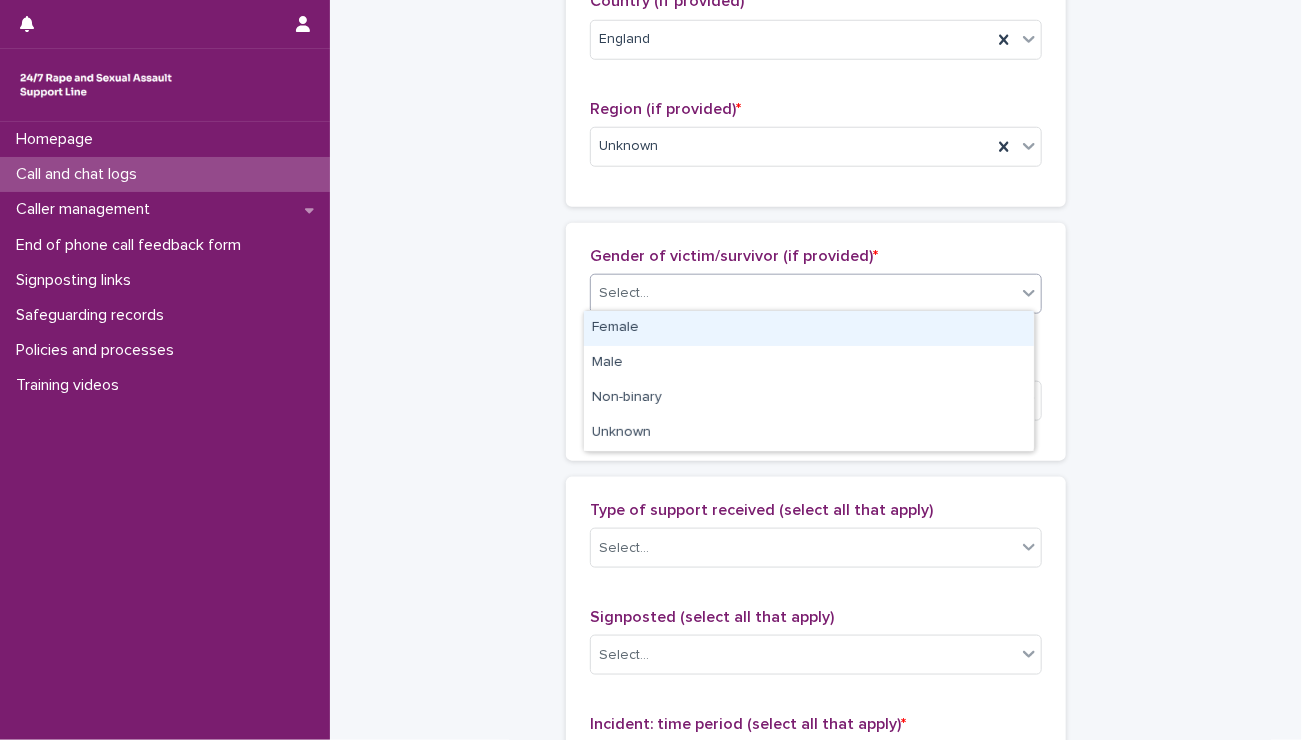 click on "Select..." at bounding box center (803, 293) 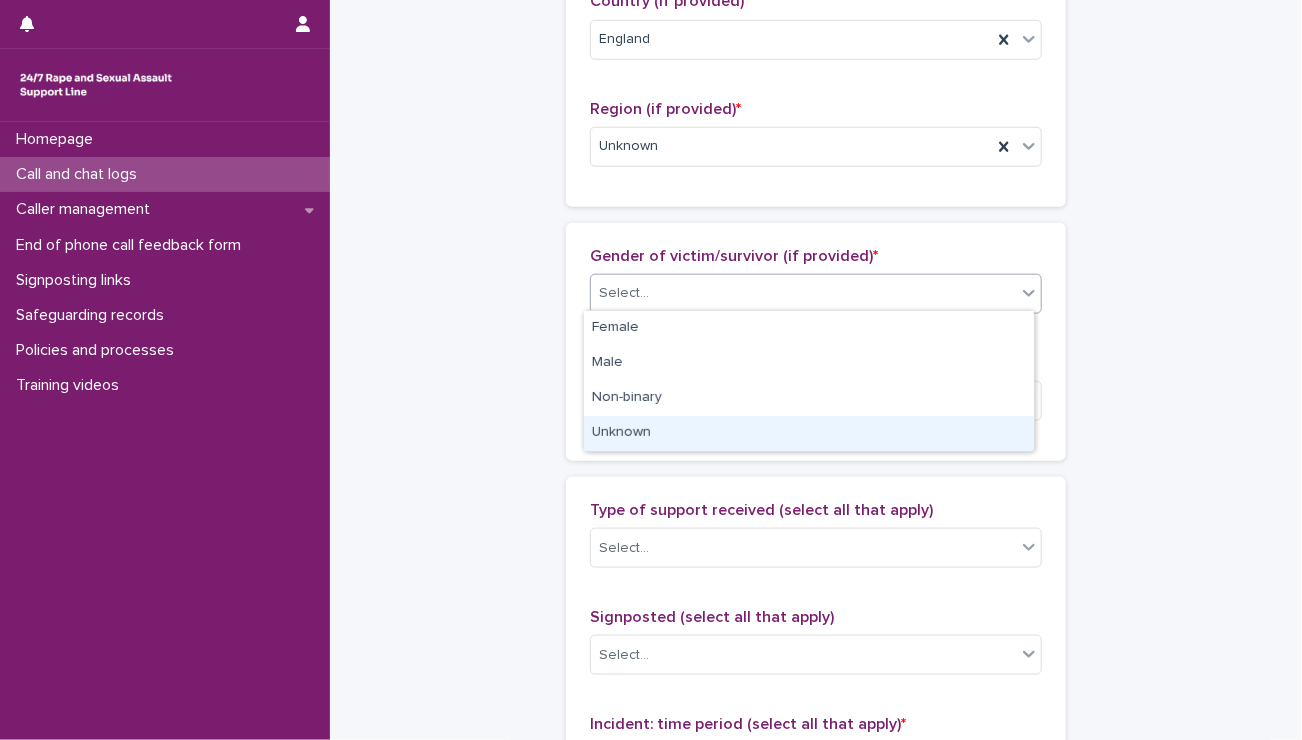 drag, startPoint x: 652, startPoint y: 414, endPoint x: 652, endPoint y: 426, distance: 12 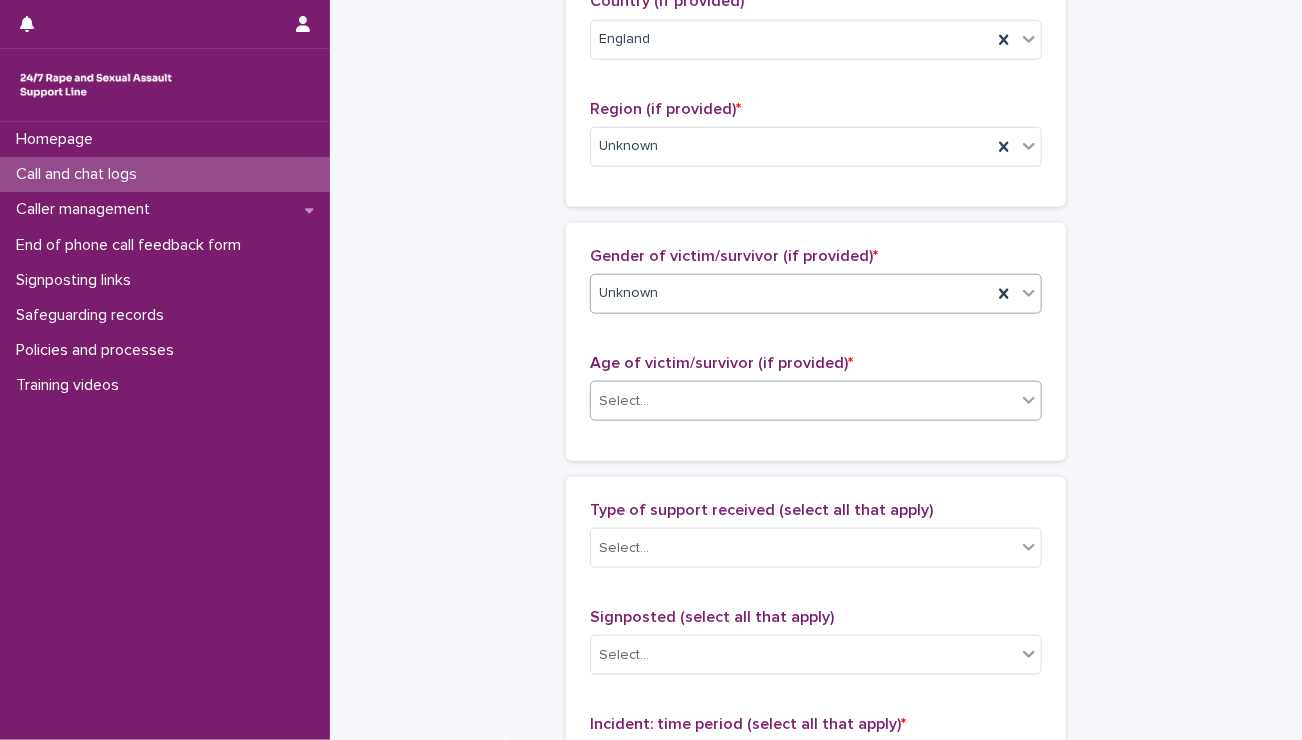 click on "Select..." at bounding box center [803, 401] 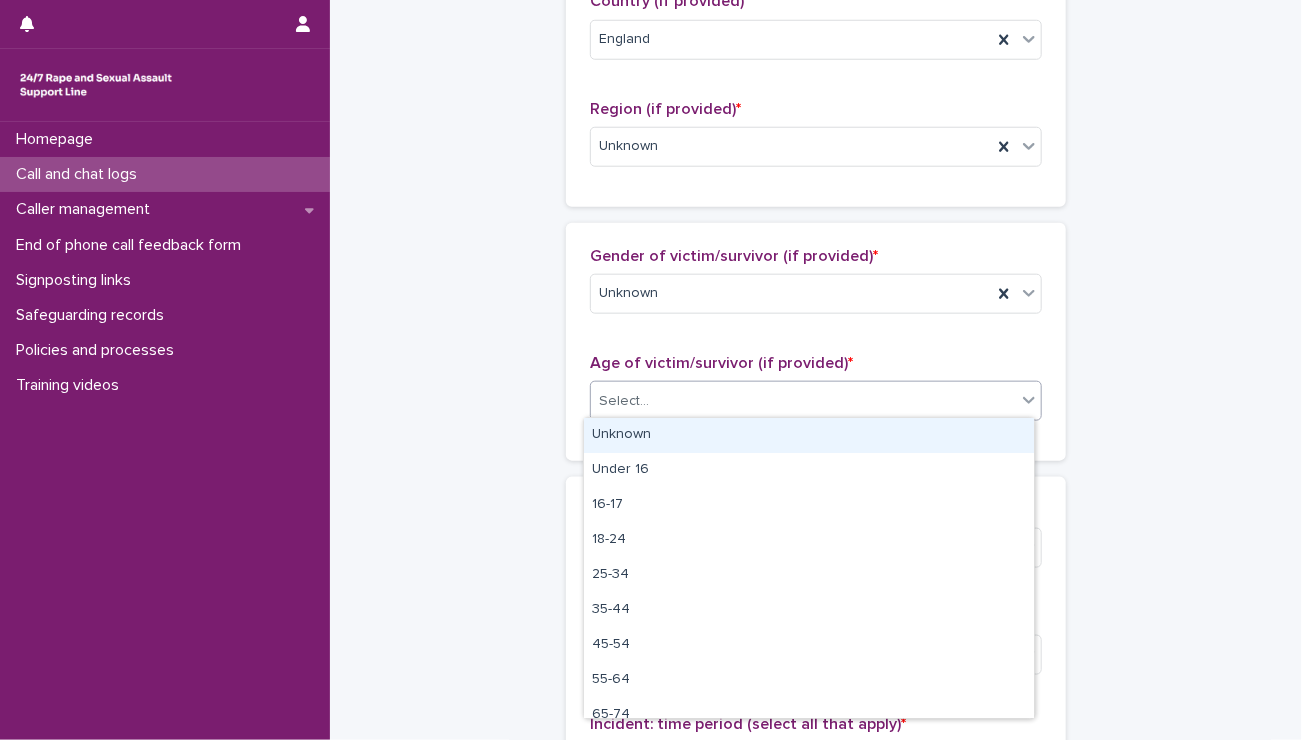 click on "Unknown" at bounding box center [809, 435] 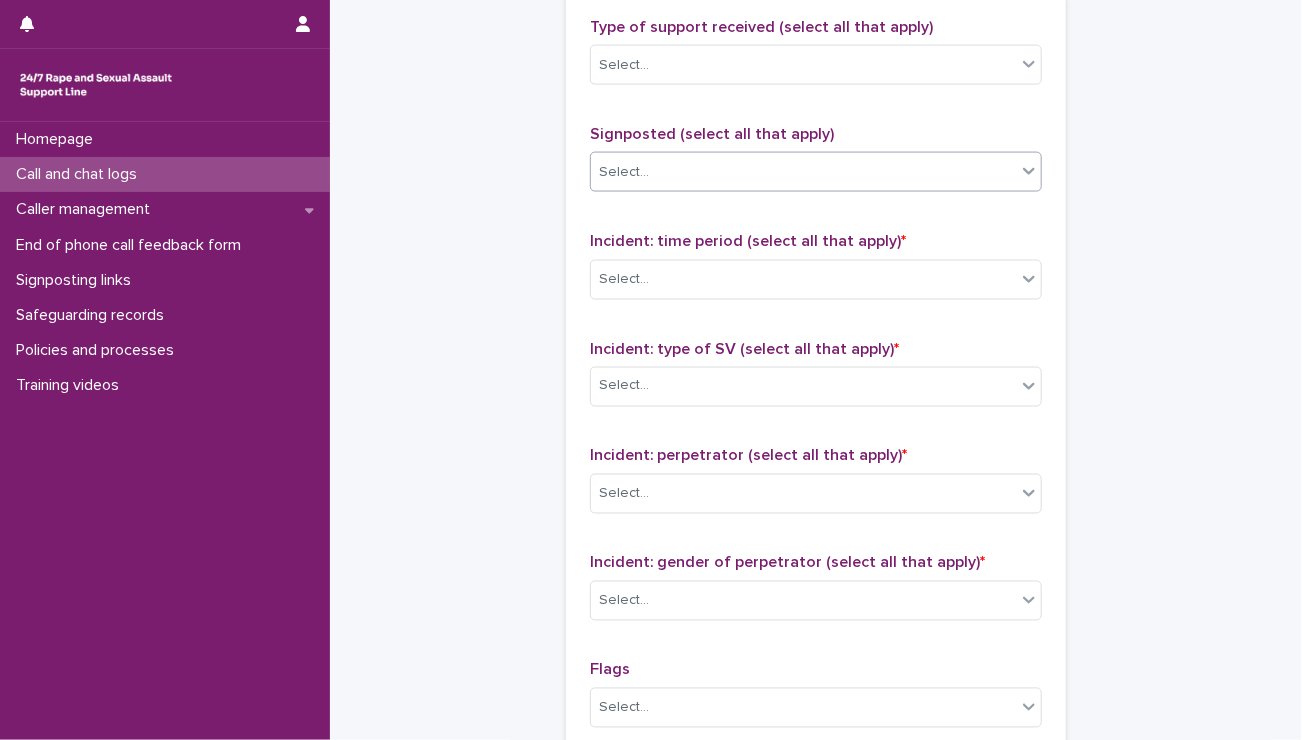 scroll, scrollTop: 1241, scrollLeft: 0, axis: vertical 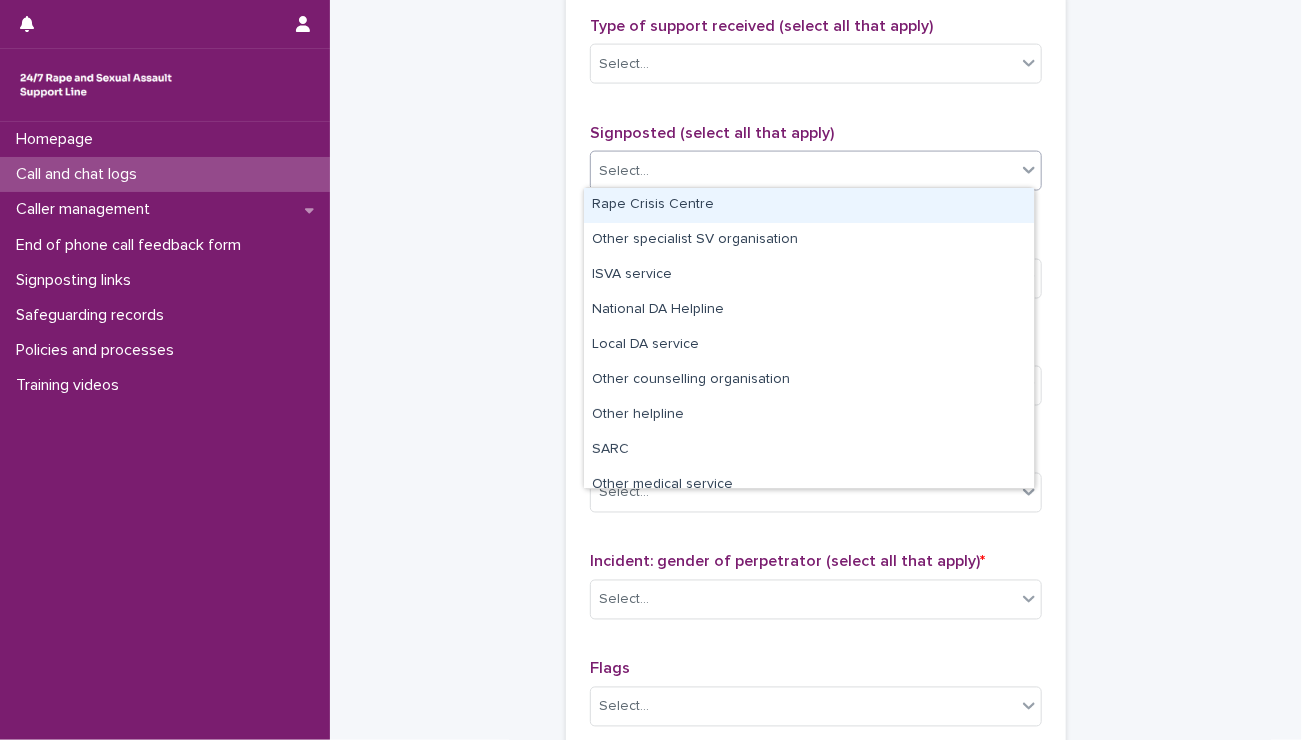 click on "Select..." at bounding box center (803, 171) 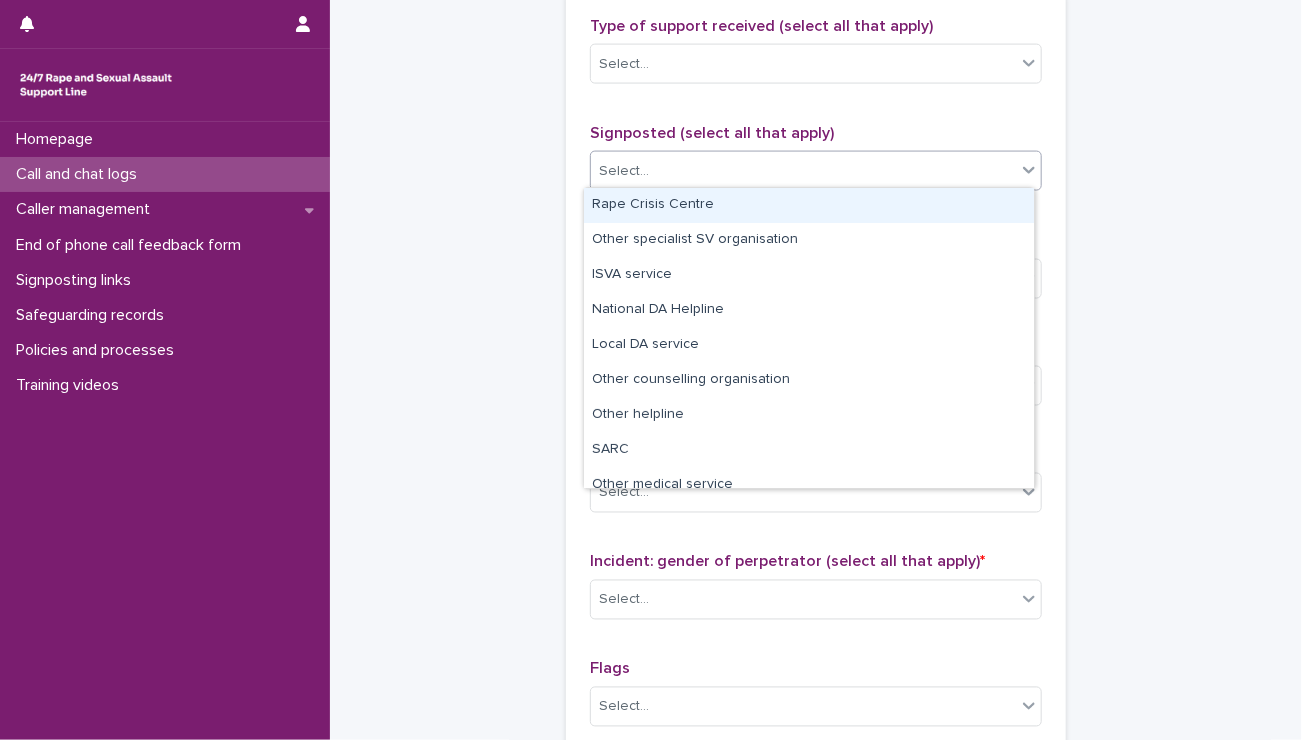 click on "Rape Crisis Centre" at bounding box center (809, 205) 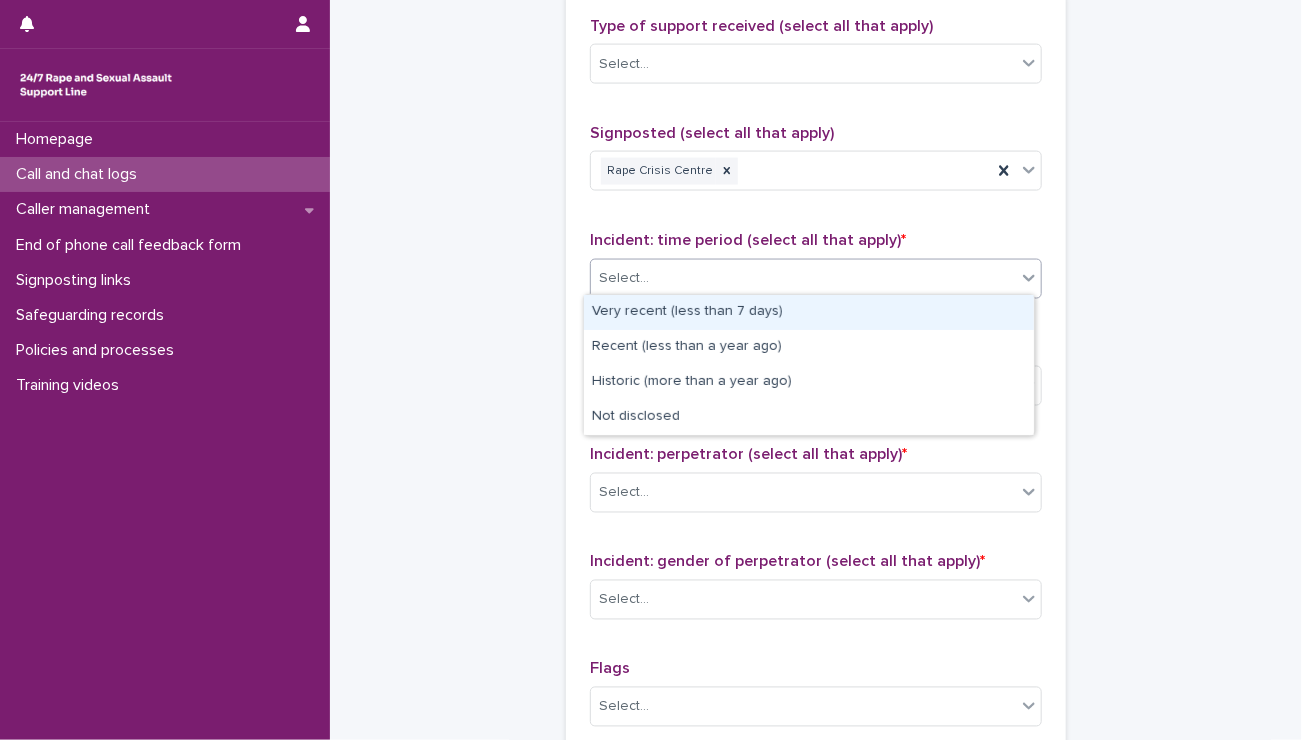 click on "Select..." at bounding box center [803, 278] 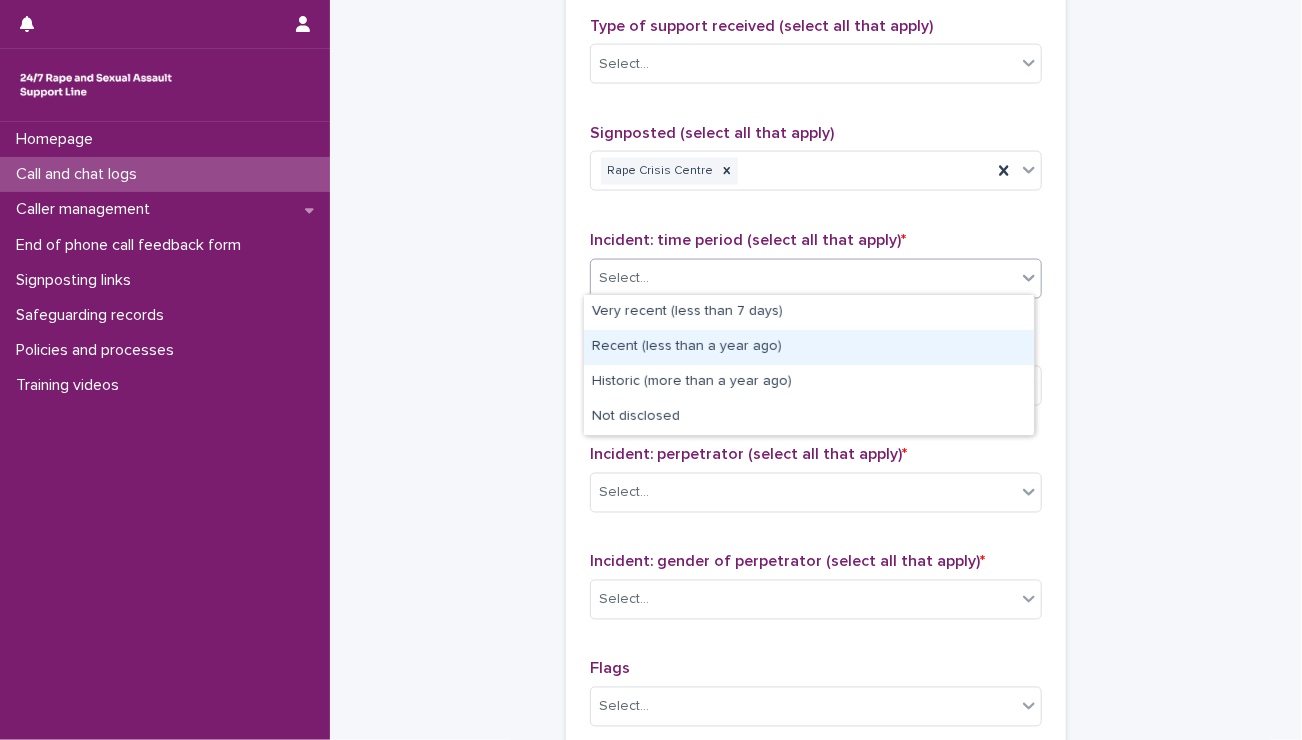 click on "Recent (less than a year ago)" at bounding box center (809, 347) 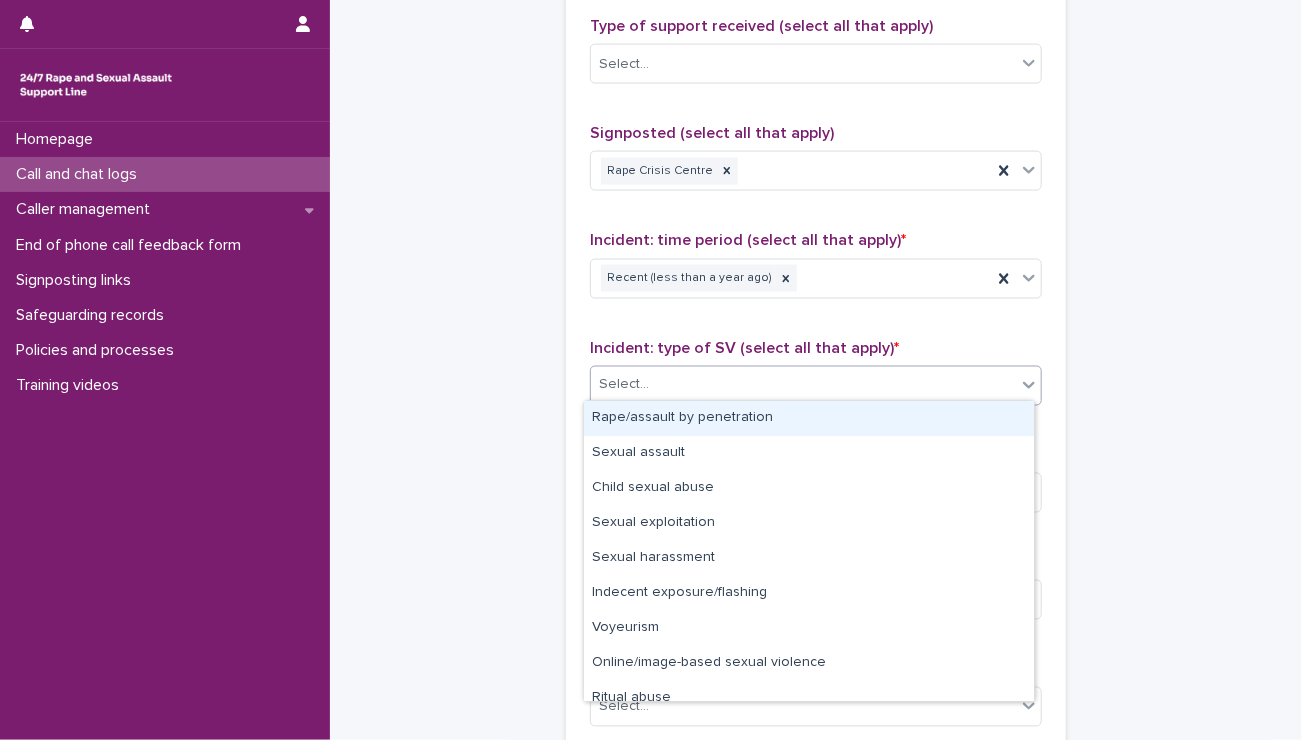 click on "Select..." at bounding box center [803, 385] 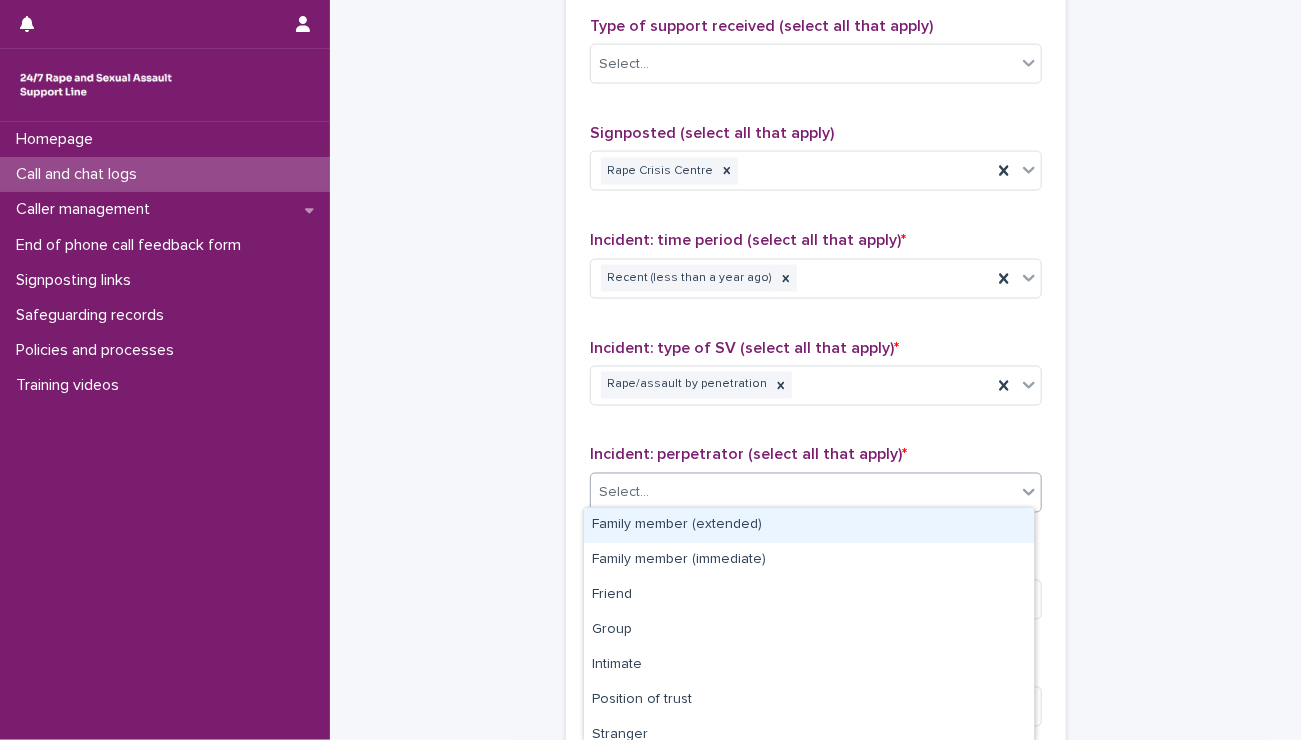 click on "Select..." at bounding box center [803, 493] 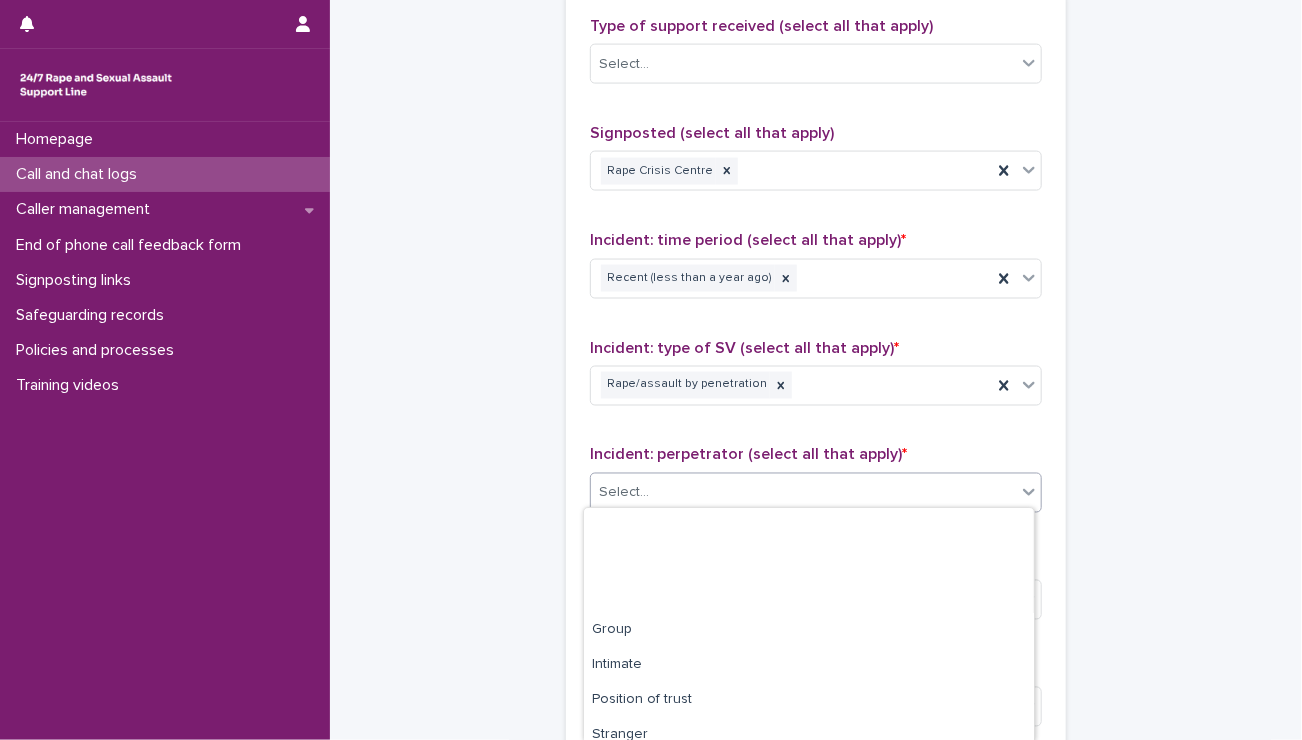 scroll, scrollTop: 152, scrollLeft: 0, axis: vertical 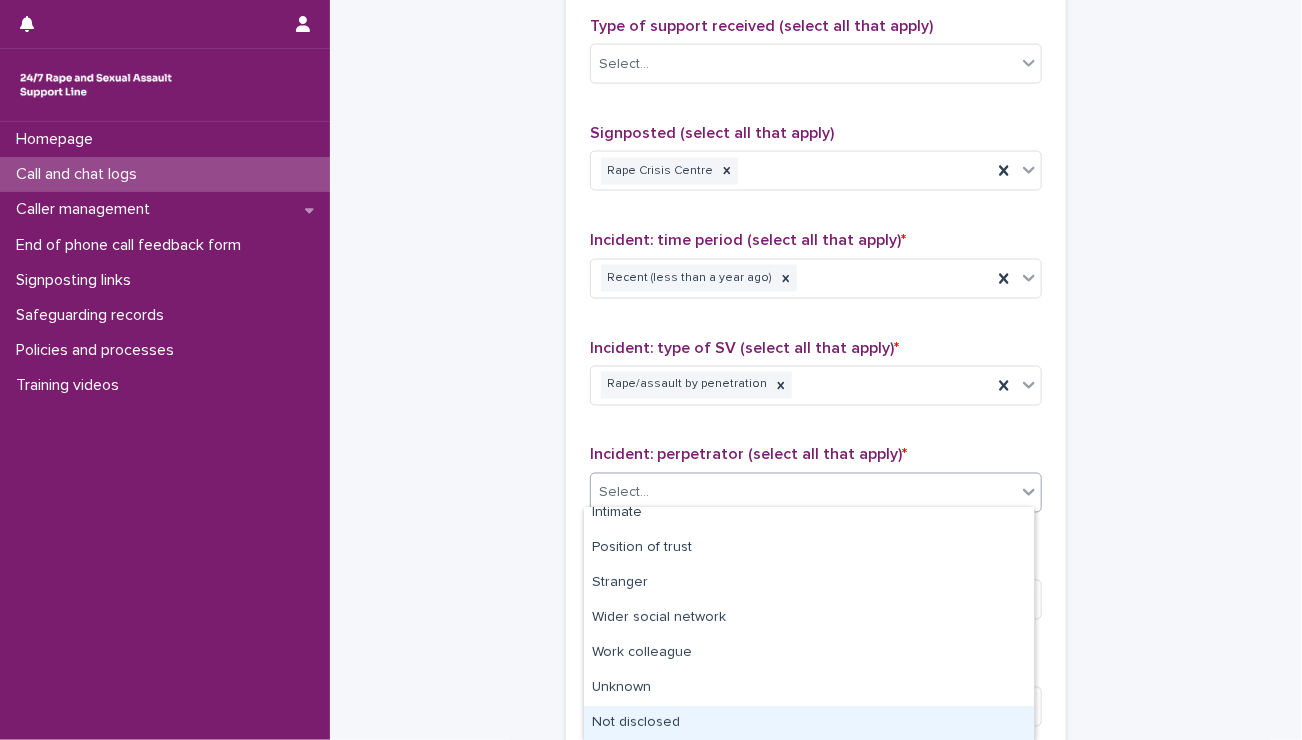 click on "Not disclosed" at bounding box center [809, 723] 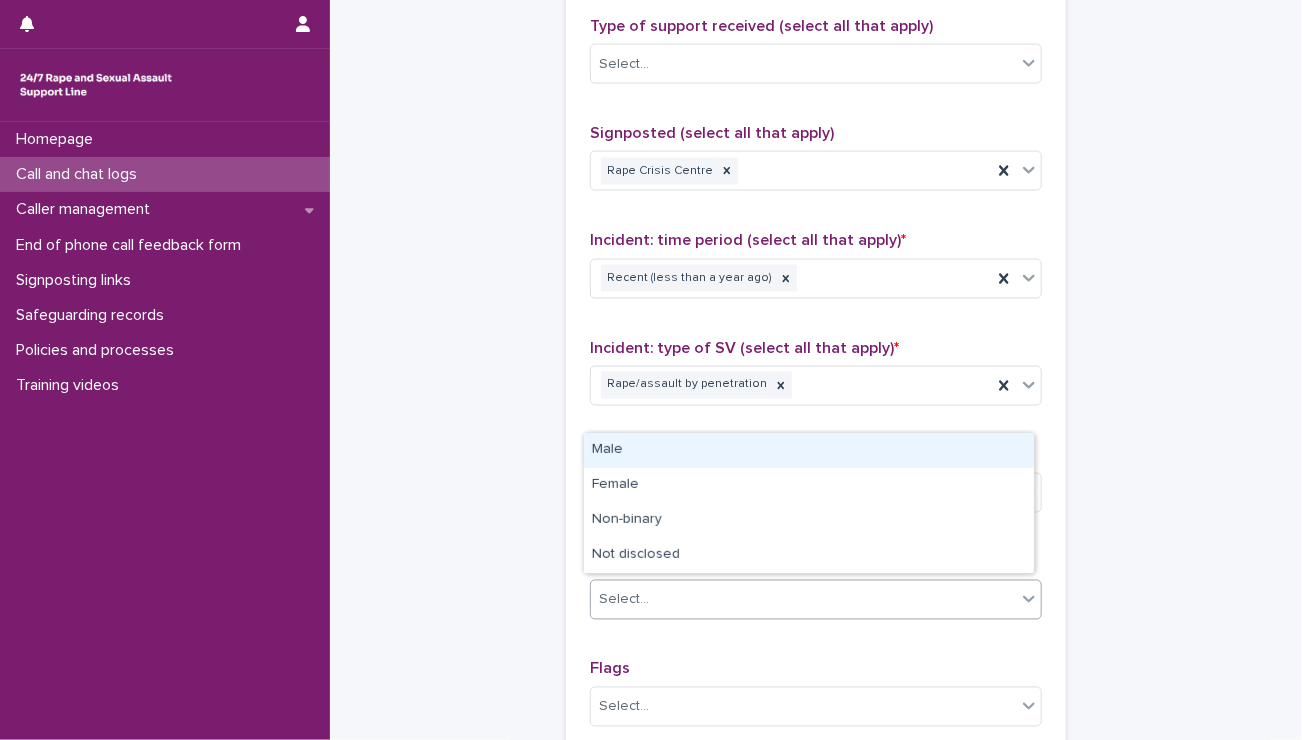 click on "Select..." at bounding box center [803, 600] 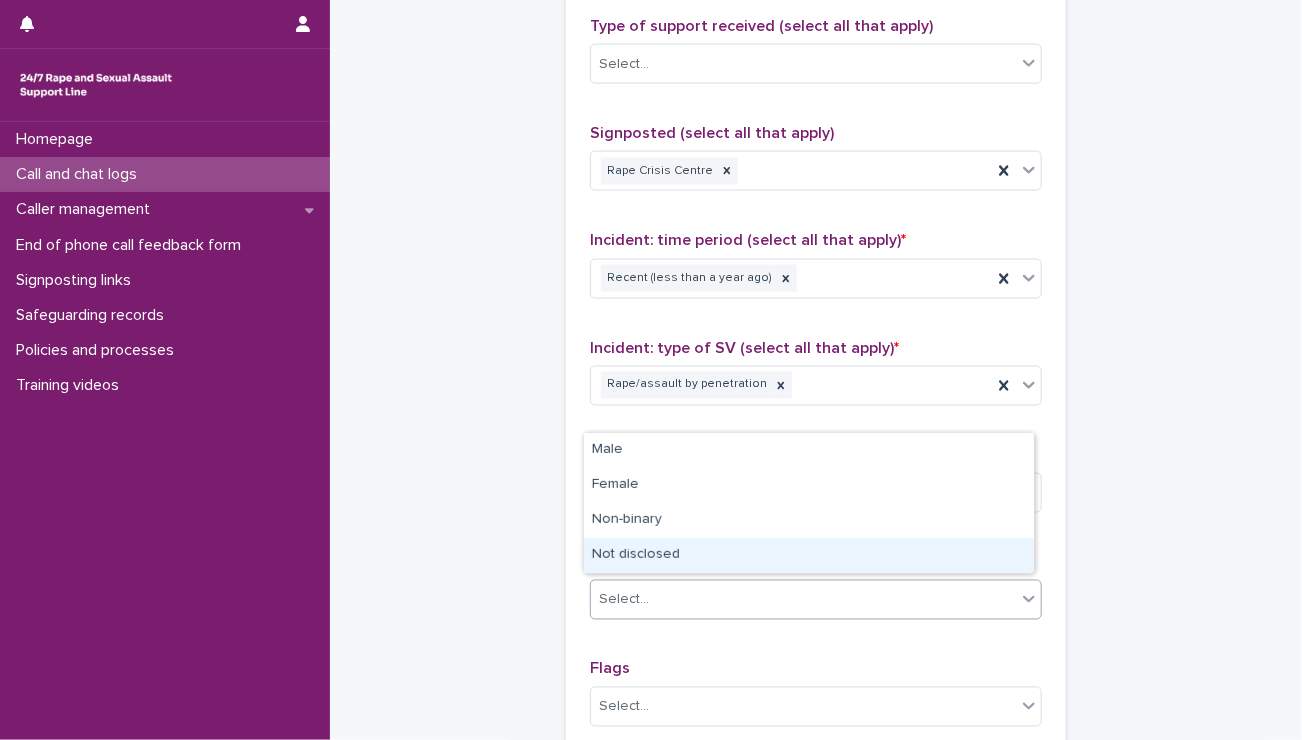 click on "Not disclosed" at bounding box center (809, 555) 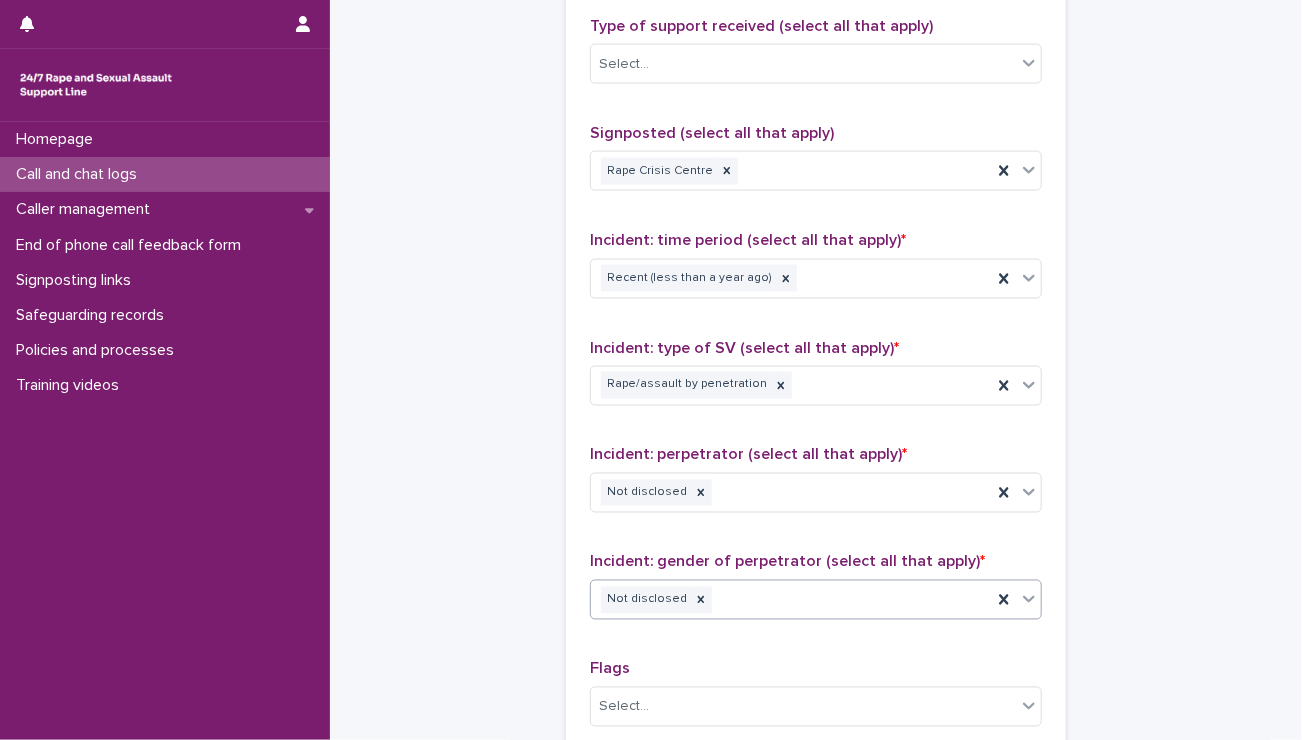 scroll, scrollTop: 1576, scrollLeft: 0, axis: vertical 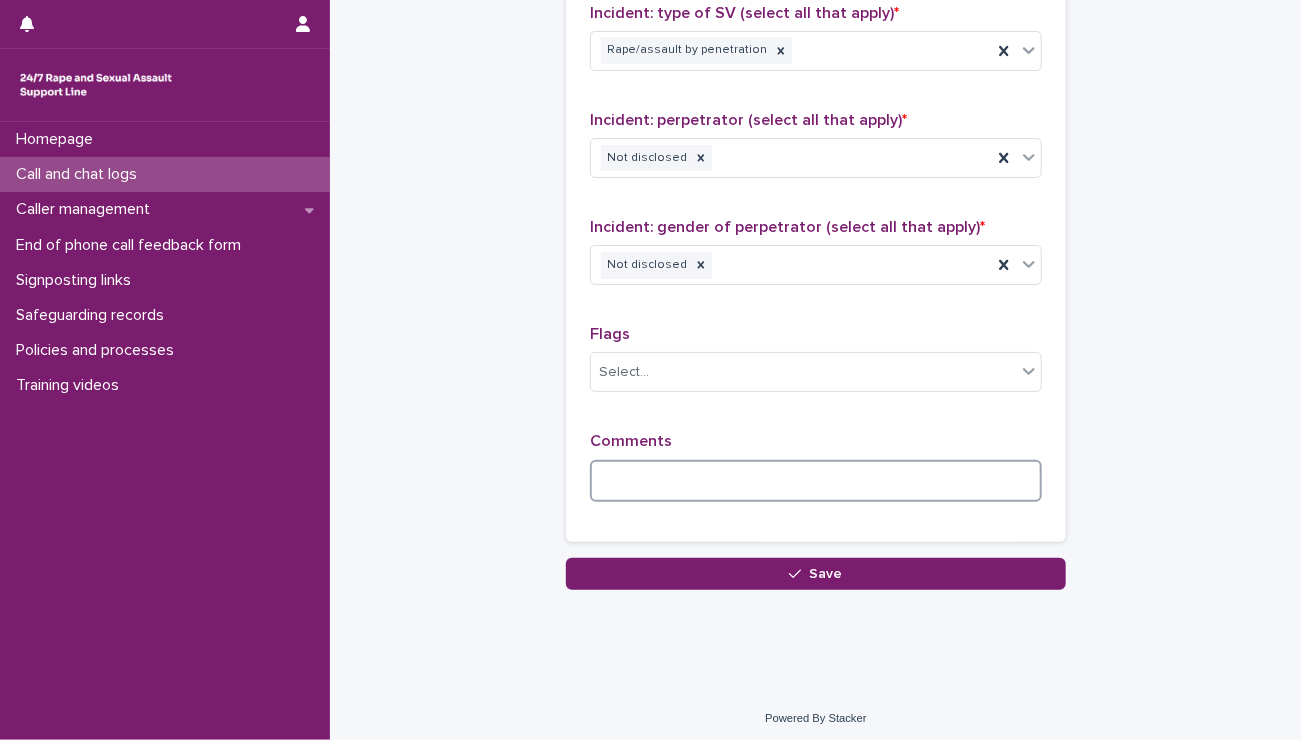 click at bounding box center (816, 481) 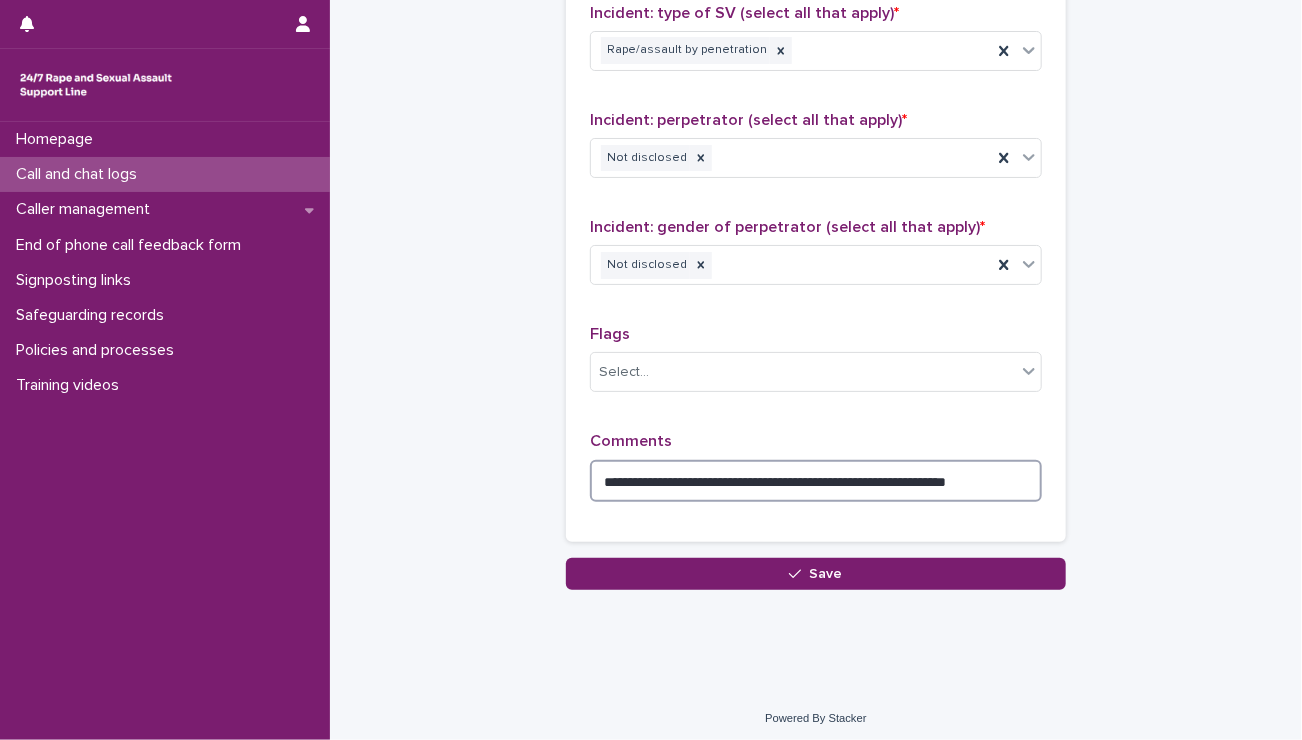 click on "**********" at bounding box center [816, 481] 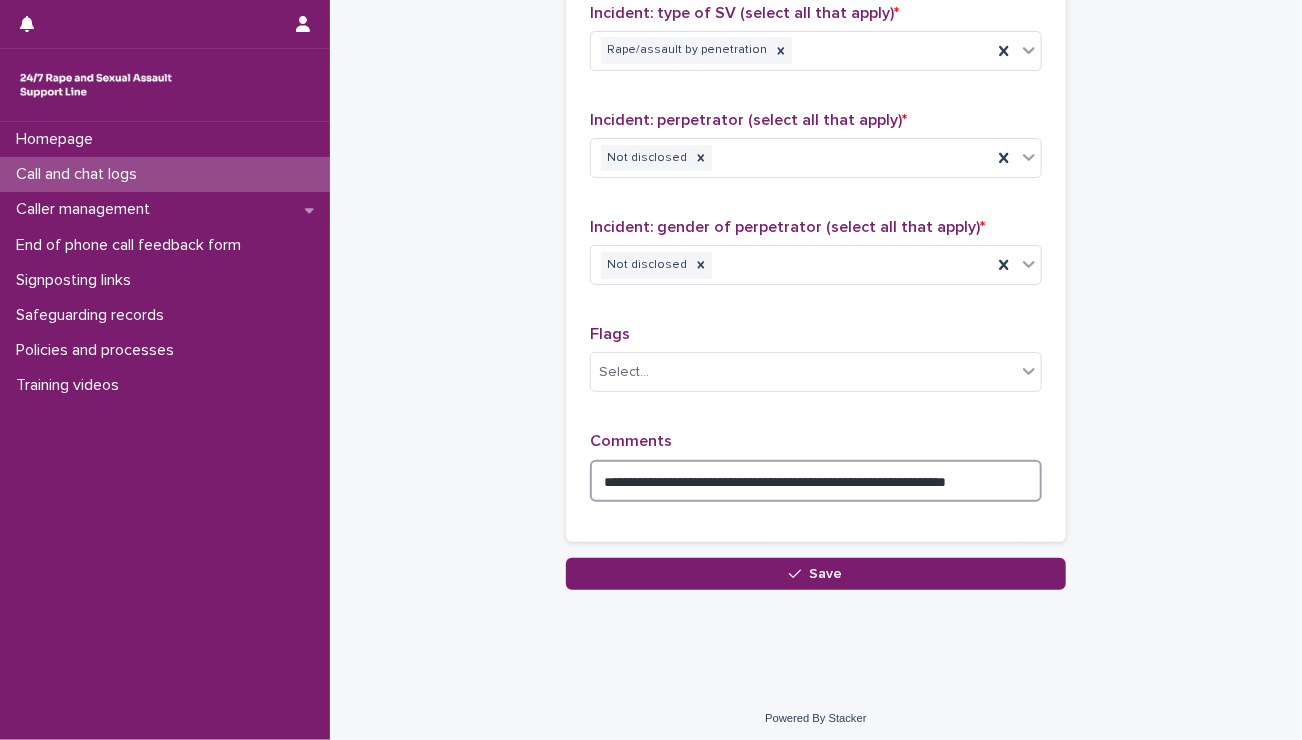 click on "**********" at bounding box center (816, 481) 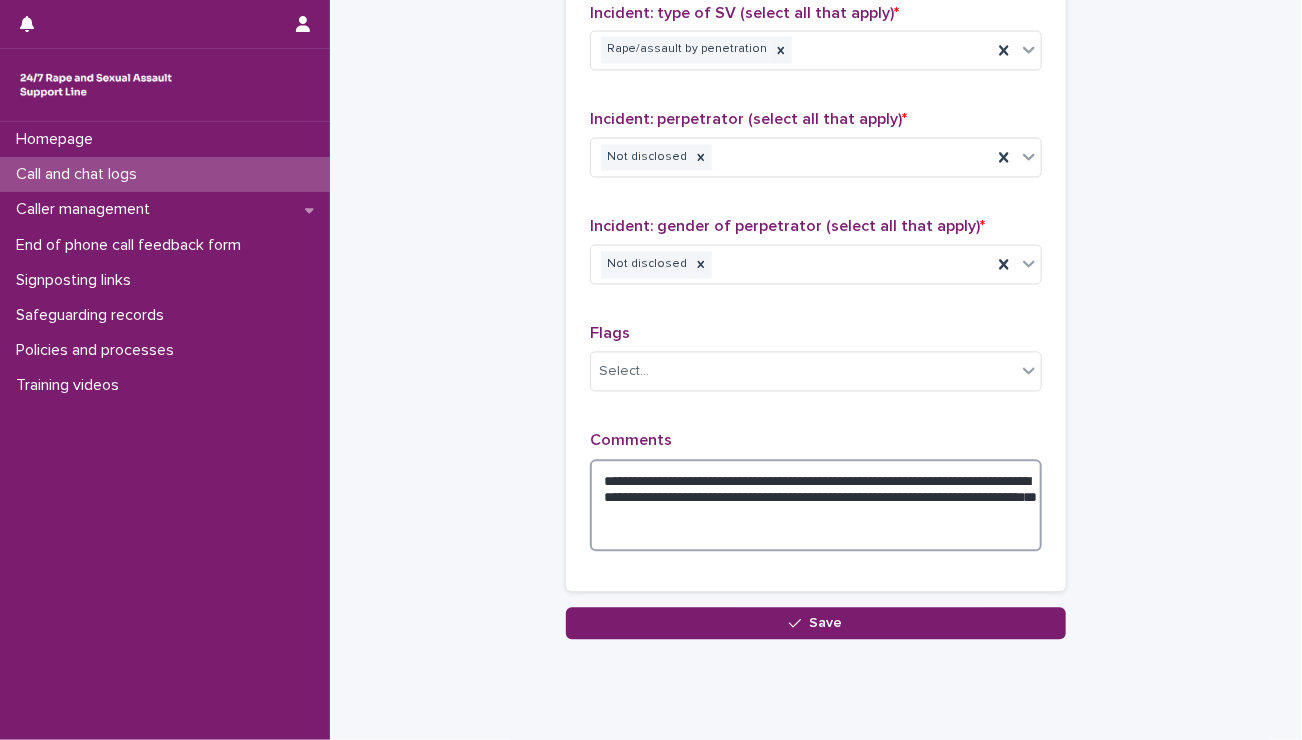 click on "**********" at bounding box center (816, 506) 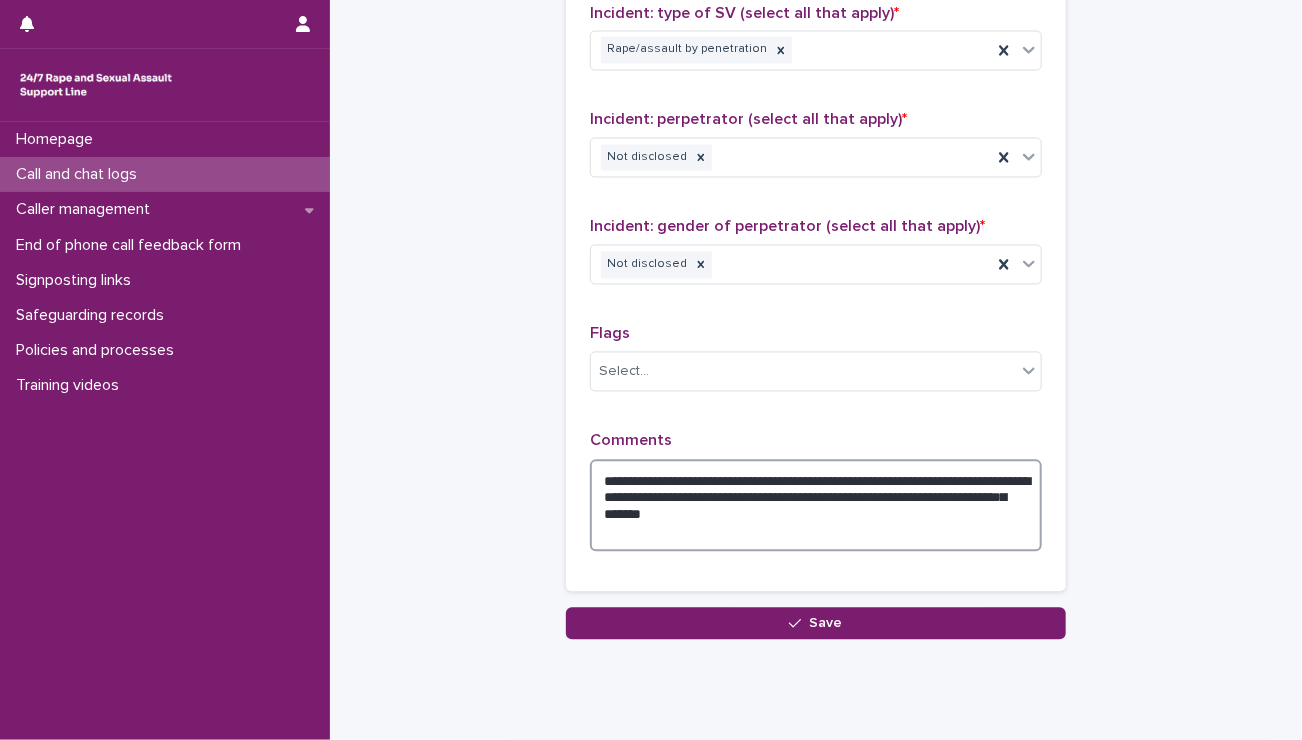 click on "**********" at bounding box center [816, 506] 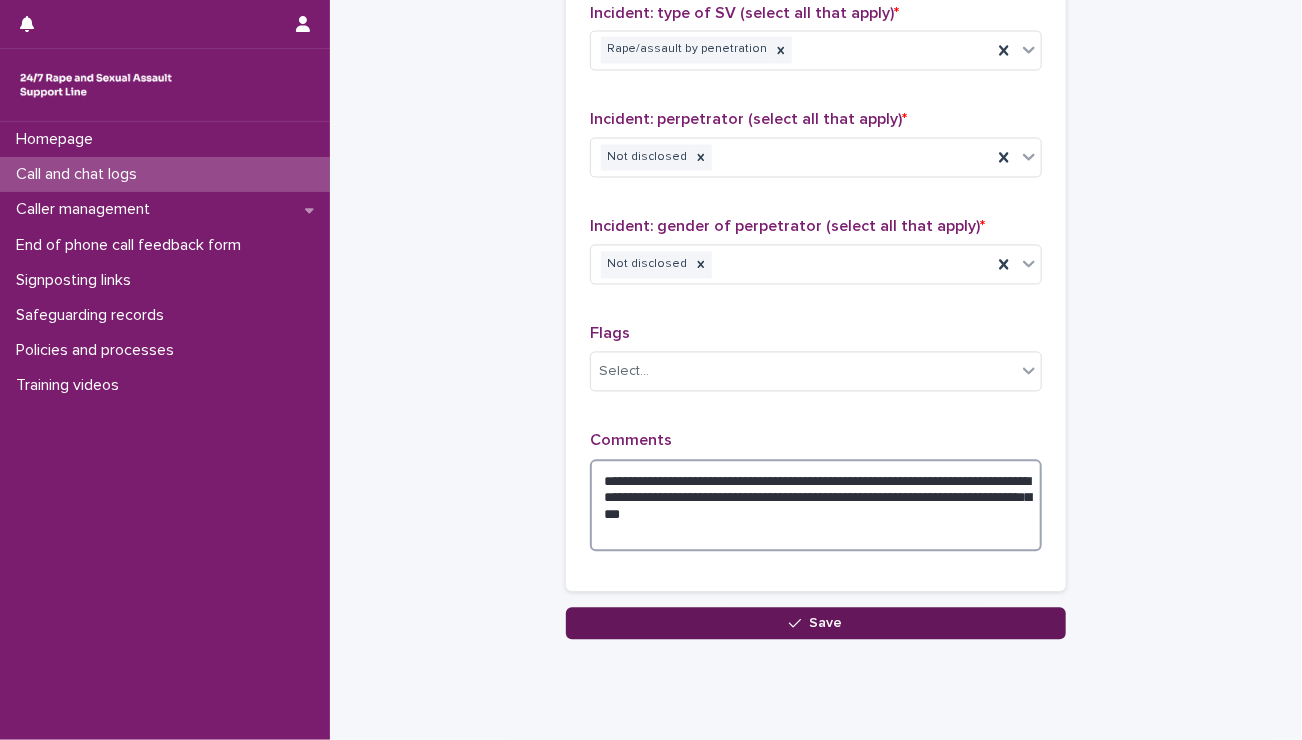 type on "**********" 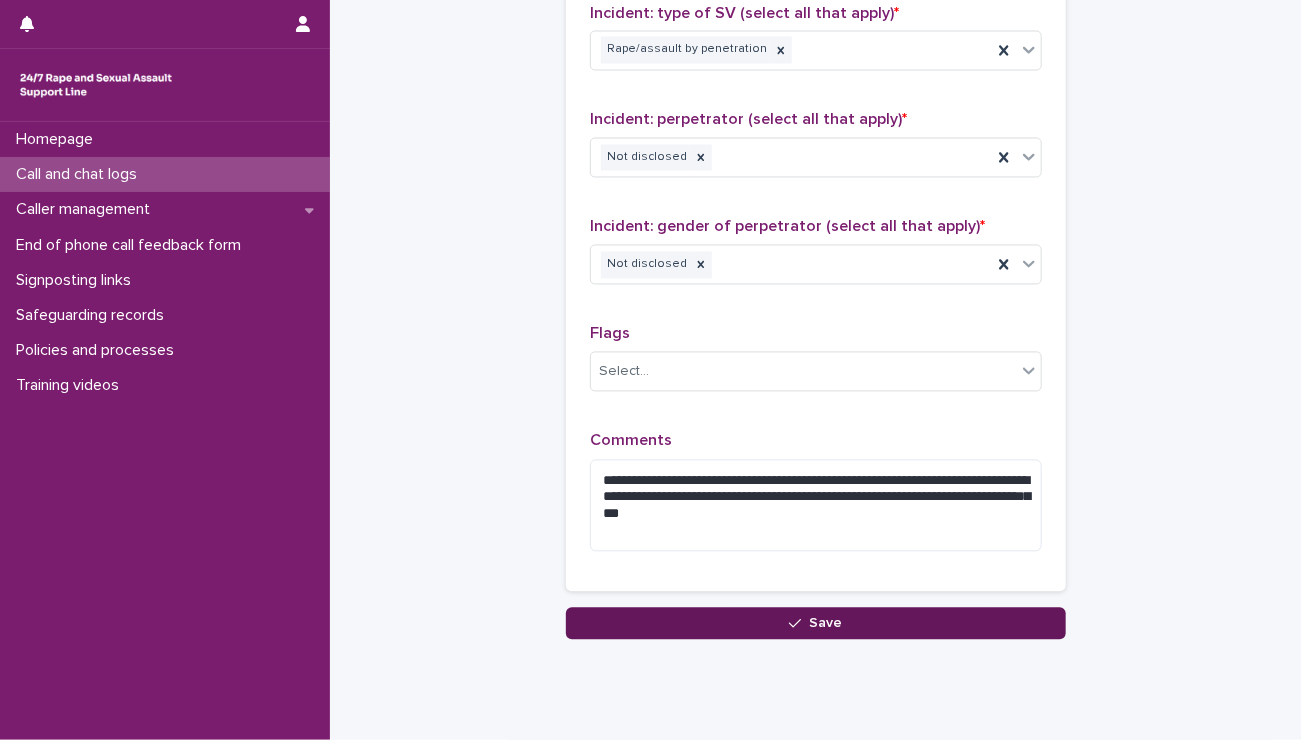 click on "Save" at bounding box center (826, 624) 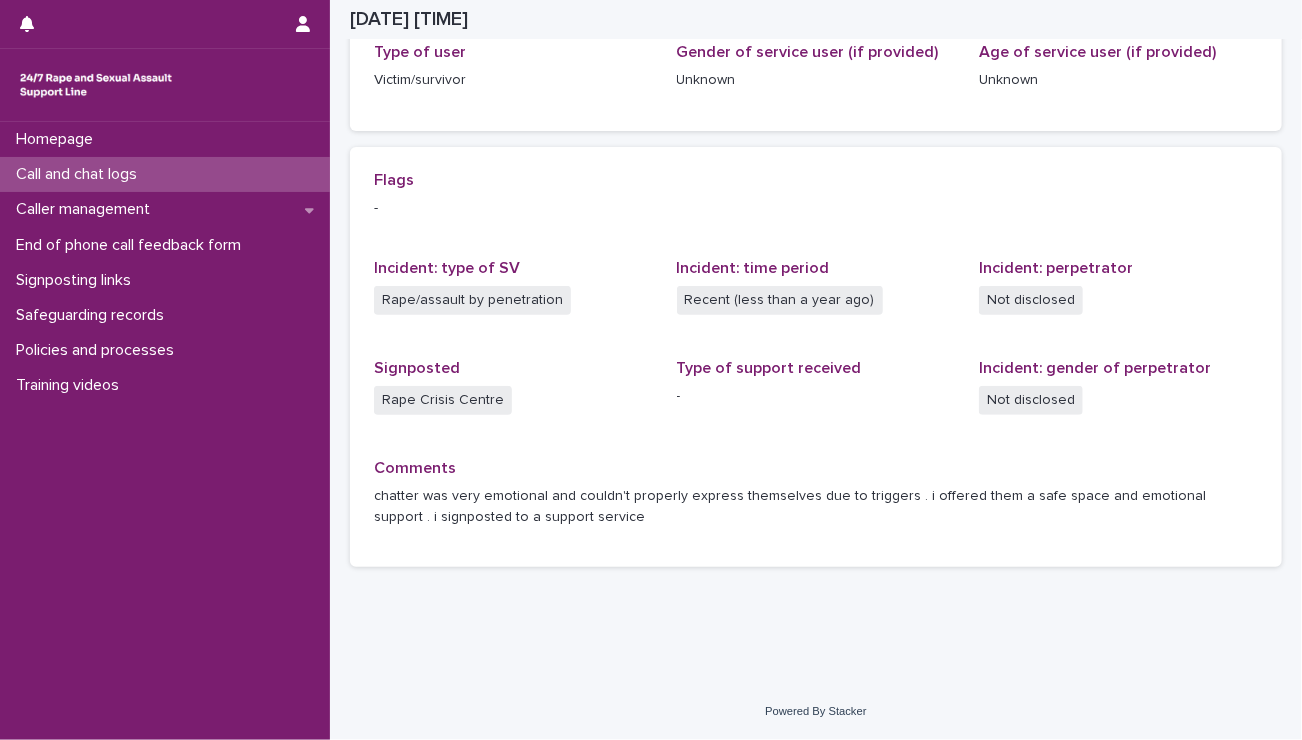 scroll, scrollTop: 343, scrollLeft: 0, axis: vertical 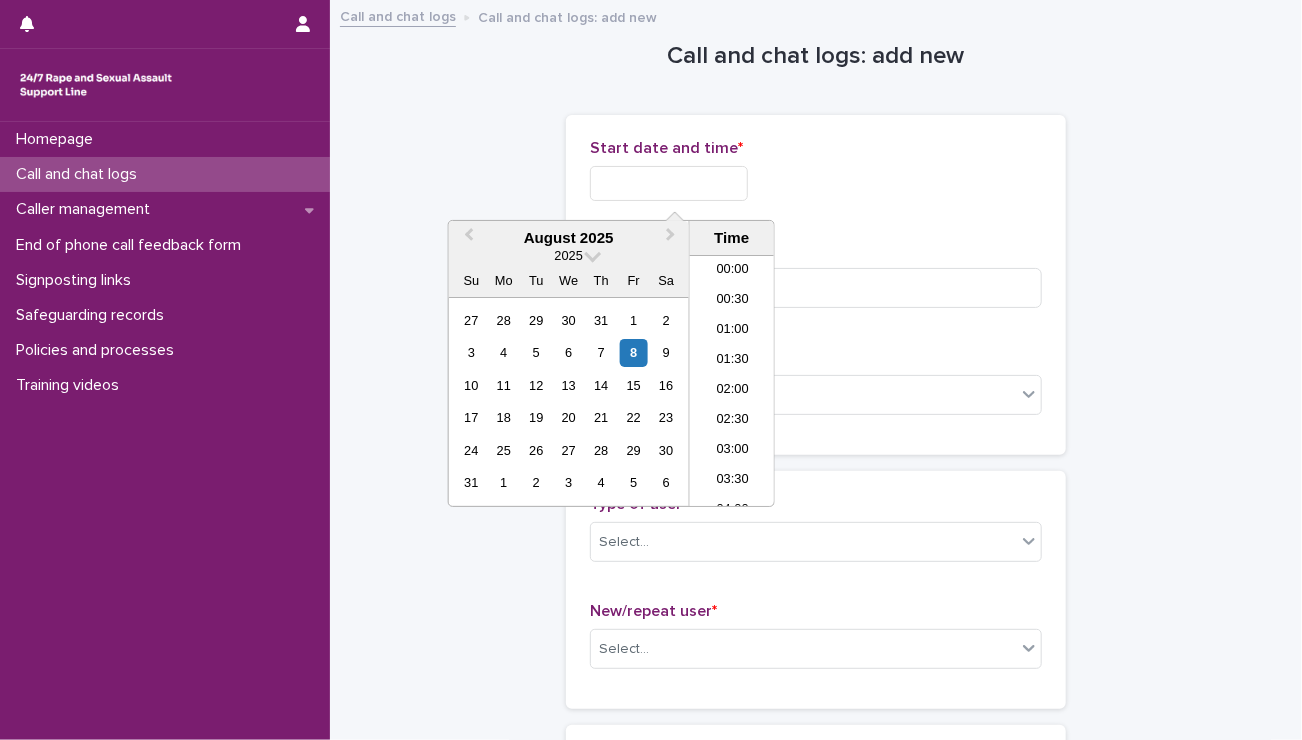 click at bounding box center [669, 183] 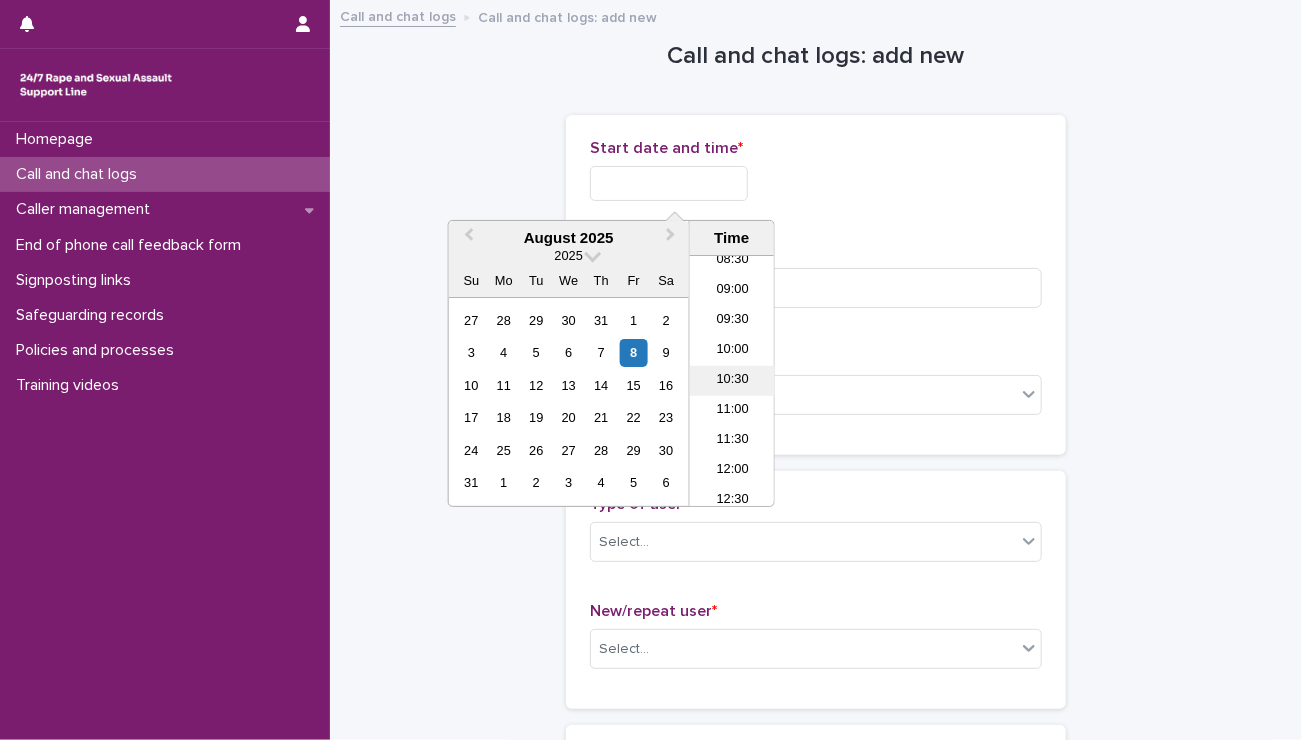 click on "10:30" at bounding box center [732, 381] 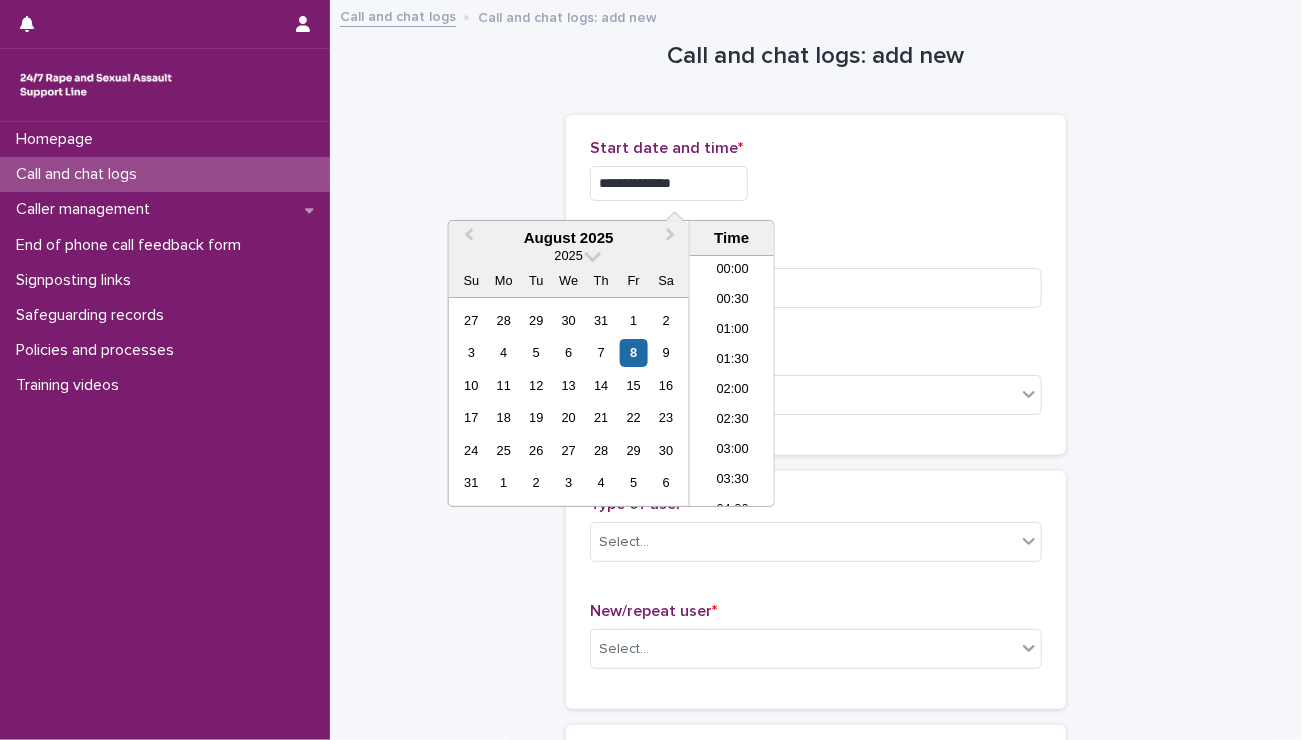 scroll, scrollTop: 520, scrollLeft: 0, axis: vertical 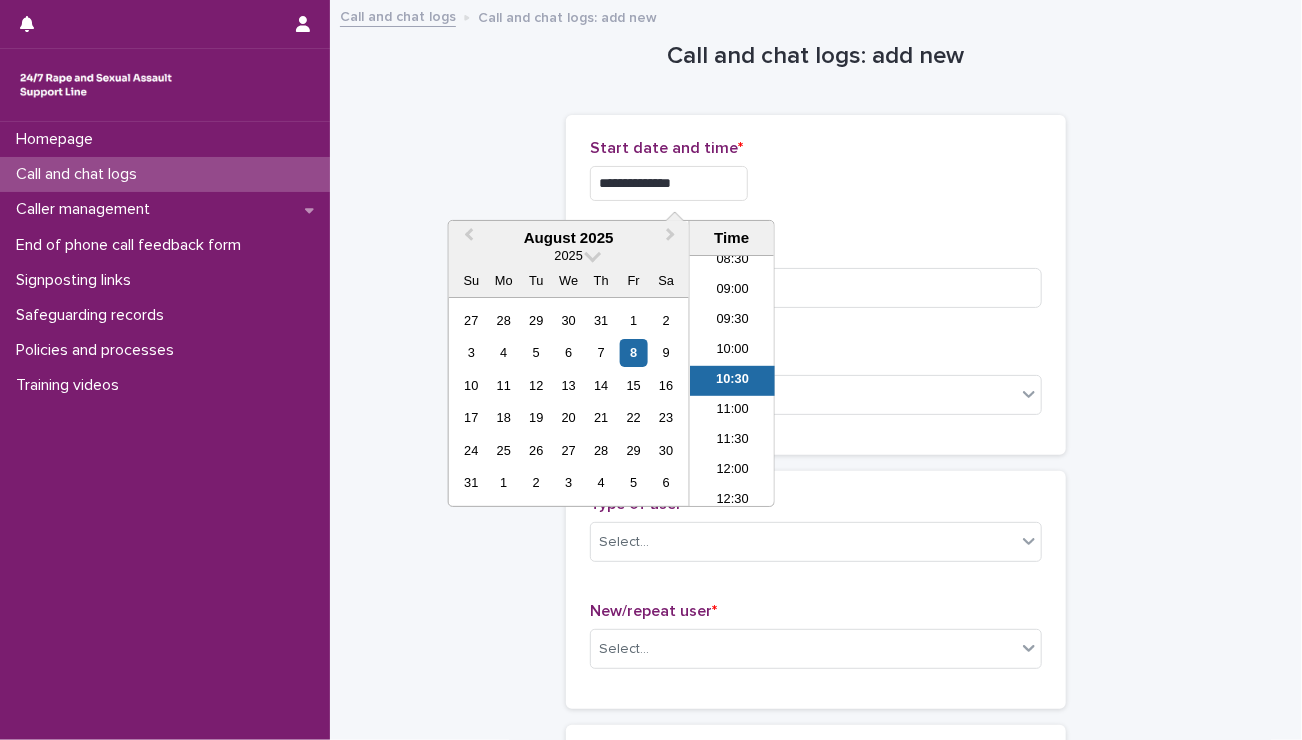 click on "**********" at bounding box center (669, 183) 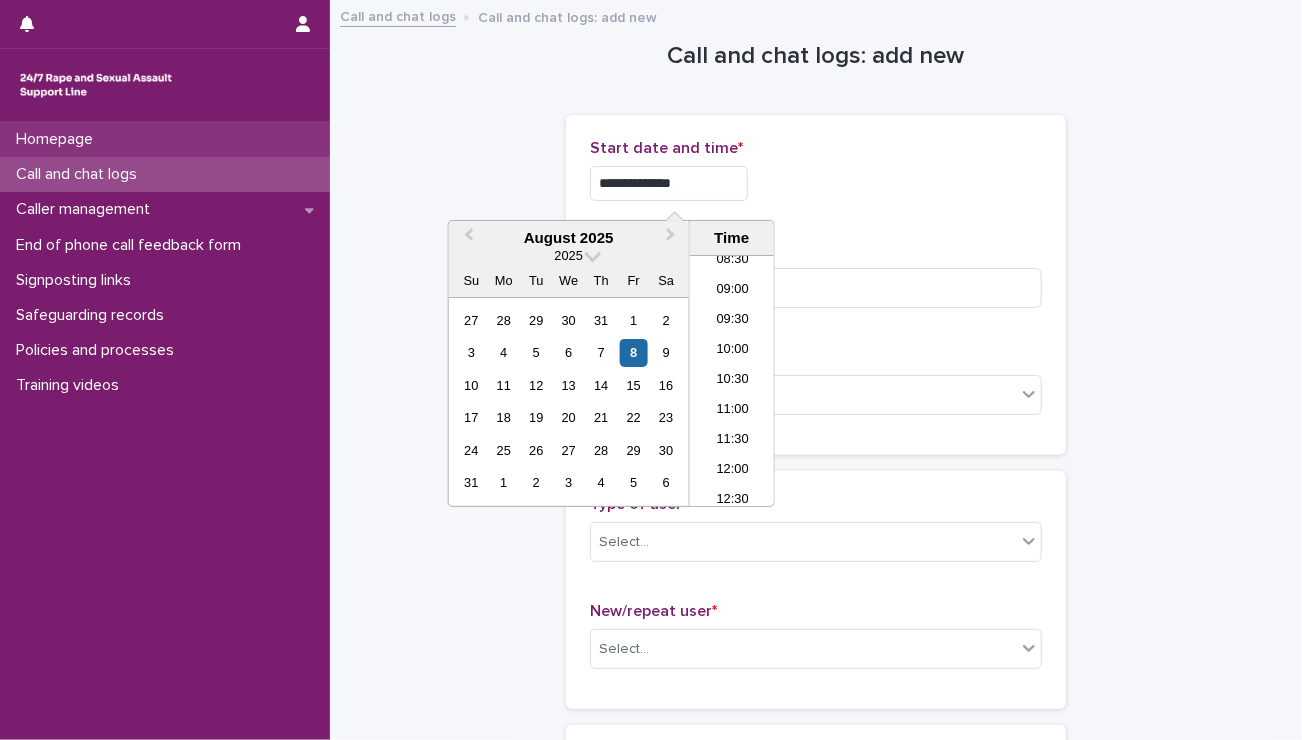 type on "**********" 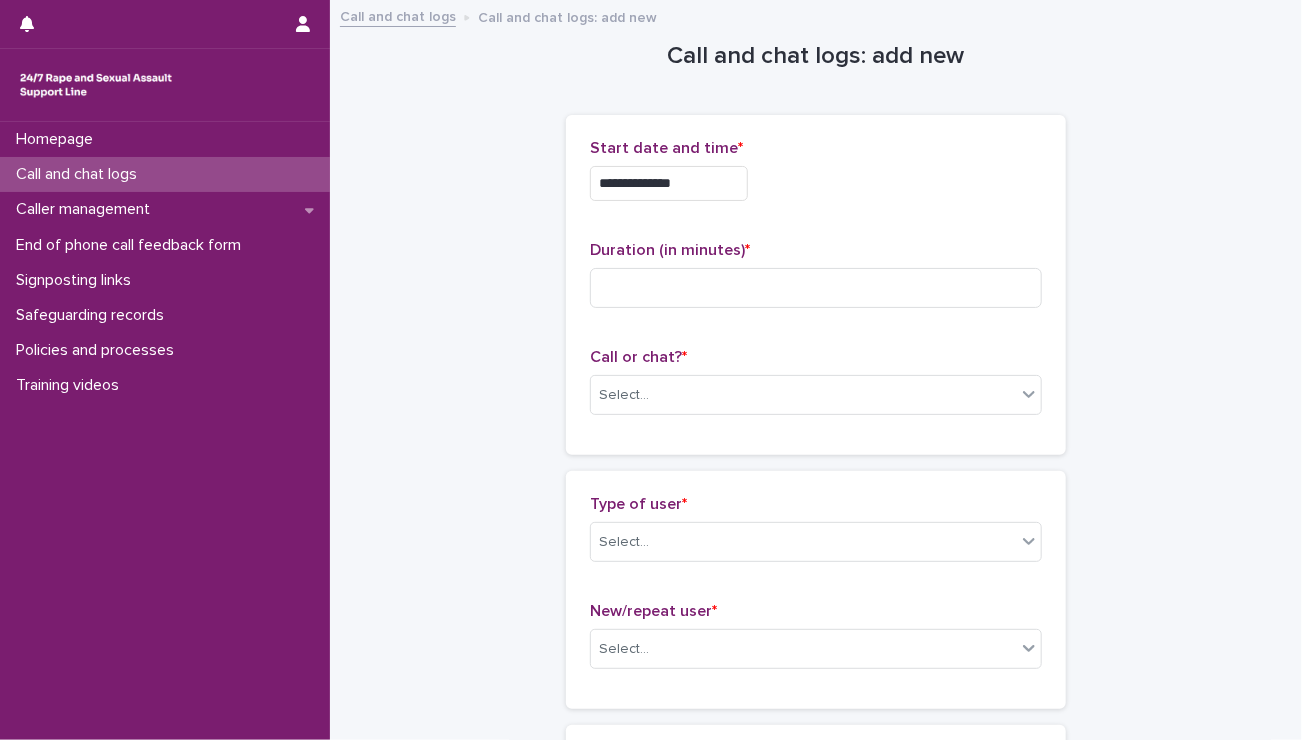click on "**********" at bounding box center [816, 1084] 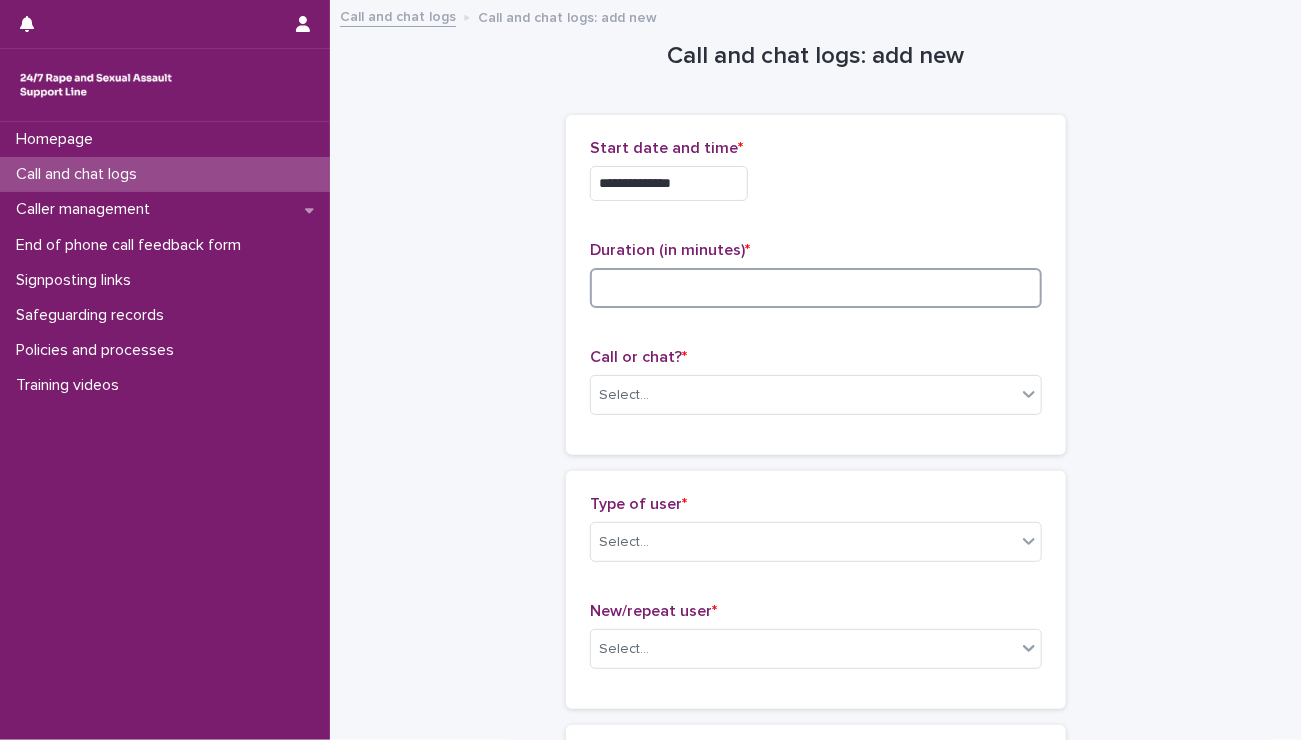 click at bounding box center [816, 288] 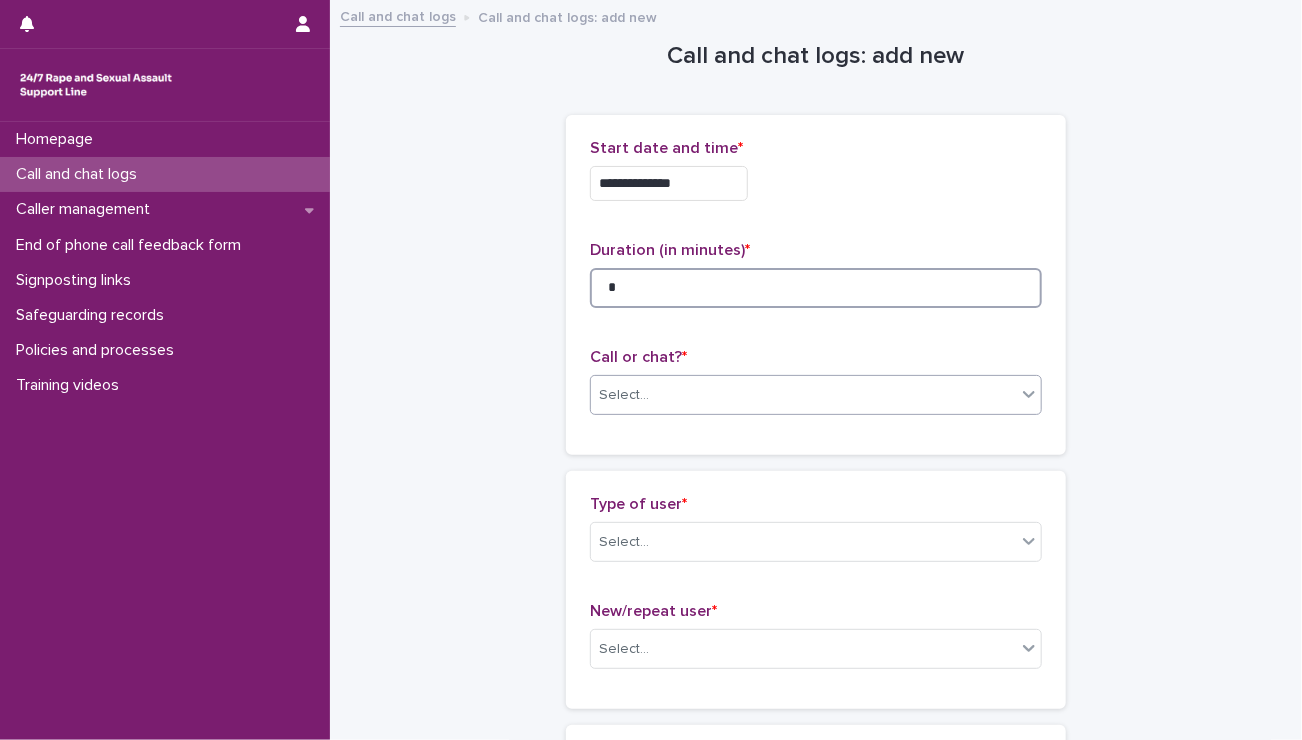type on "*" 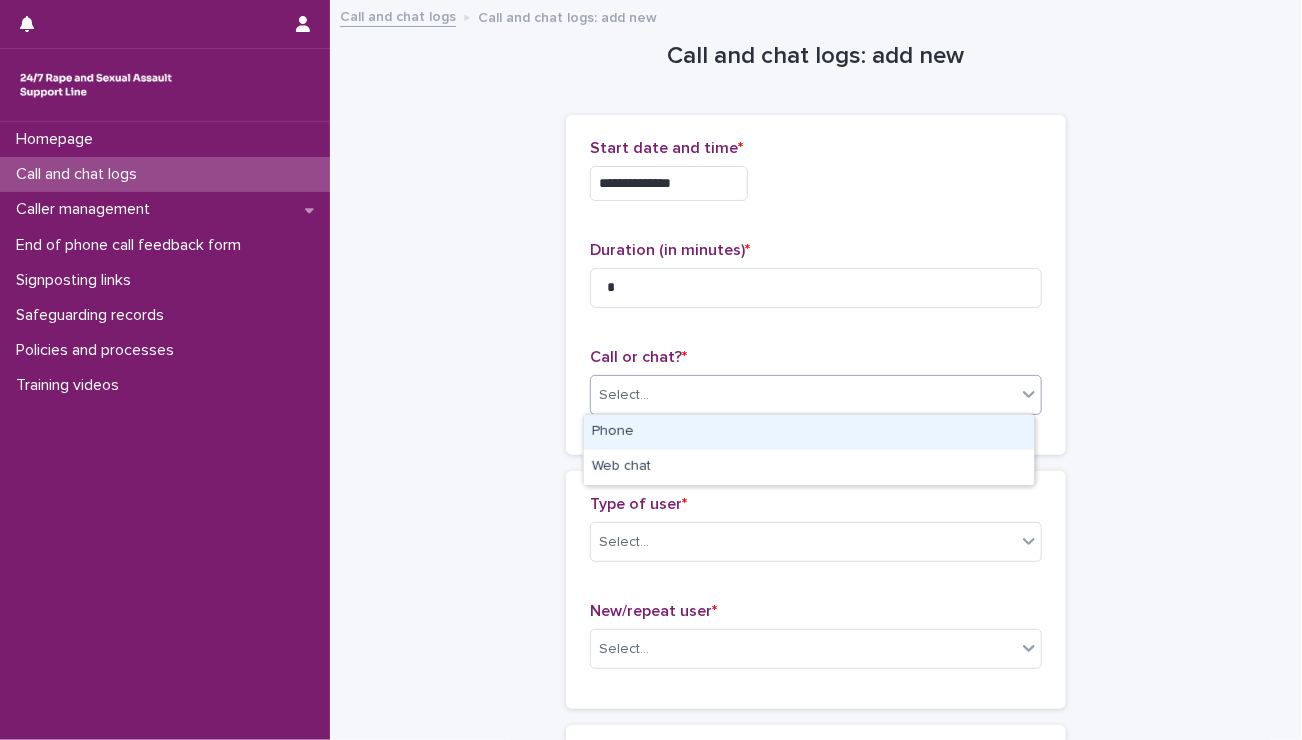 click on "Select..." at bounding box center [803, 395] 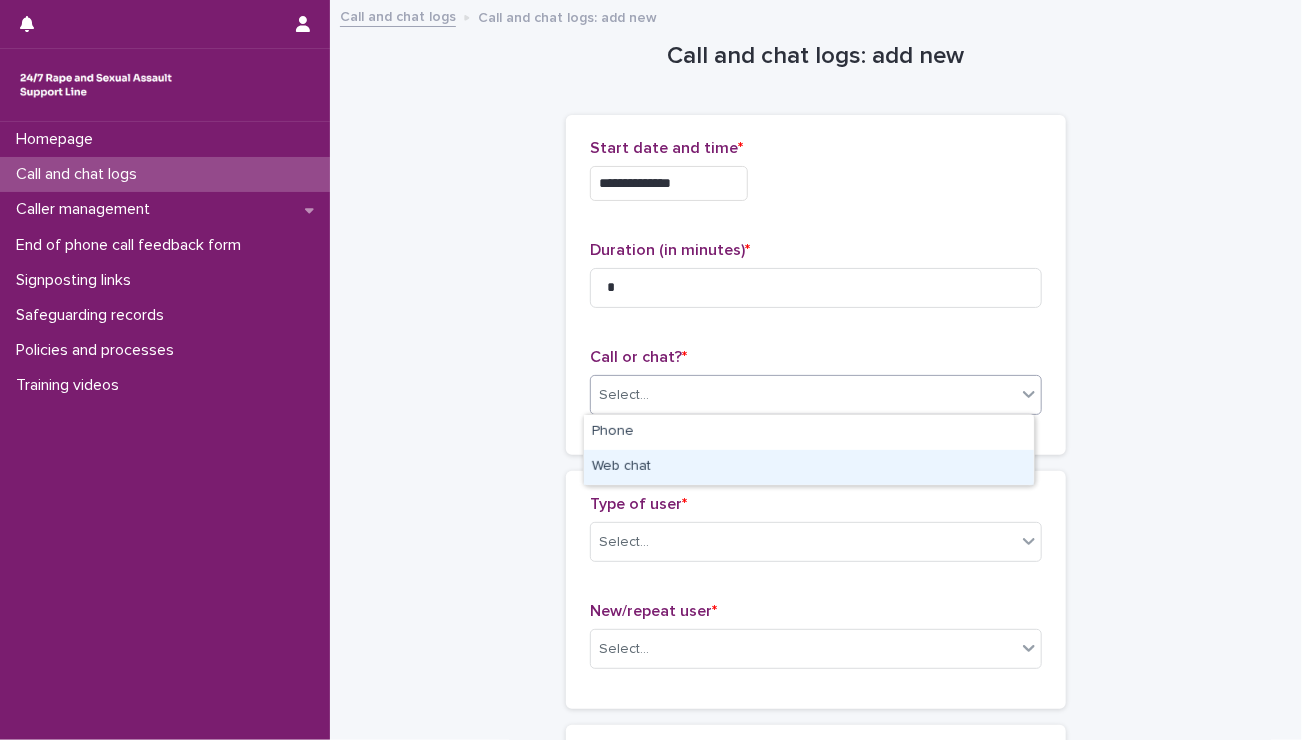 click on "Web chat" at bounding box center [809, 467] 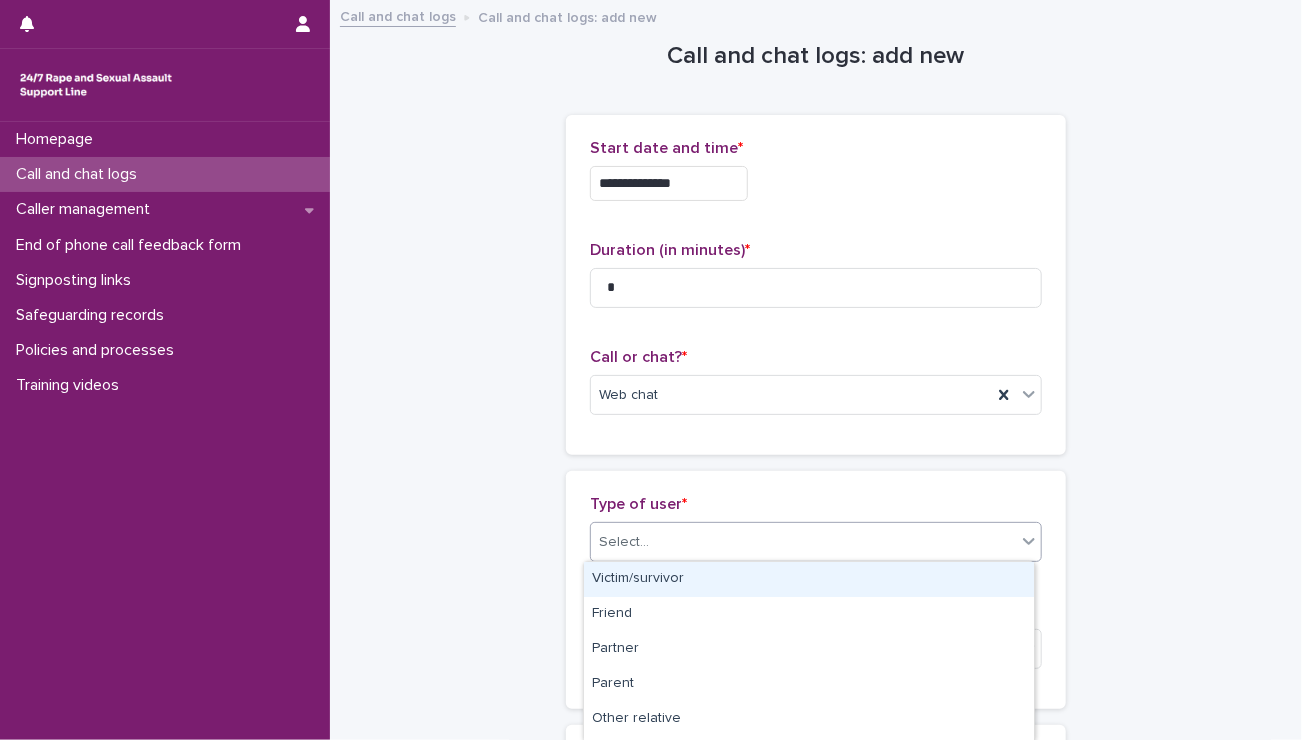 click on "Select..." at bounding box center (803, 542) 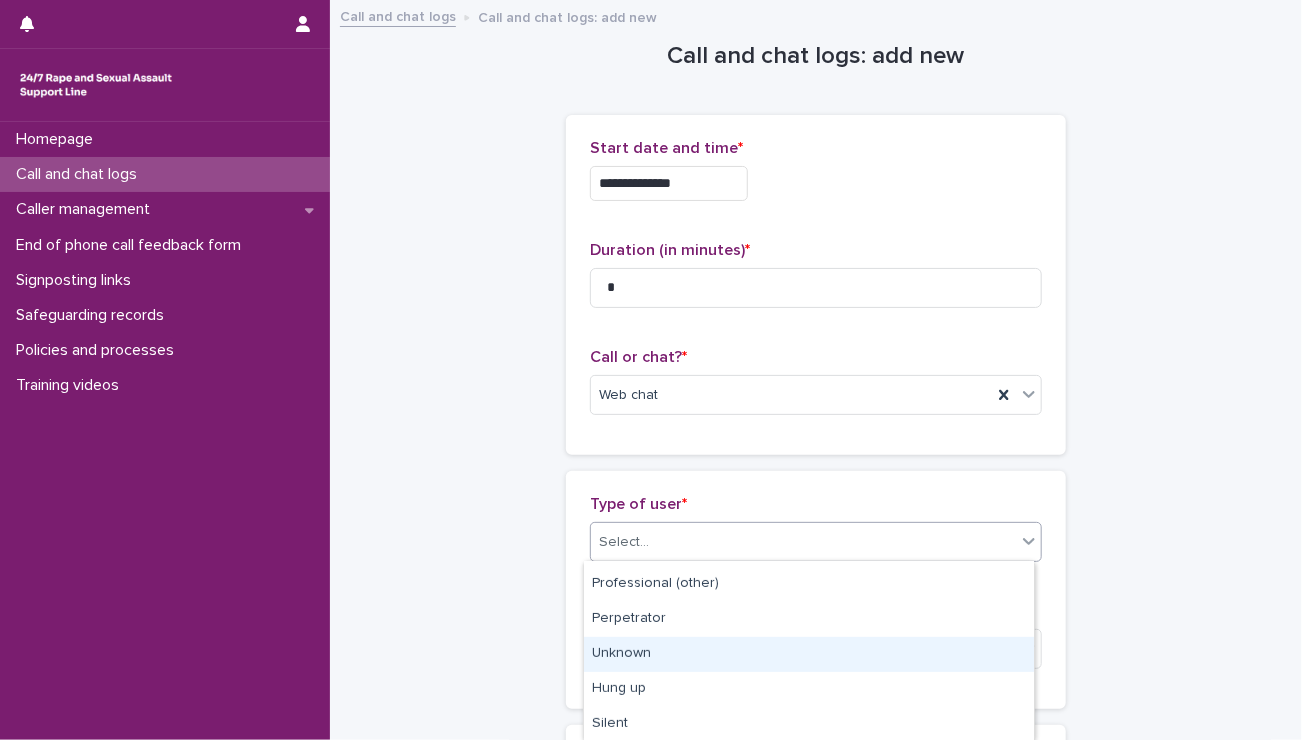 scroll, scrollTop: 344, scrollLeft: 0, axis: vertical 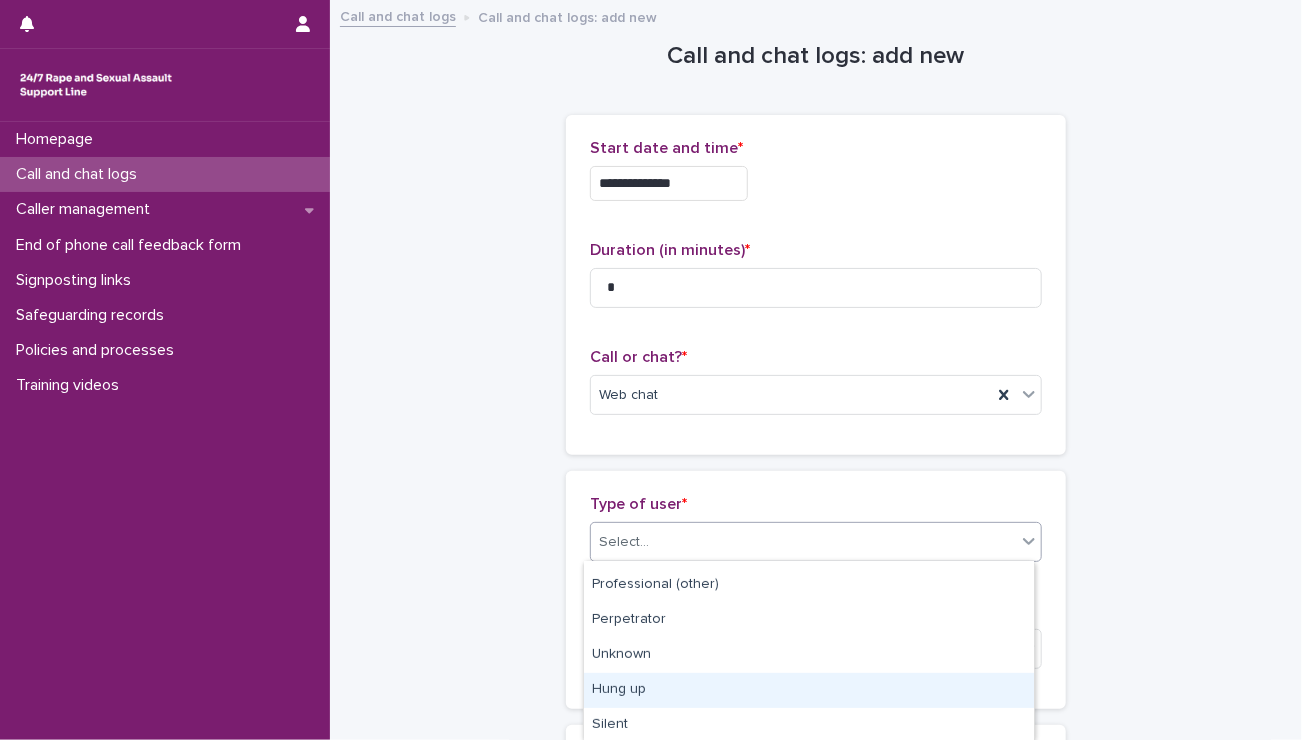 click on "Hung up" at bounding box center [809, 690] 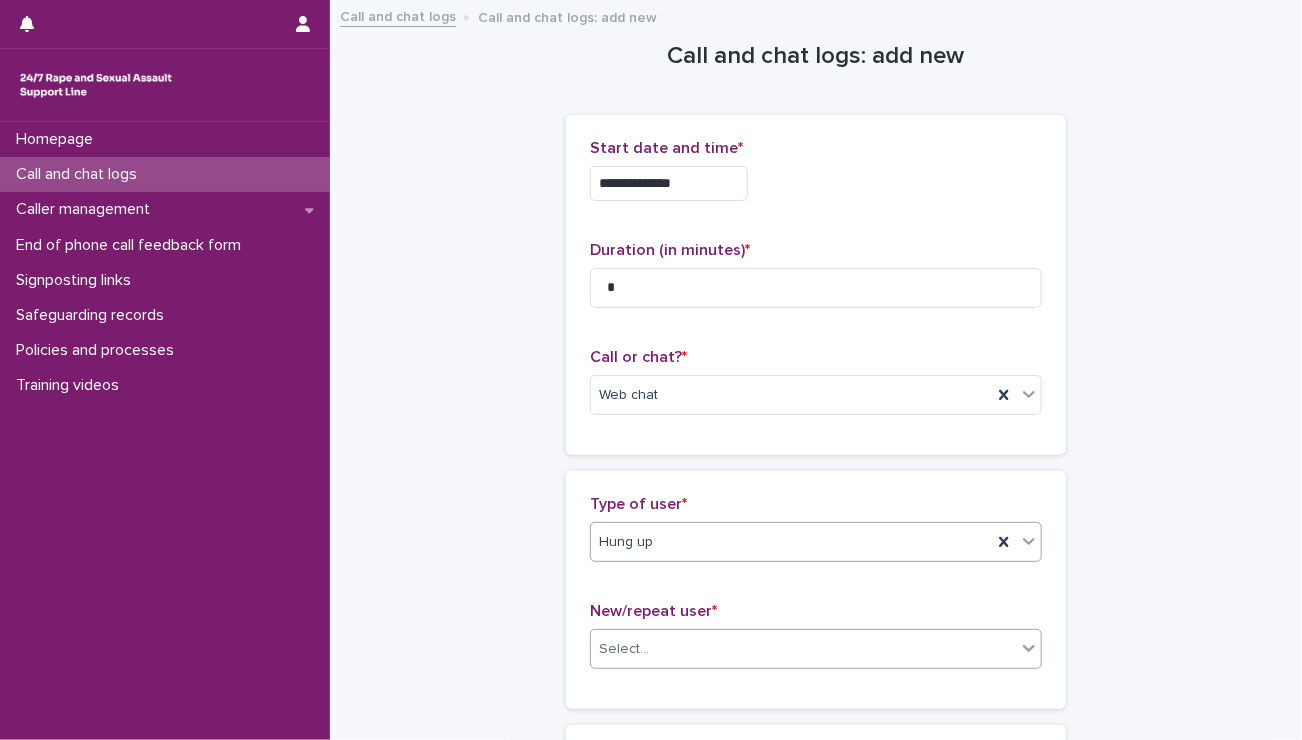 click on "Select..." at bounding box center [803, 649] 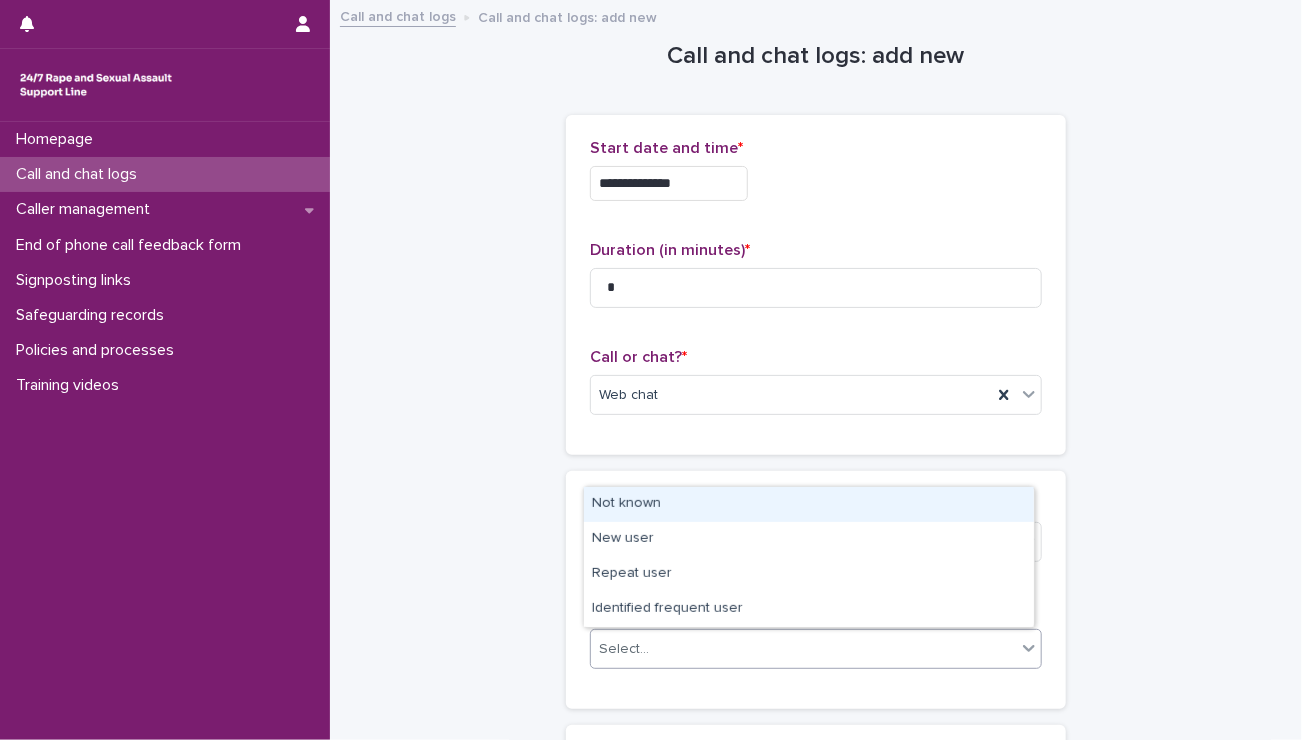 click on "Not known" at bounding box center [809, 504] 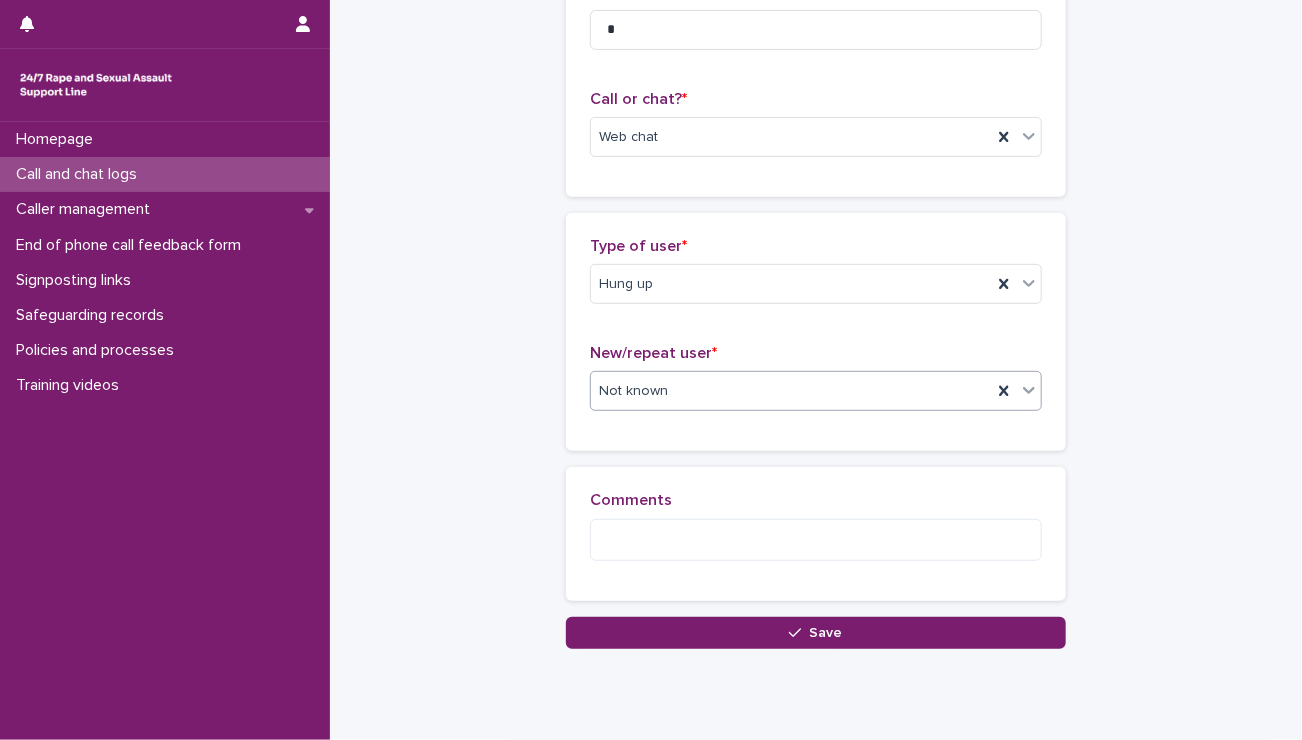 scroll, scrollTop: 322, scrollLeft: 0, axis: vertical 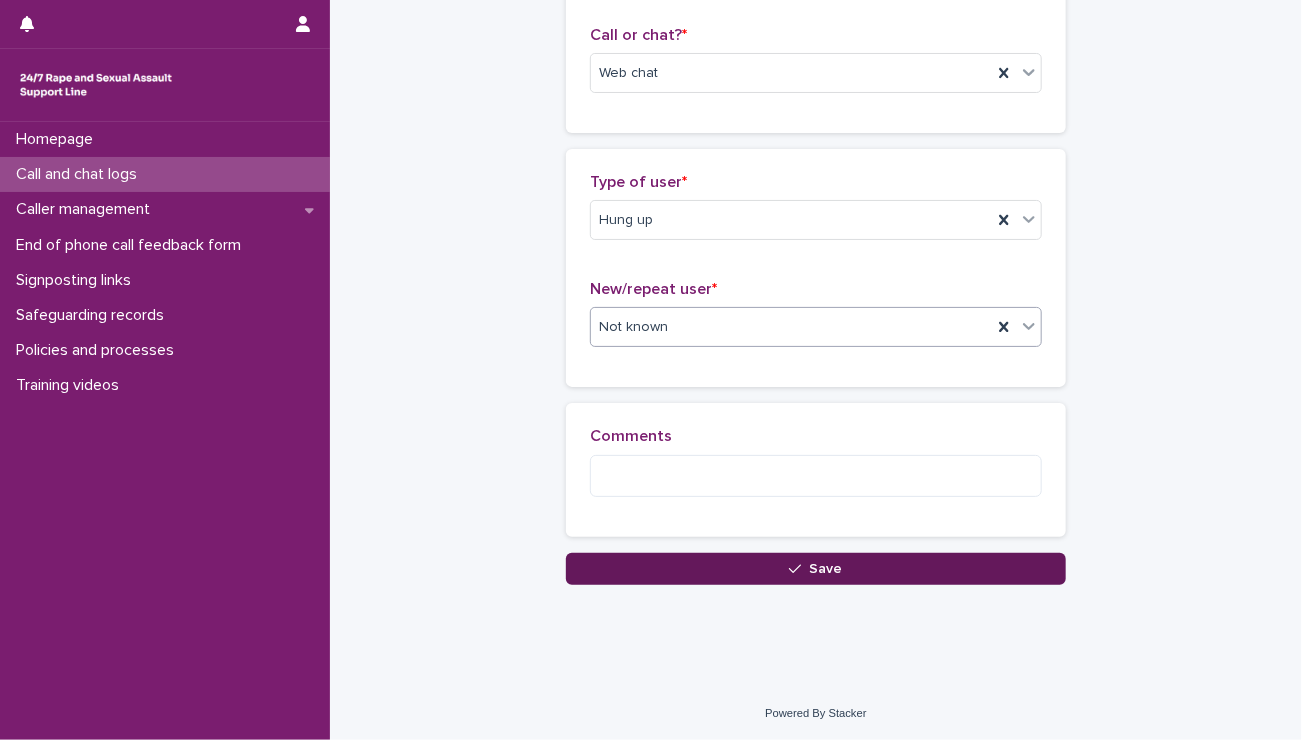 click on "Save" at bounding box center [816, 569] 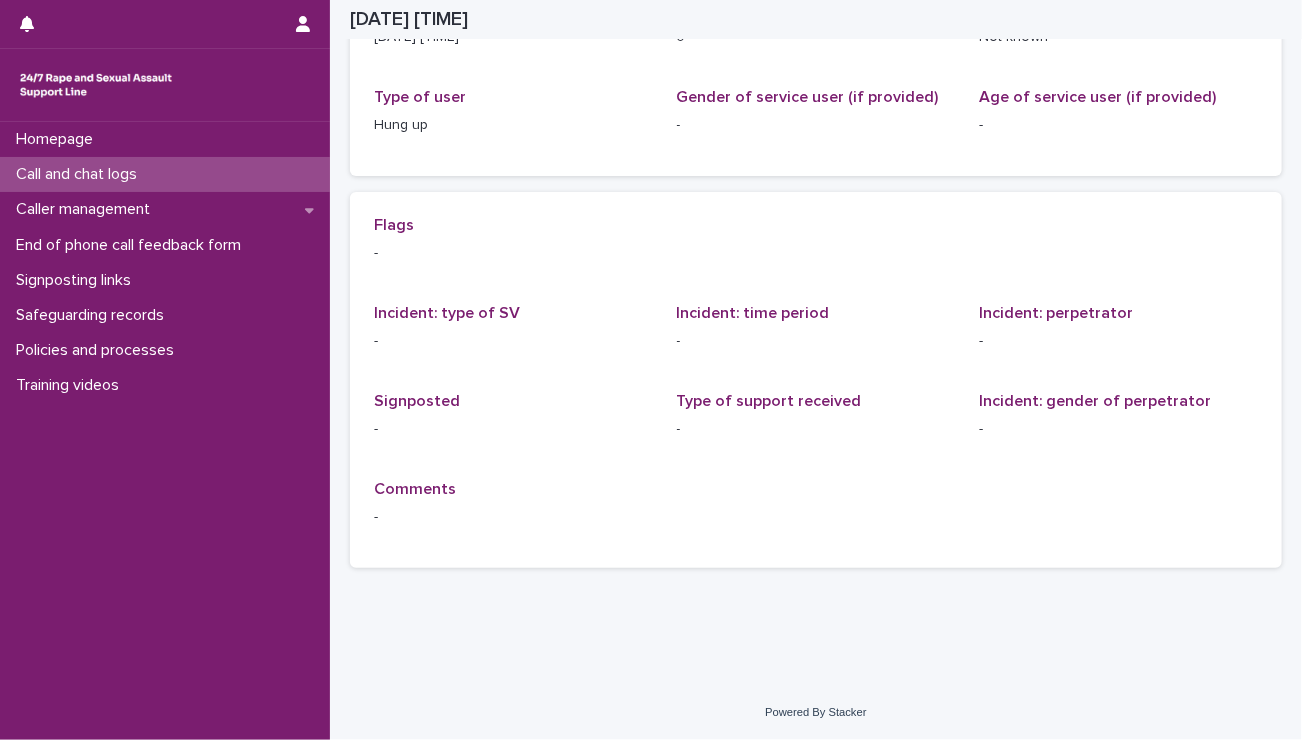 scroll, scrollTop: 0, scrollLeft: 0, axis: both 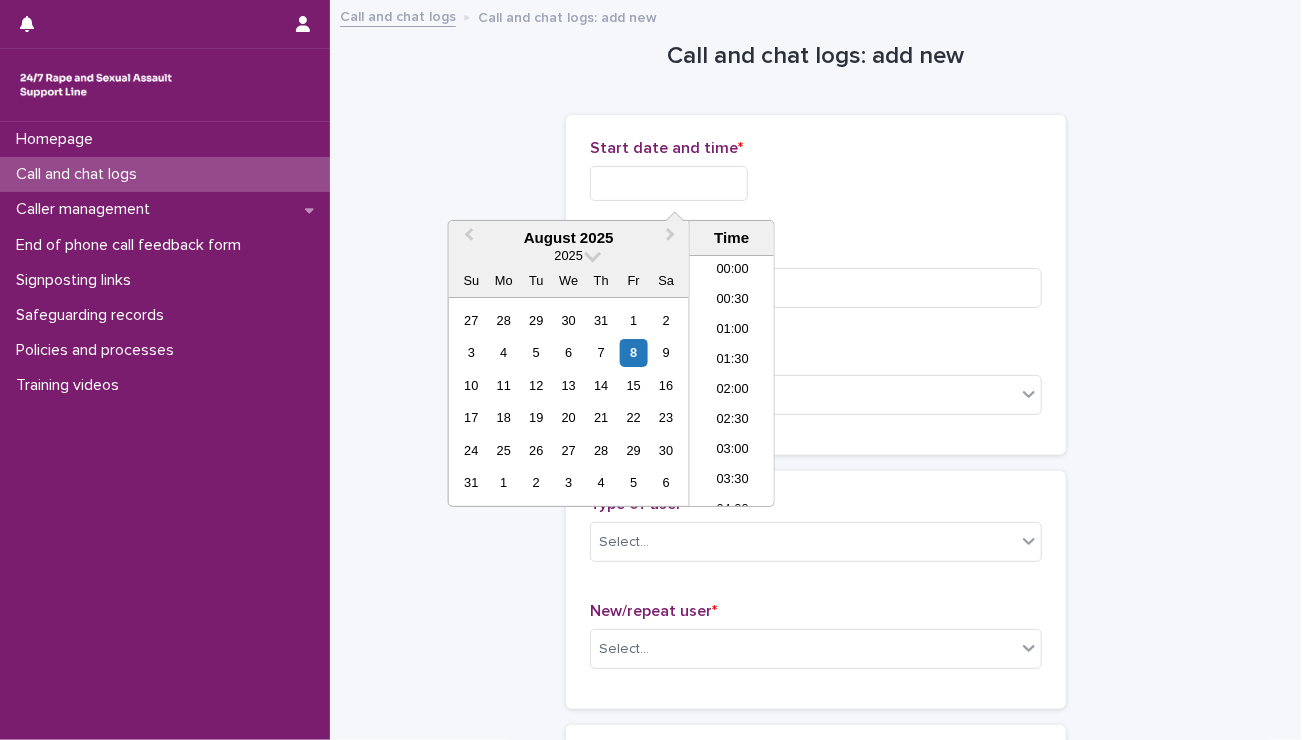 click at bounding box center [669, 183] 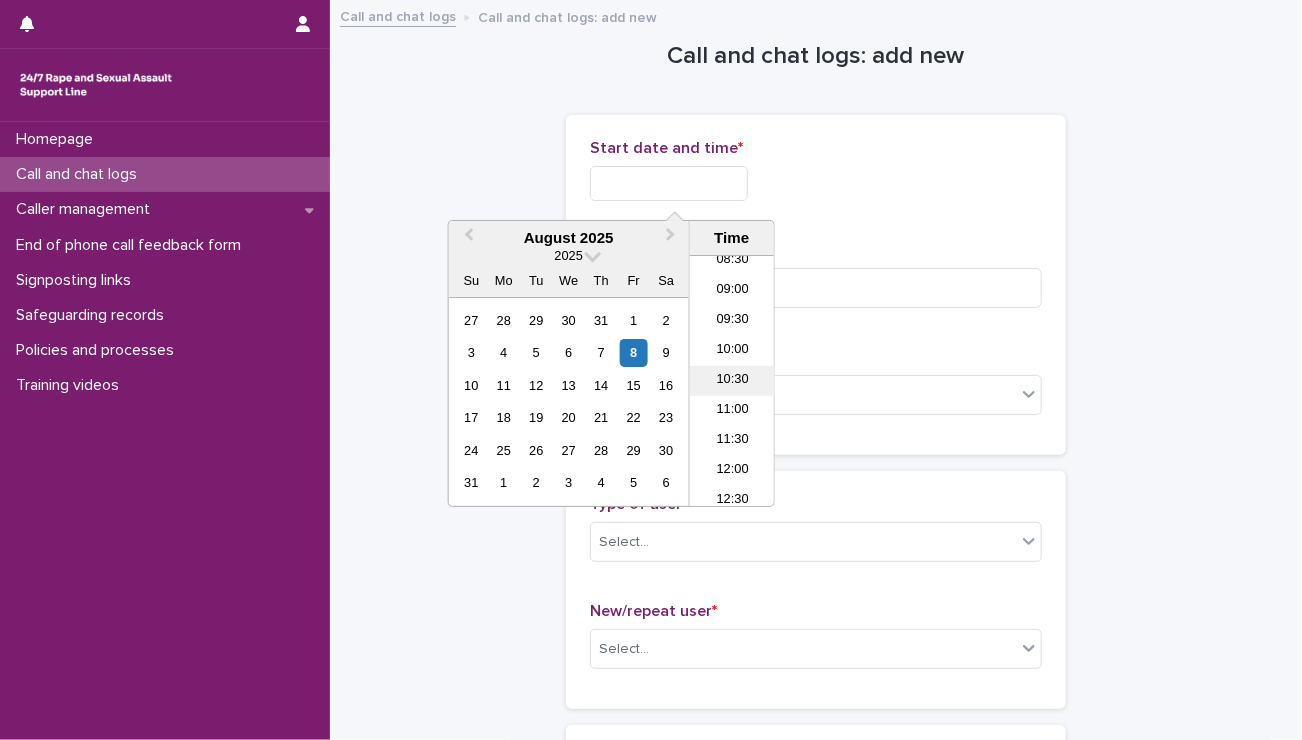 click on "10:30" at bounding box center [732, 381] 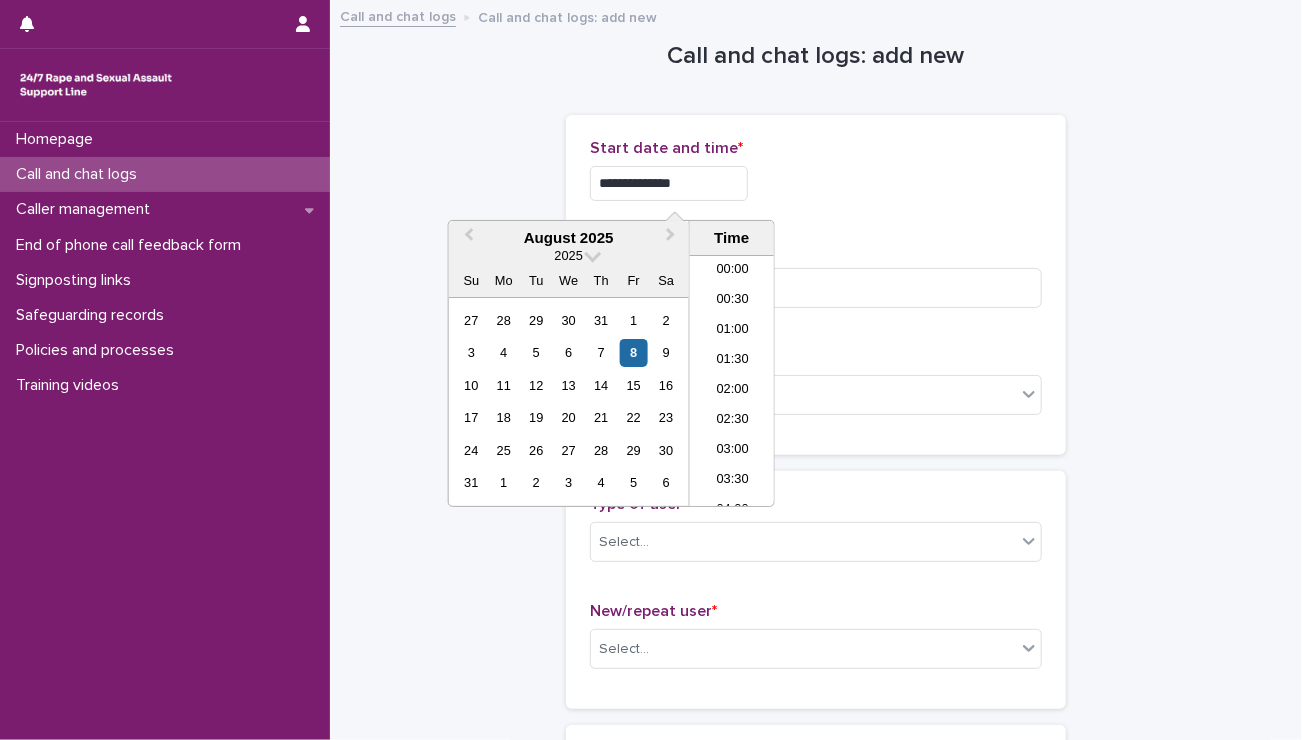 click on "**********" at bounding box center (669, 183) 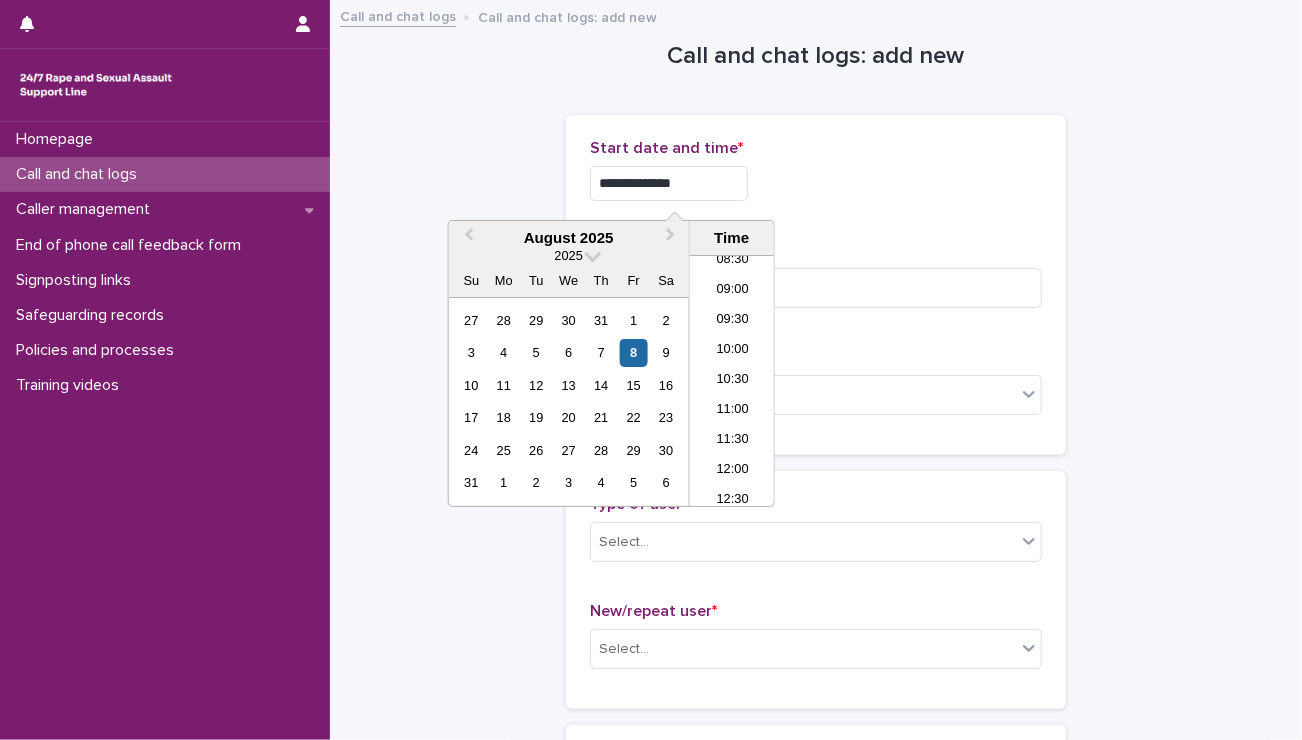 type on "**********" 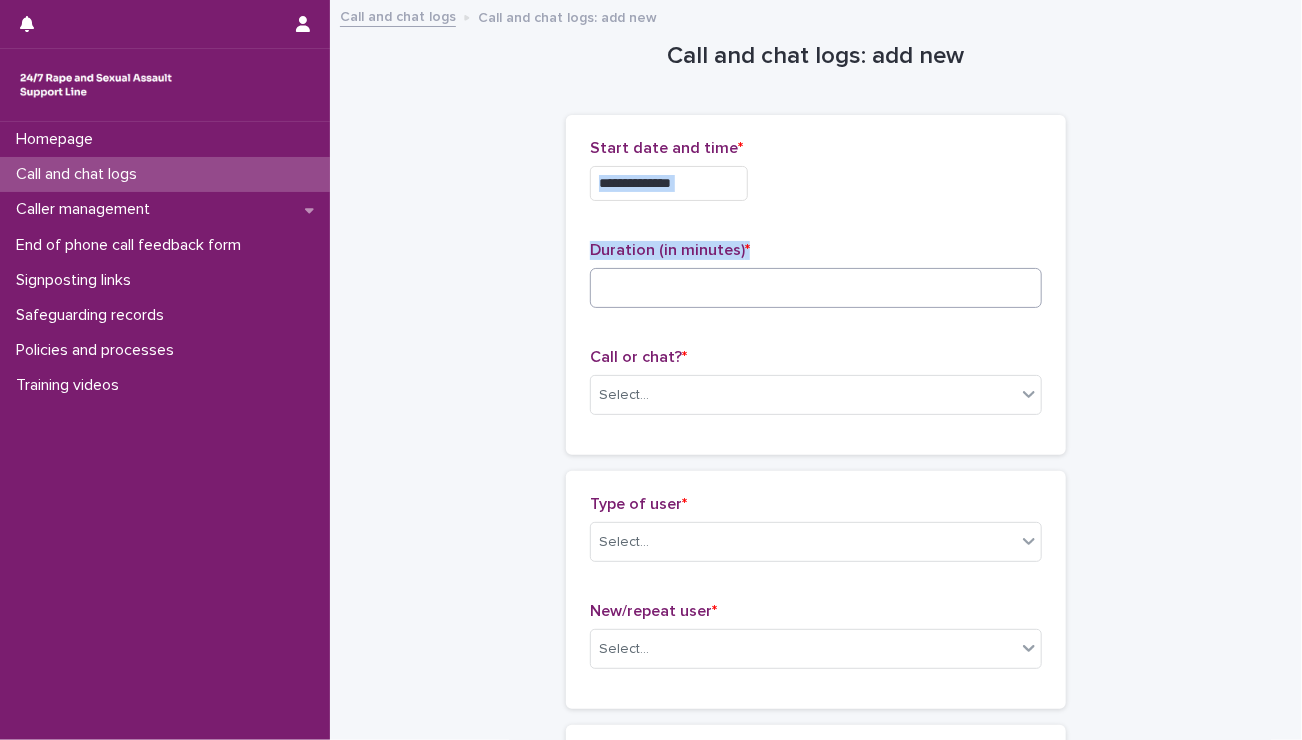 drag, startPoint x: 852, startPoint y: 191, endPoint x: 786, endPoint y: 277, distance: 108.40664 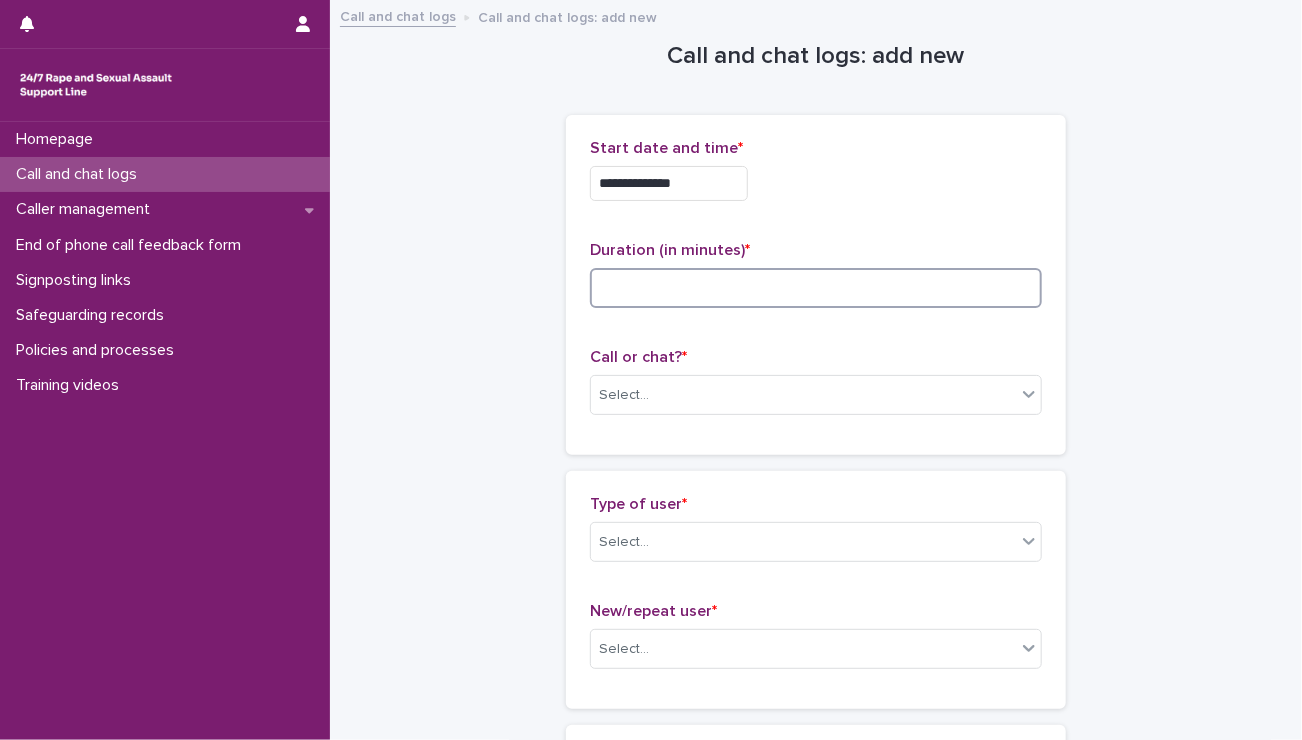 click at bounding box center [816, 288] 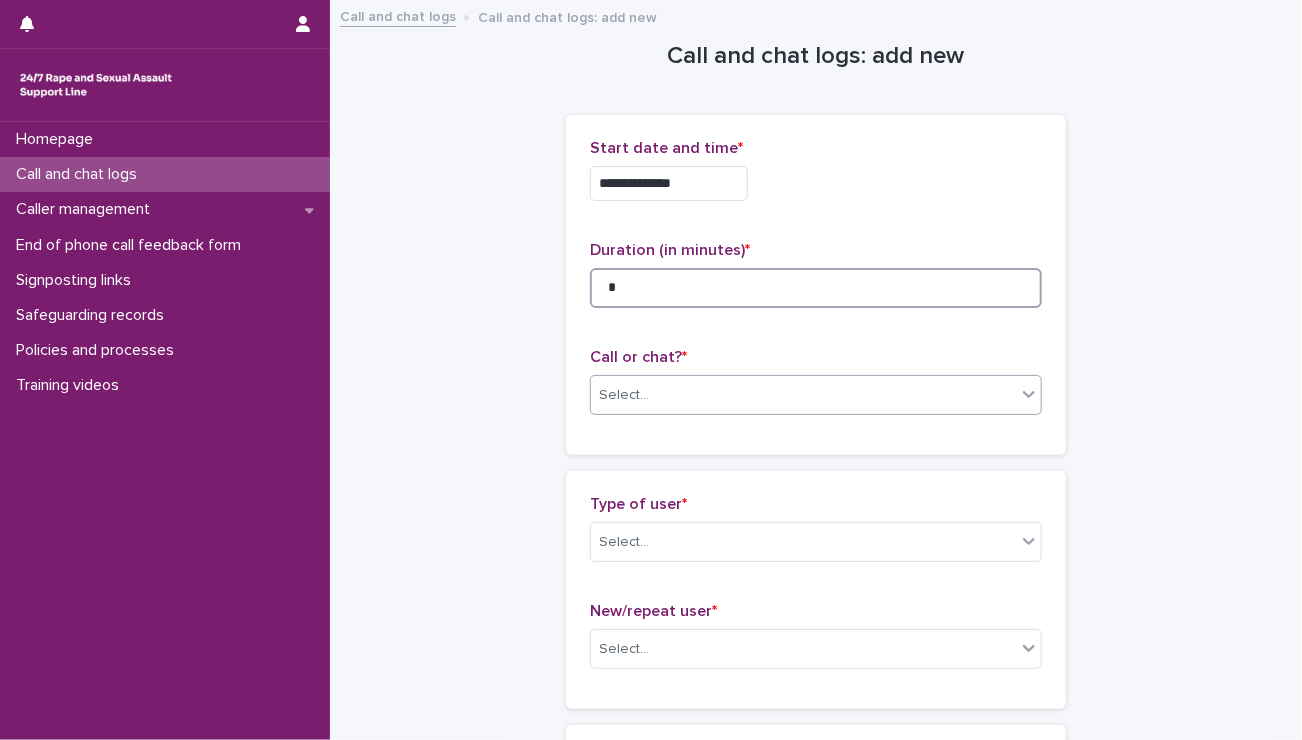 type on "*" 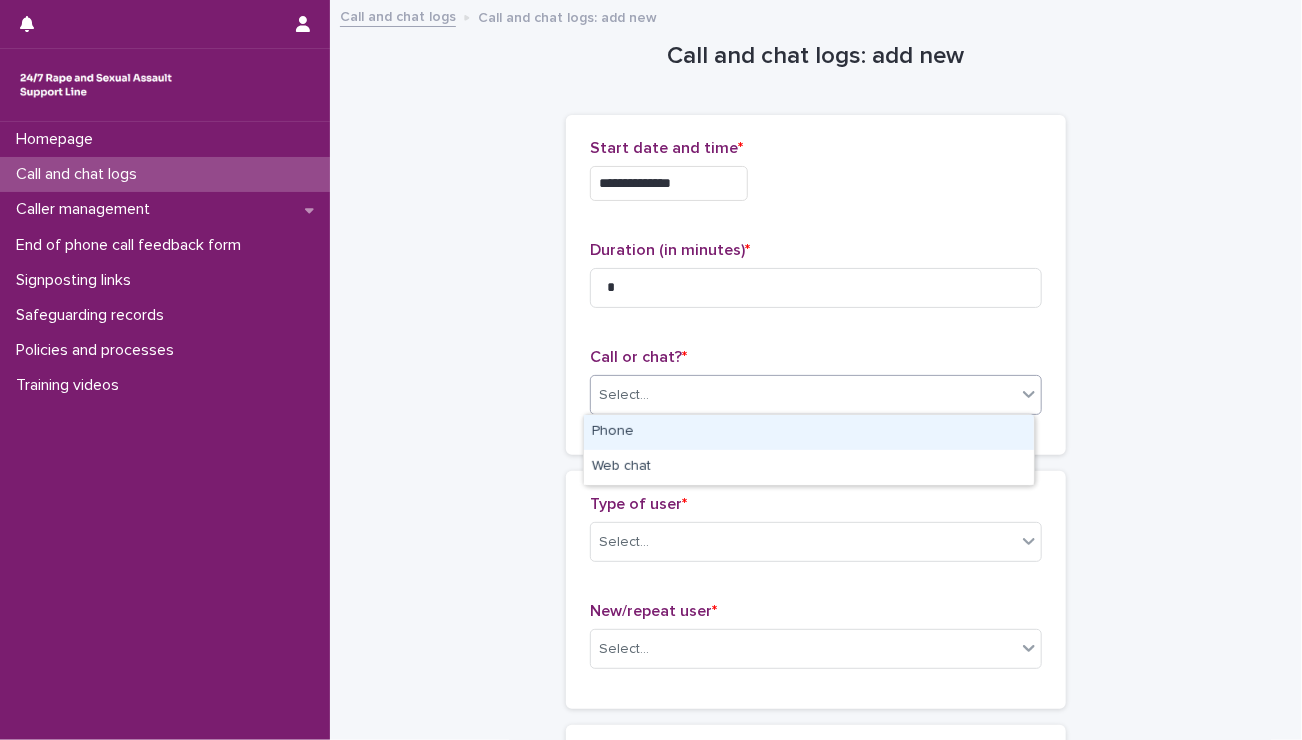 click on "Select..." at bounding box center (803, 395) 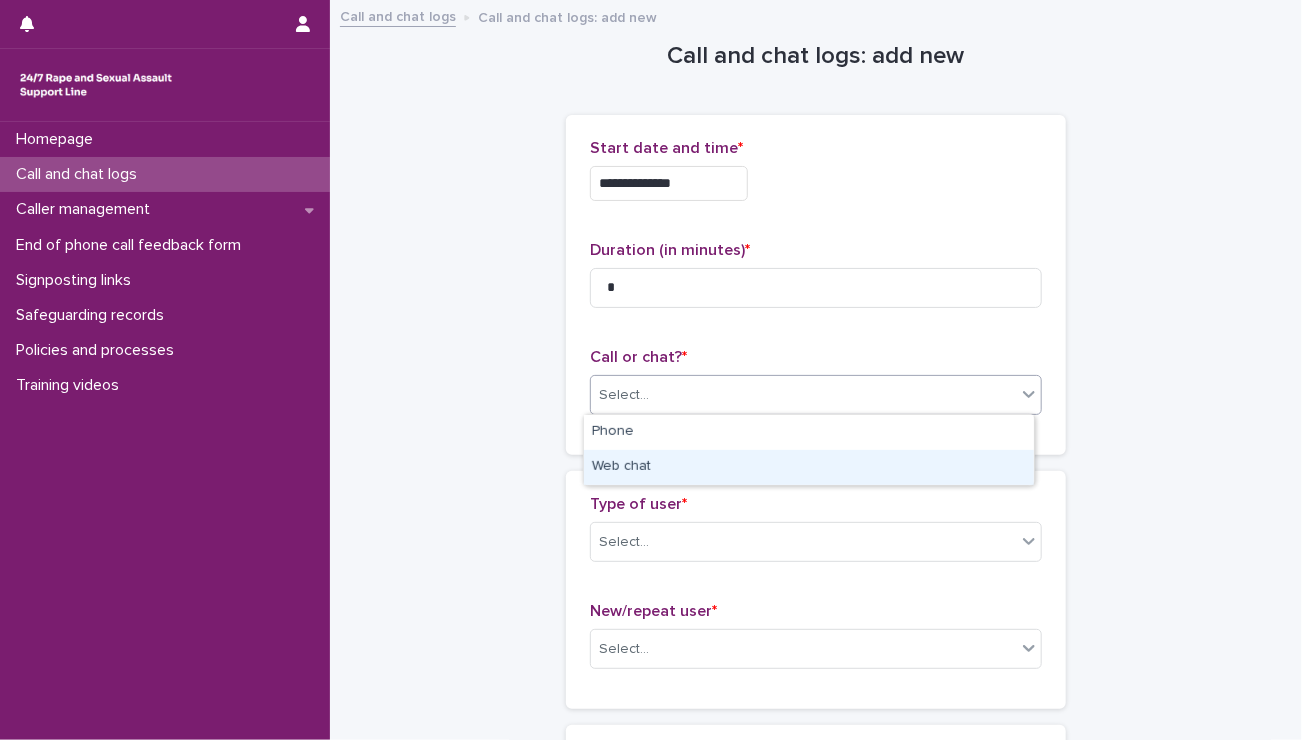 click on "Web chat" at bounding box center (809, 467) 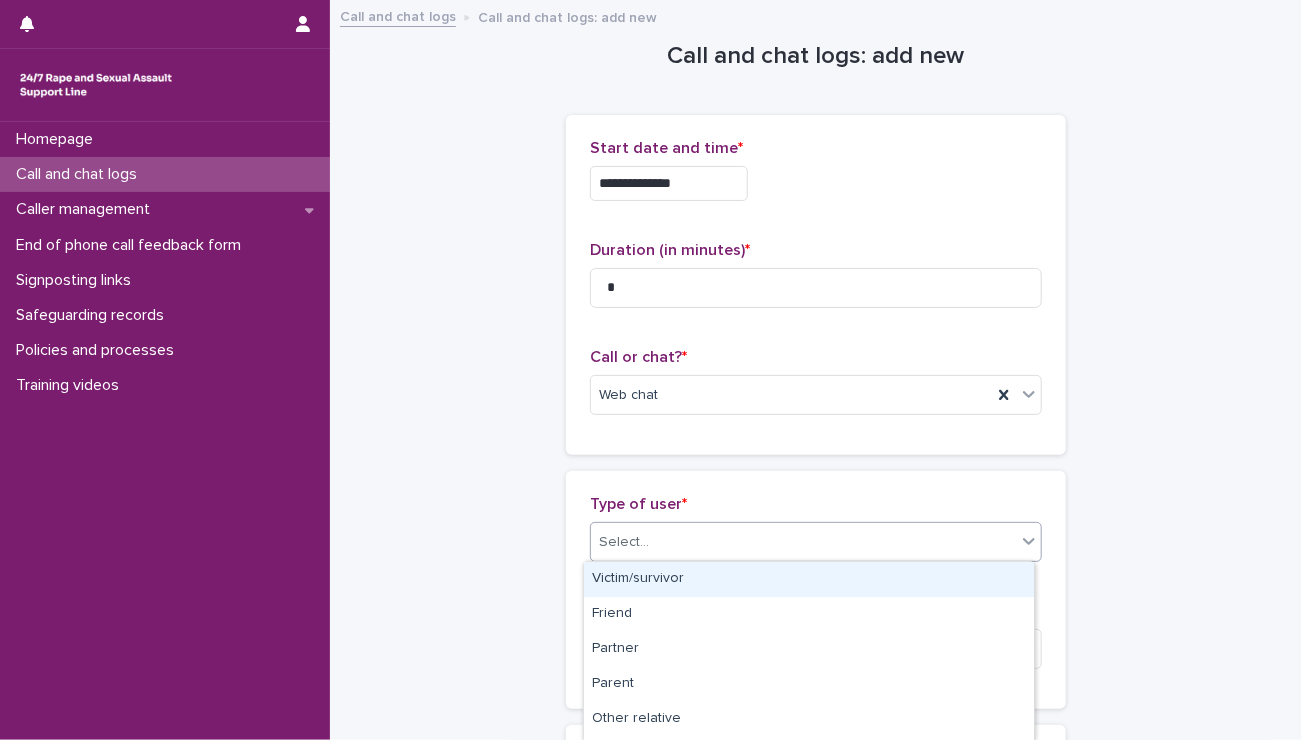 click on "Select..." at bounding box center (624, 542) 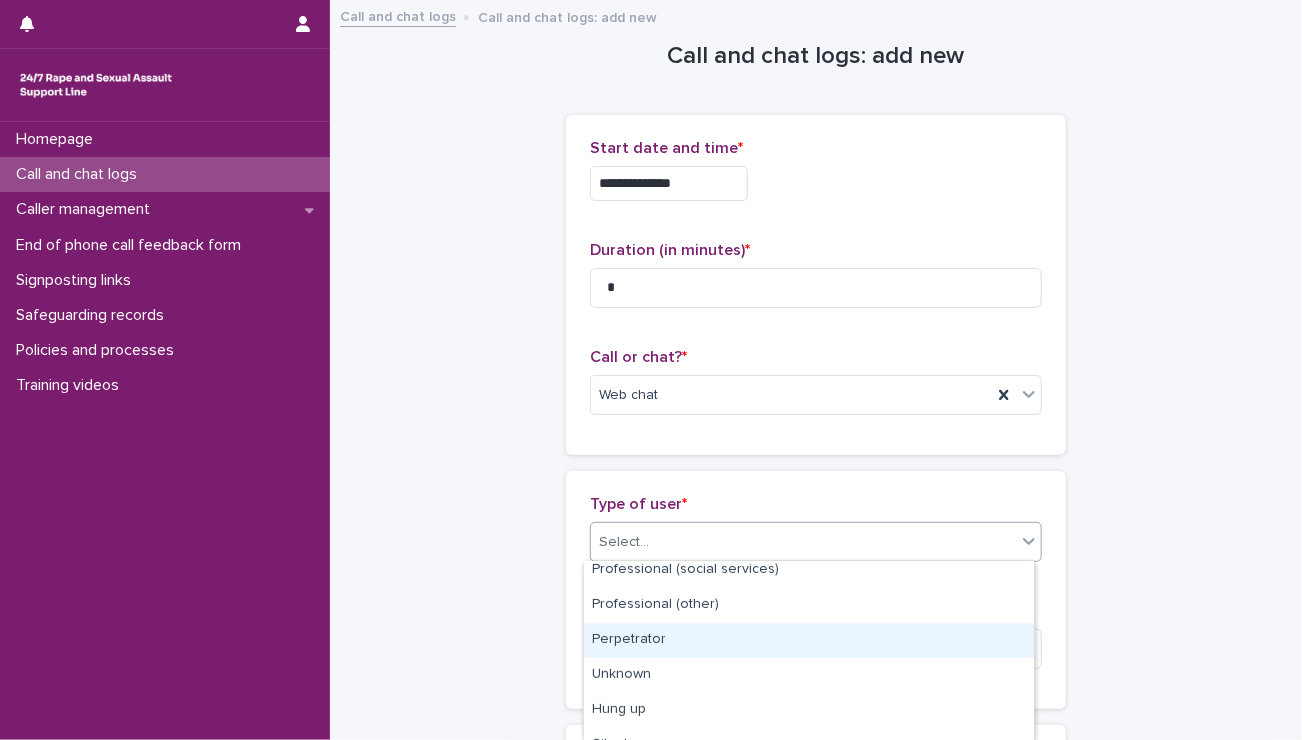 scroll, scrollTop: 345, scrollLeft: 0, axis: vertical 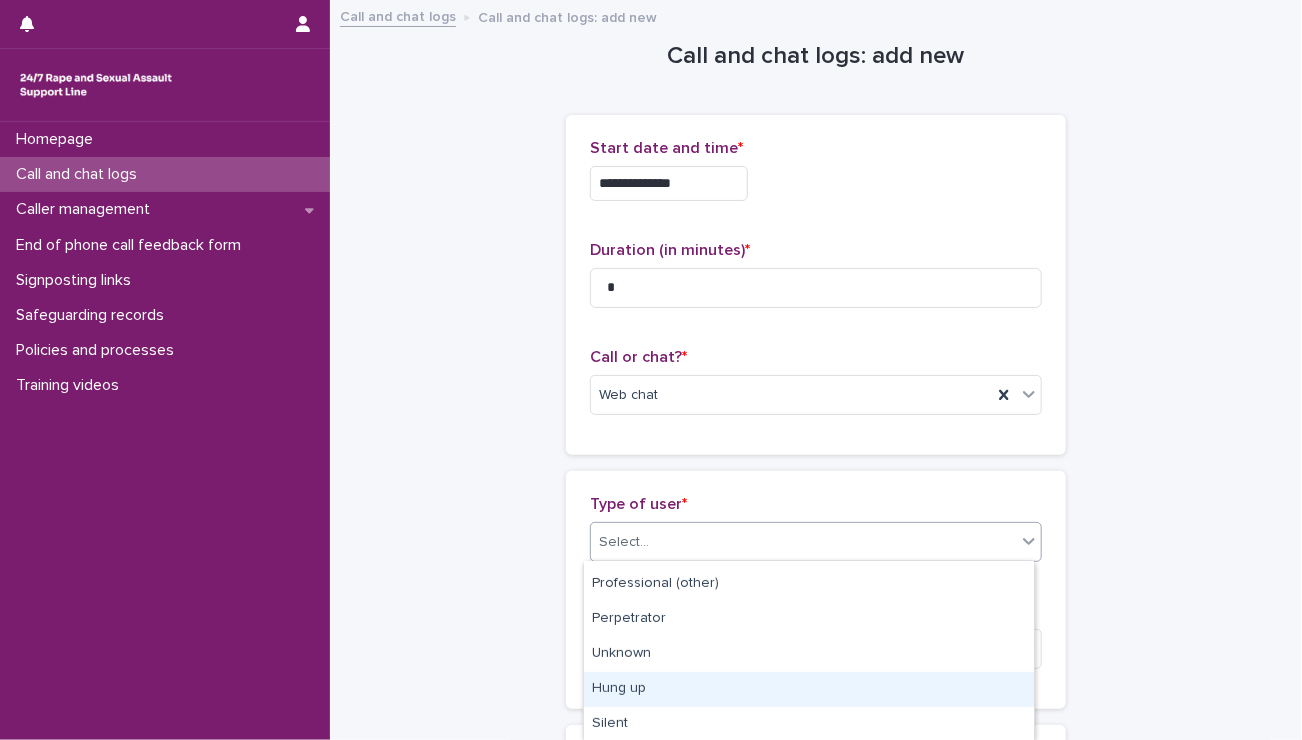 click on "Hung up" at bounding box center (809, 689) 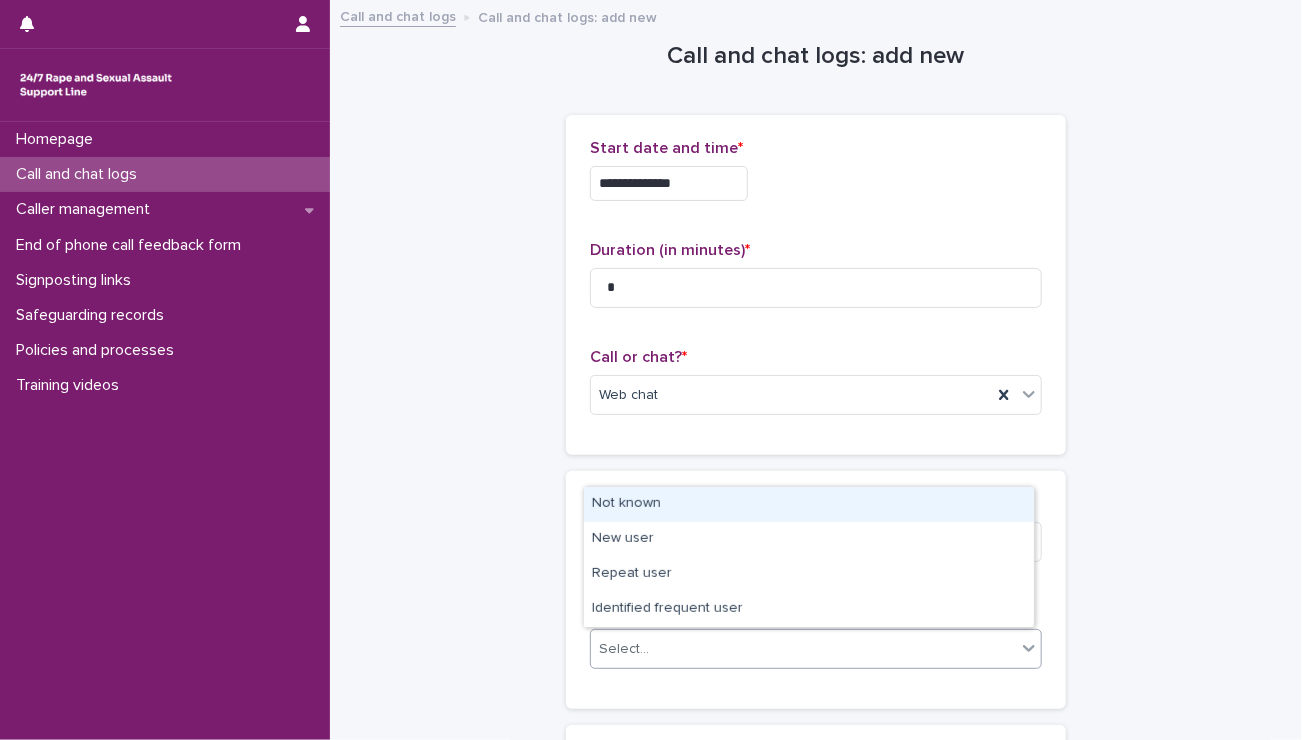 click on "Select..." at bounding box center (803, 649) 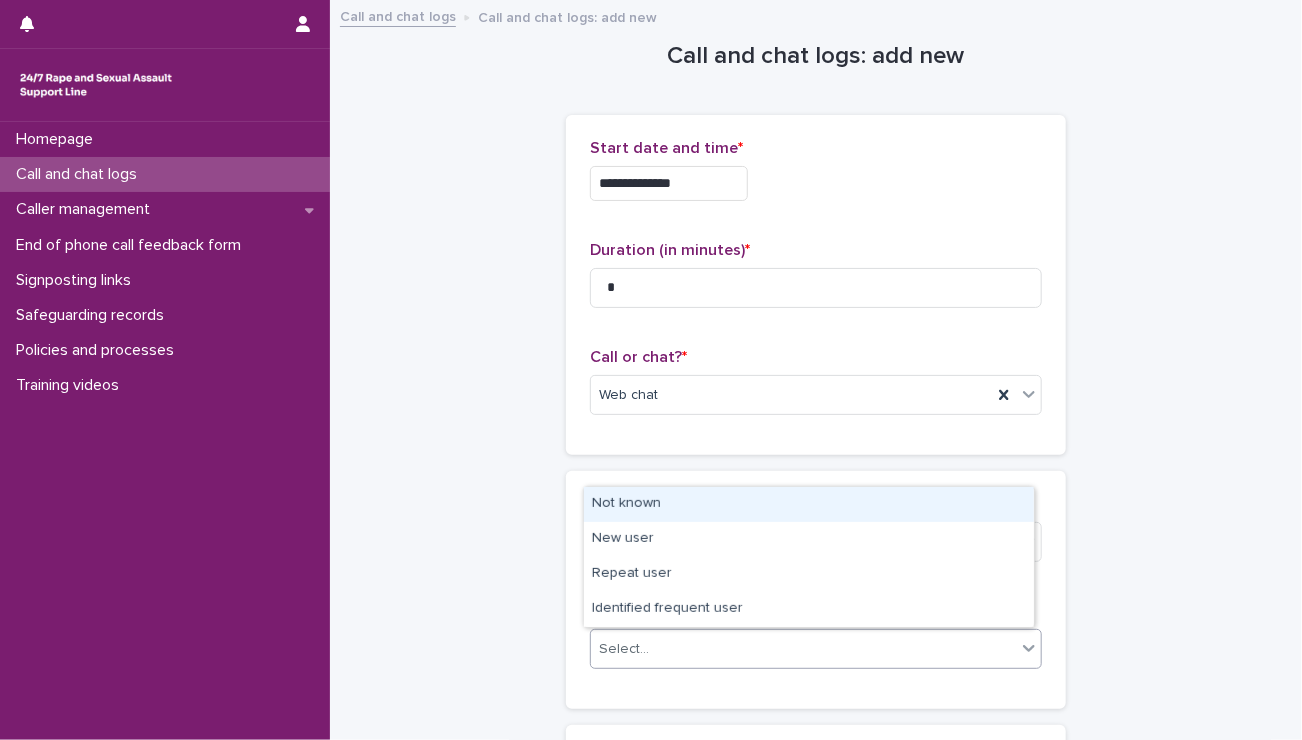 click on "Not known" at bounding box center (809, 504) 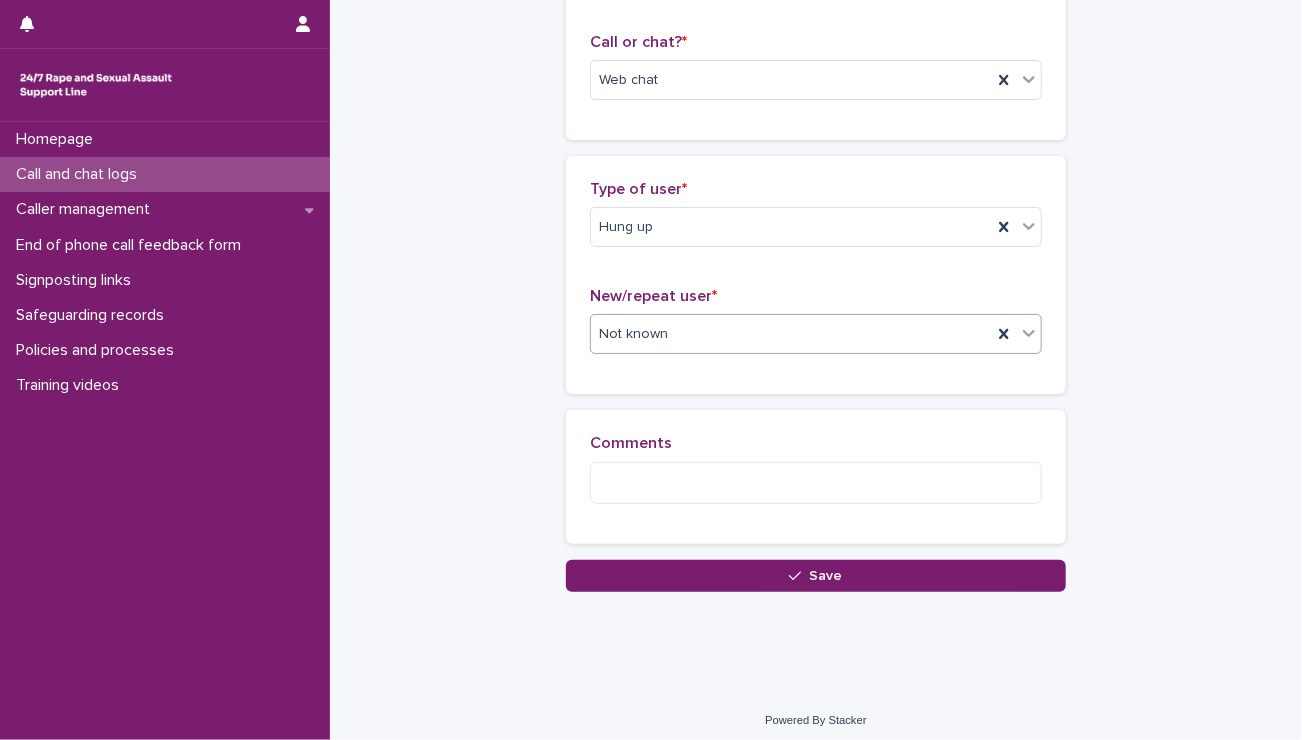 scroll, scrollTop: 316, scrollLeft: 0, axis: vertical 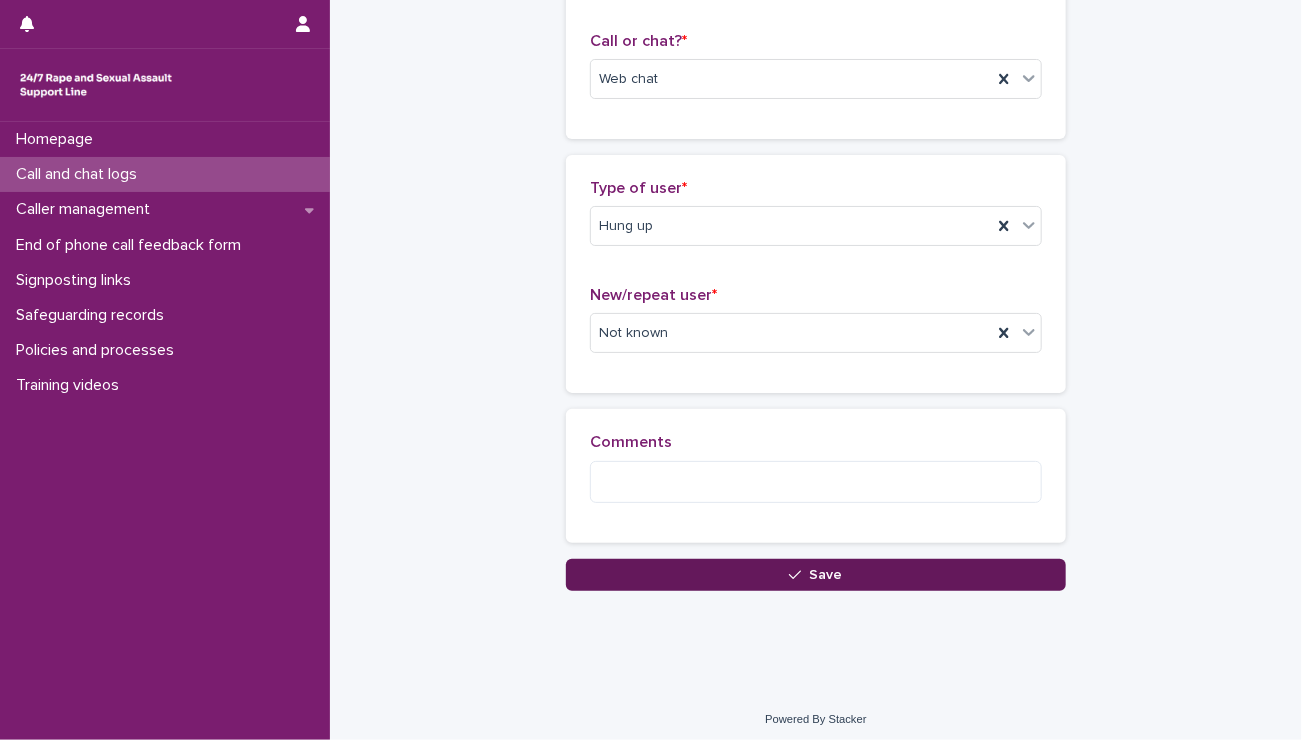 click on "Save" at bounding box center (816, 575) 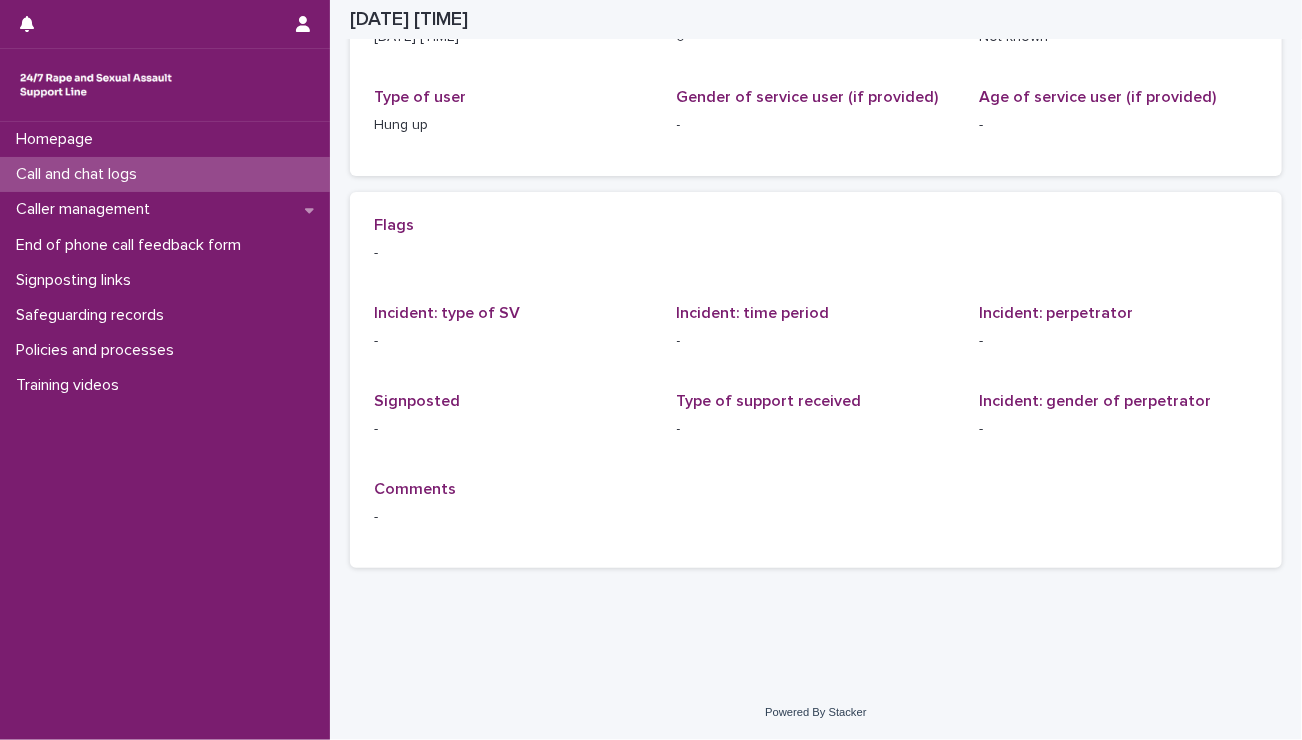 scroll, scrollTop: 0, scrollLeft: 0, axis: both 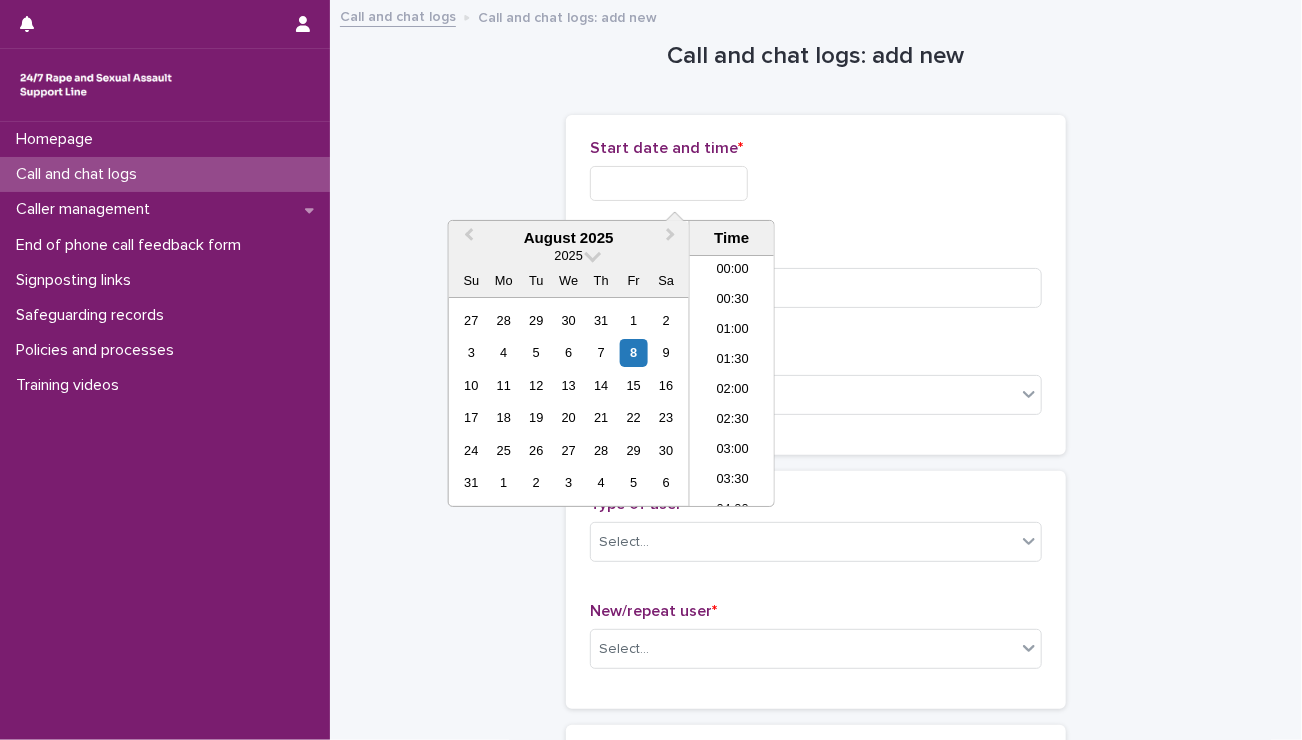 click at bounding box center (669, 183) 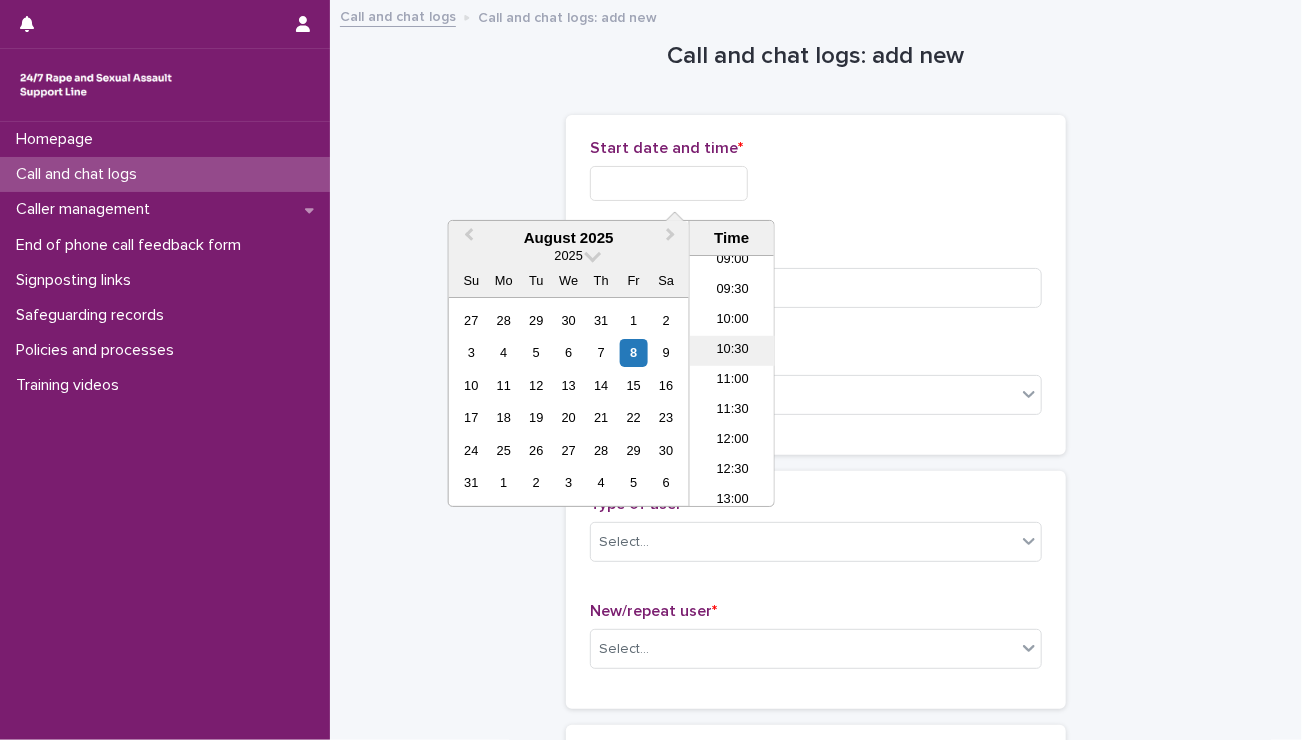 click on "10:30" at bounding box center (732, 351) 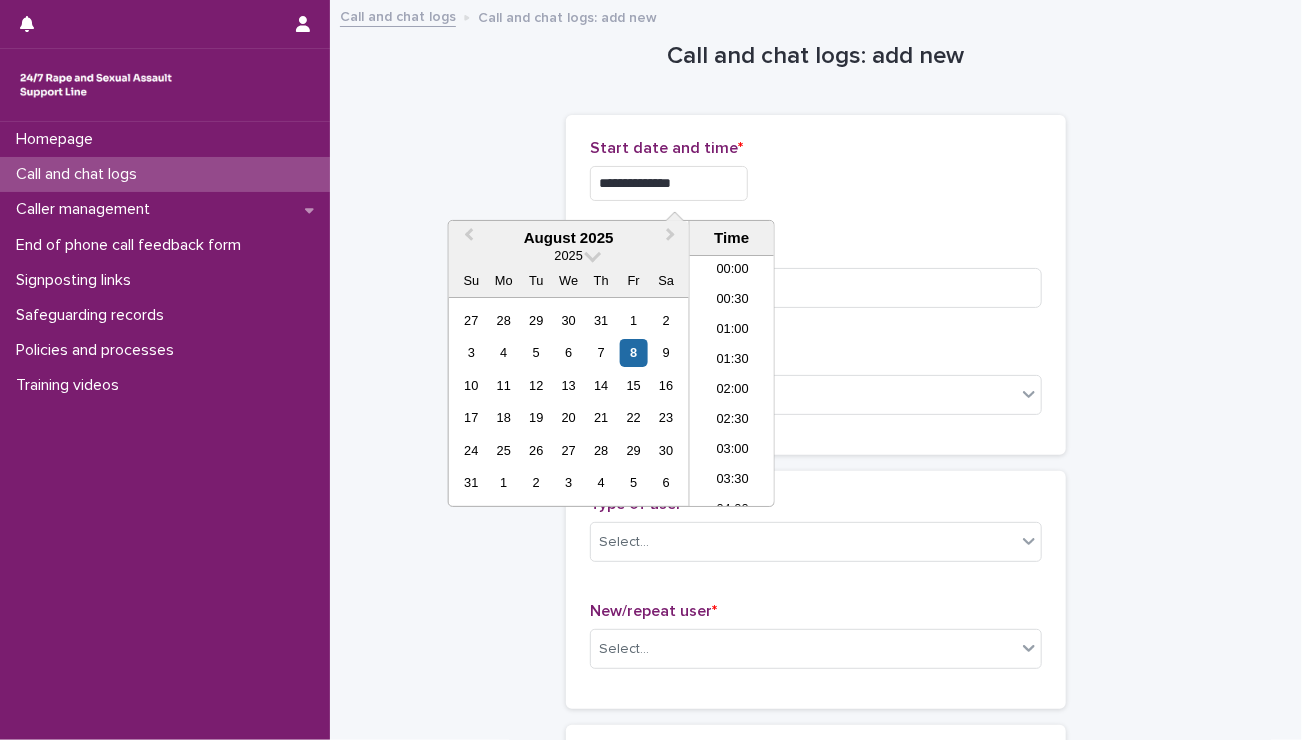 scroll, scrollTop: 520, scrollLeft: 0, axis: vertical 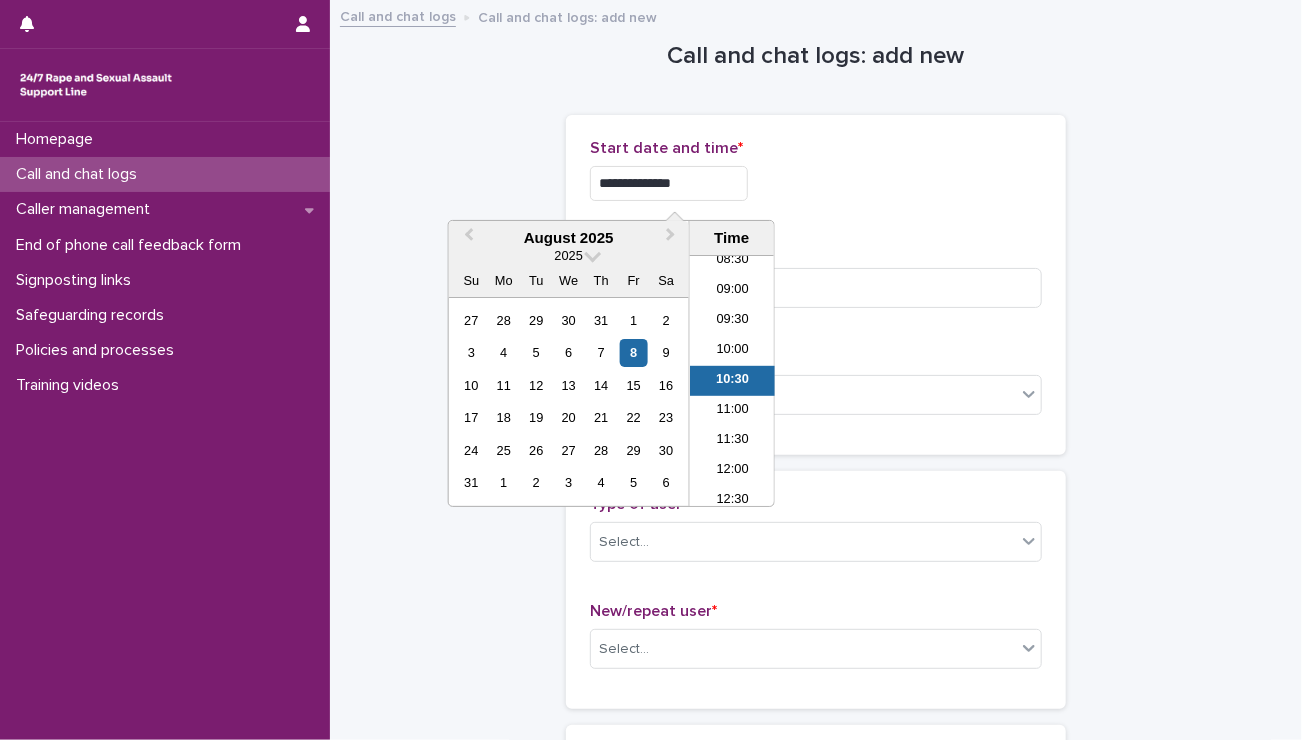 click on "**********" at bounding box center [669, 183] 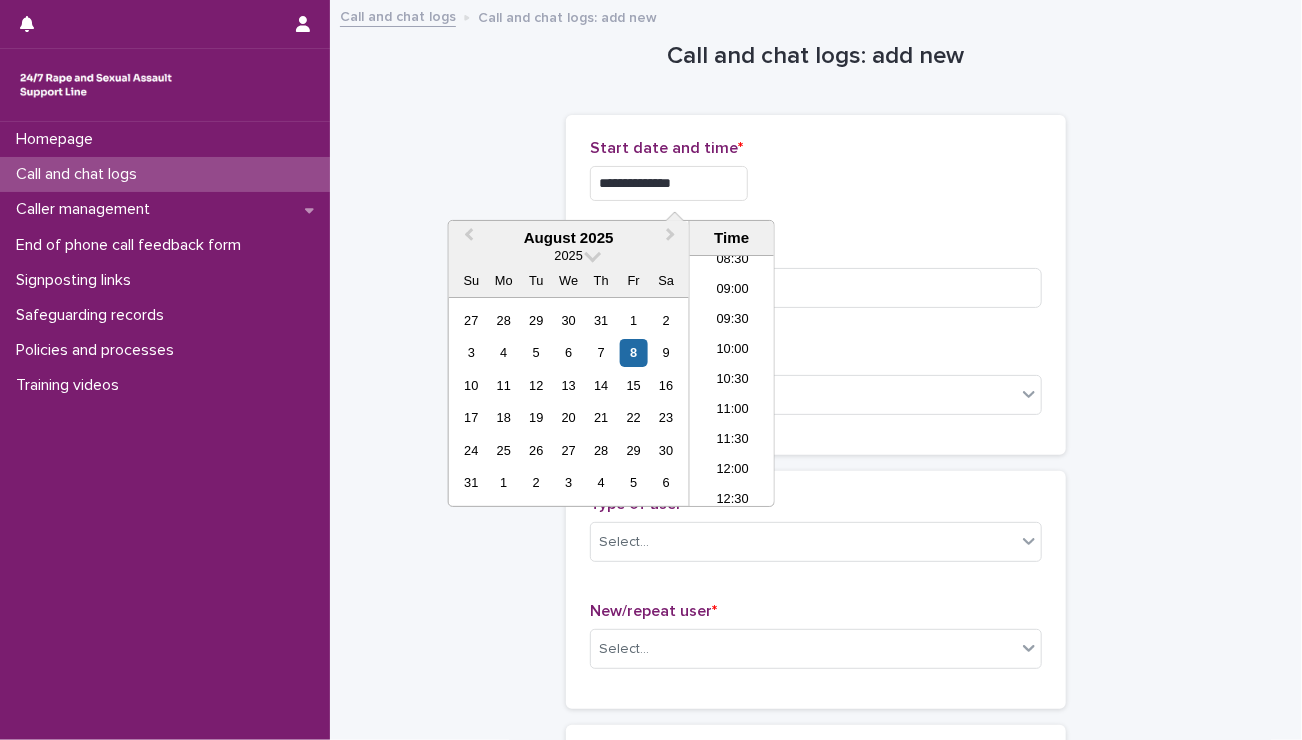 type on "**********" 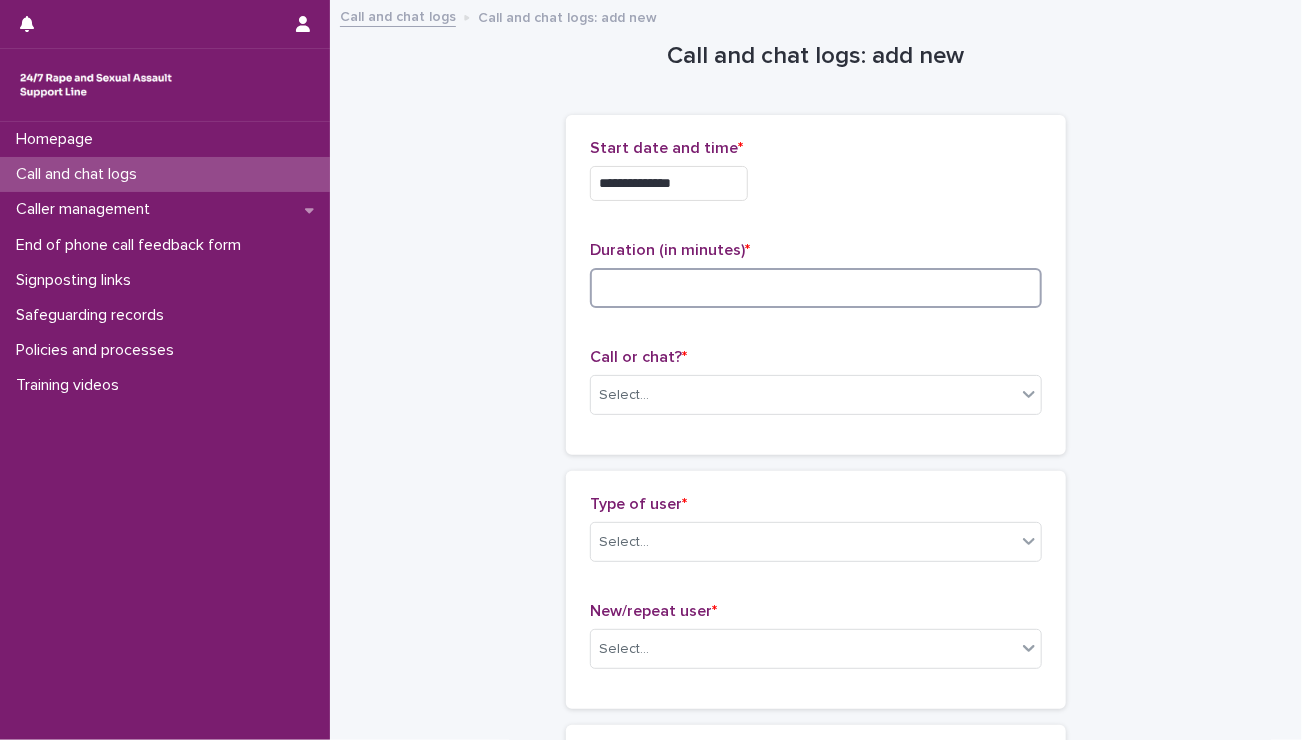 click at bounding box center [816, 288] 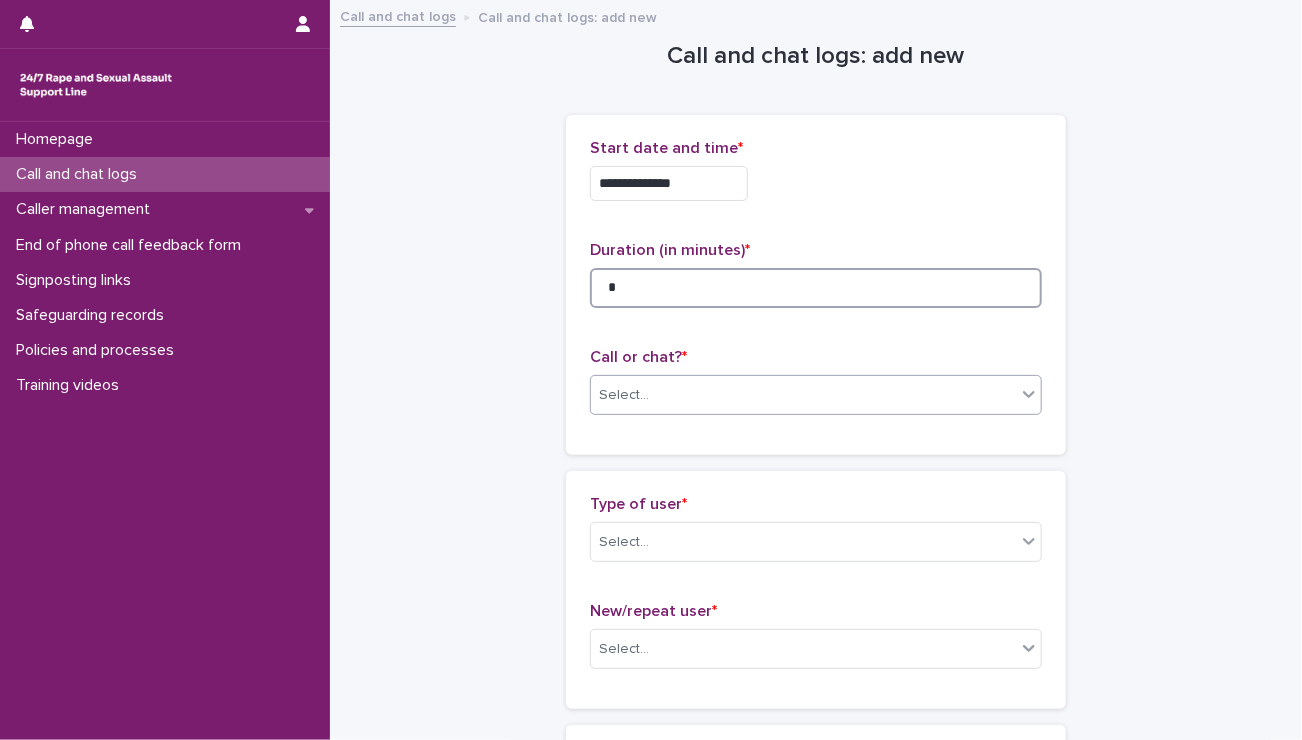 type on "*" 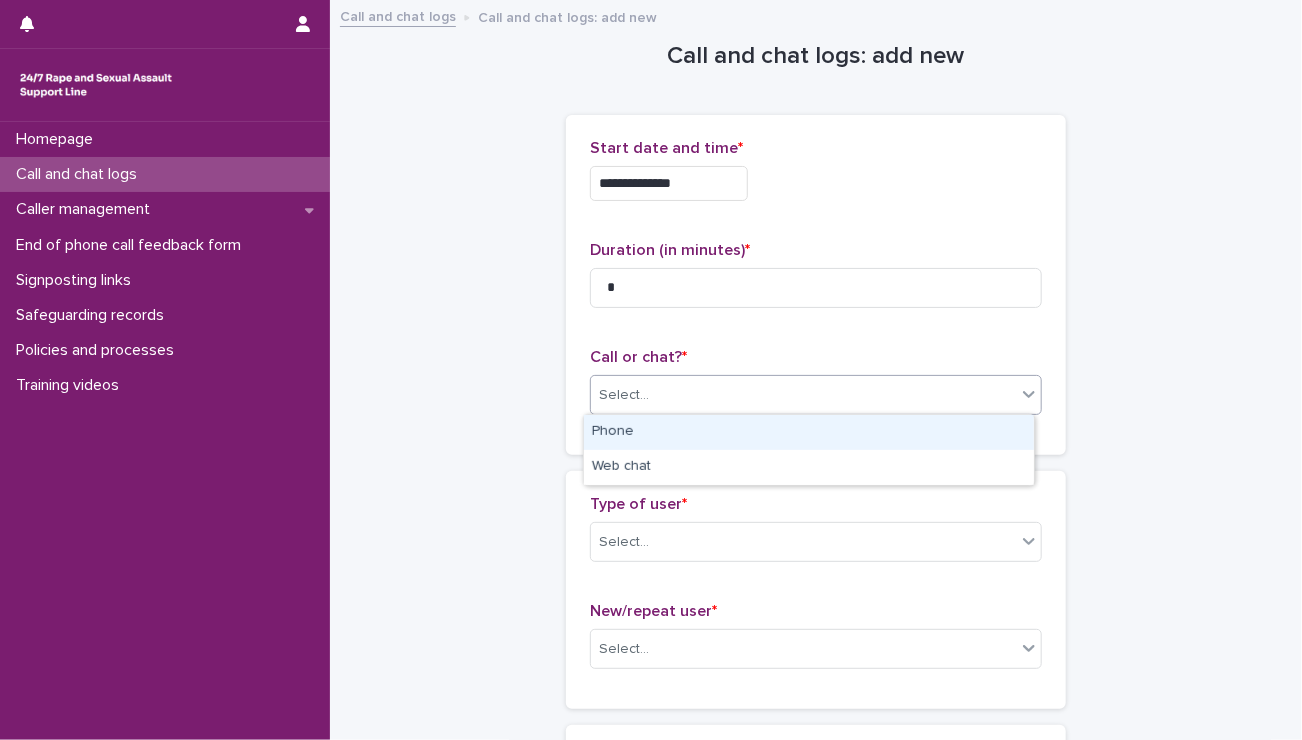click on "Select..." at bounding box center (803, 395) 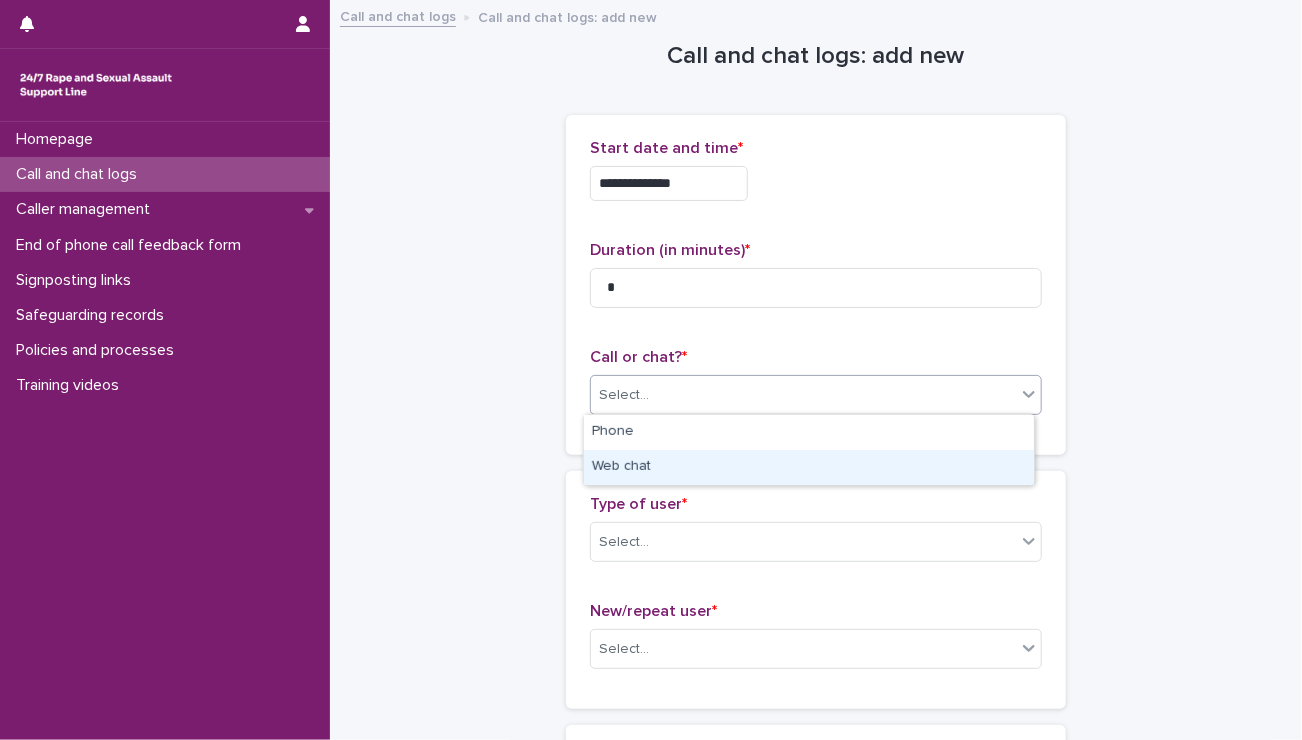 click on "Web chat" at bounding box center (809, 467) 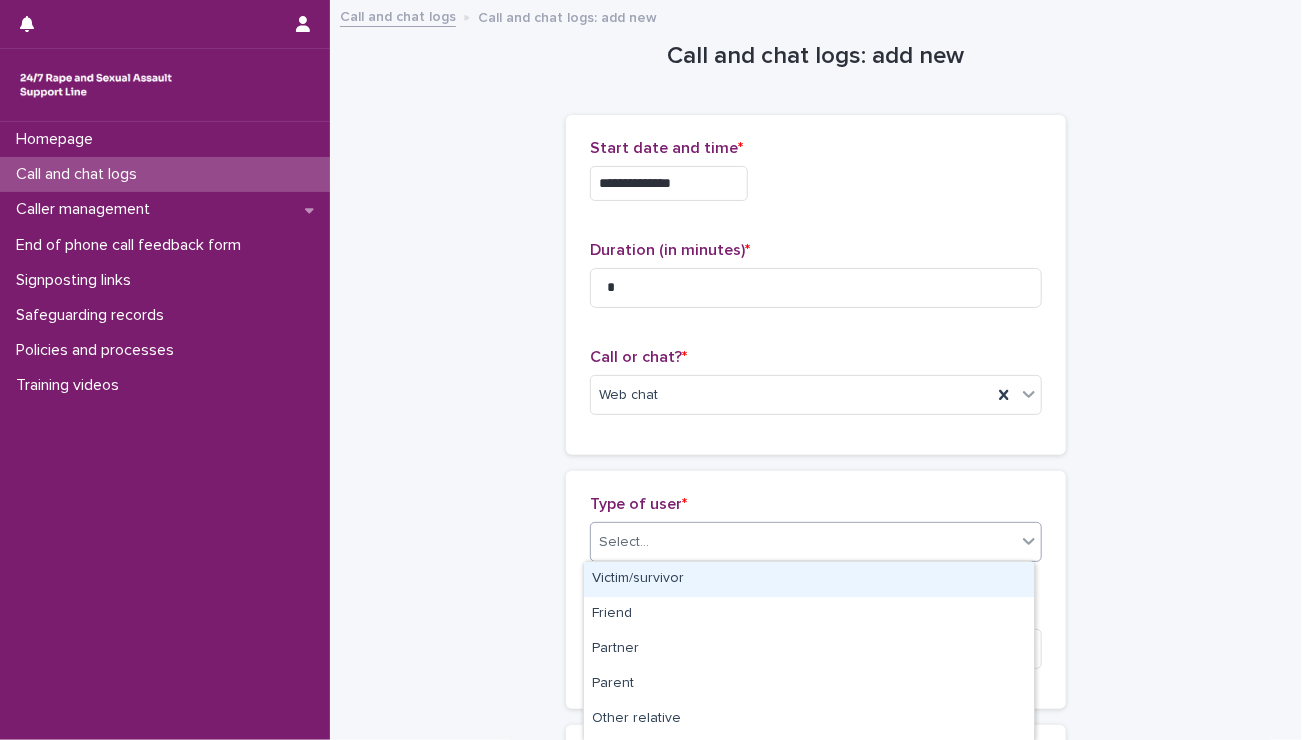 click on "Select..." at bounding box center [803, 542] 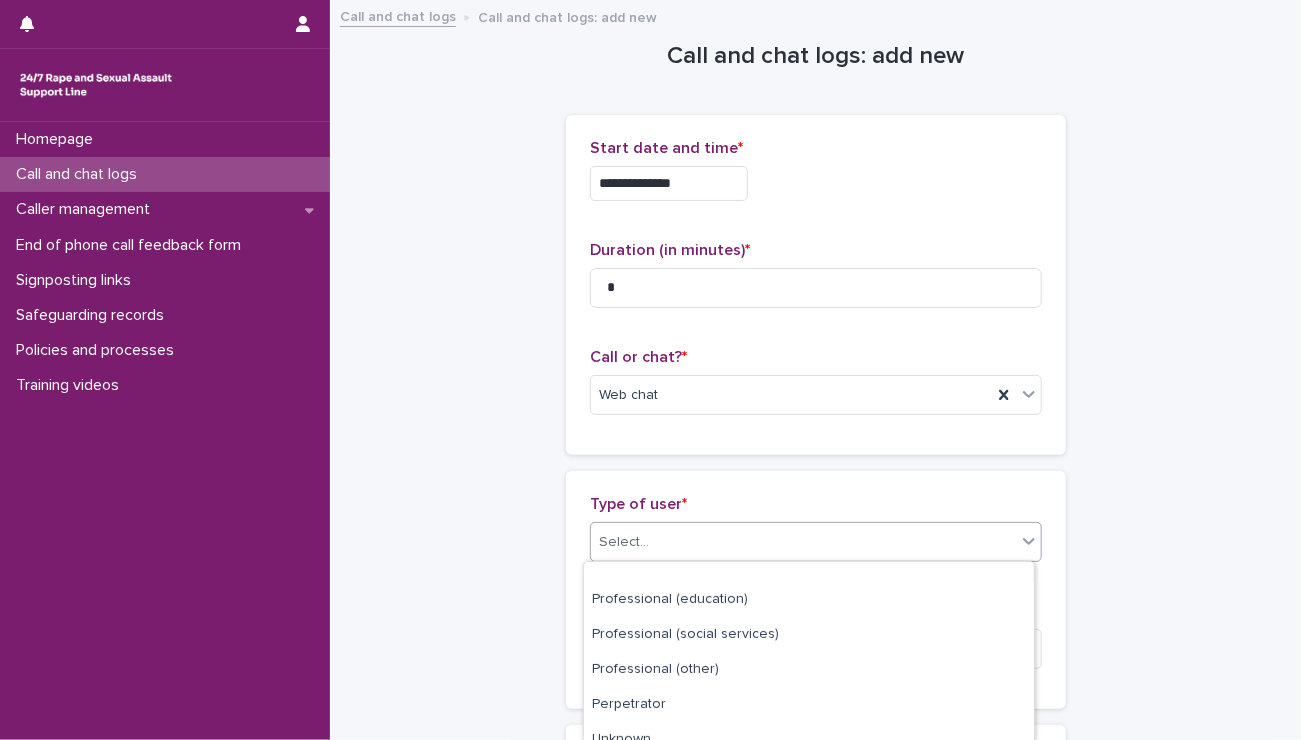 scroll, scrollTop: 345, scrollLeft: 0, axis: vertical 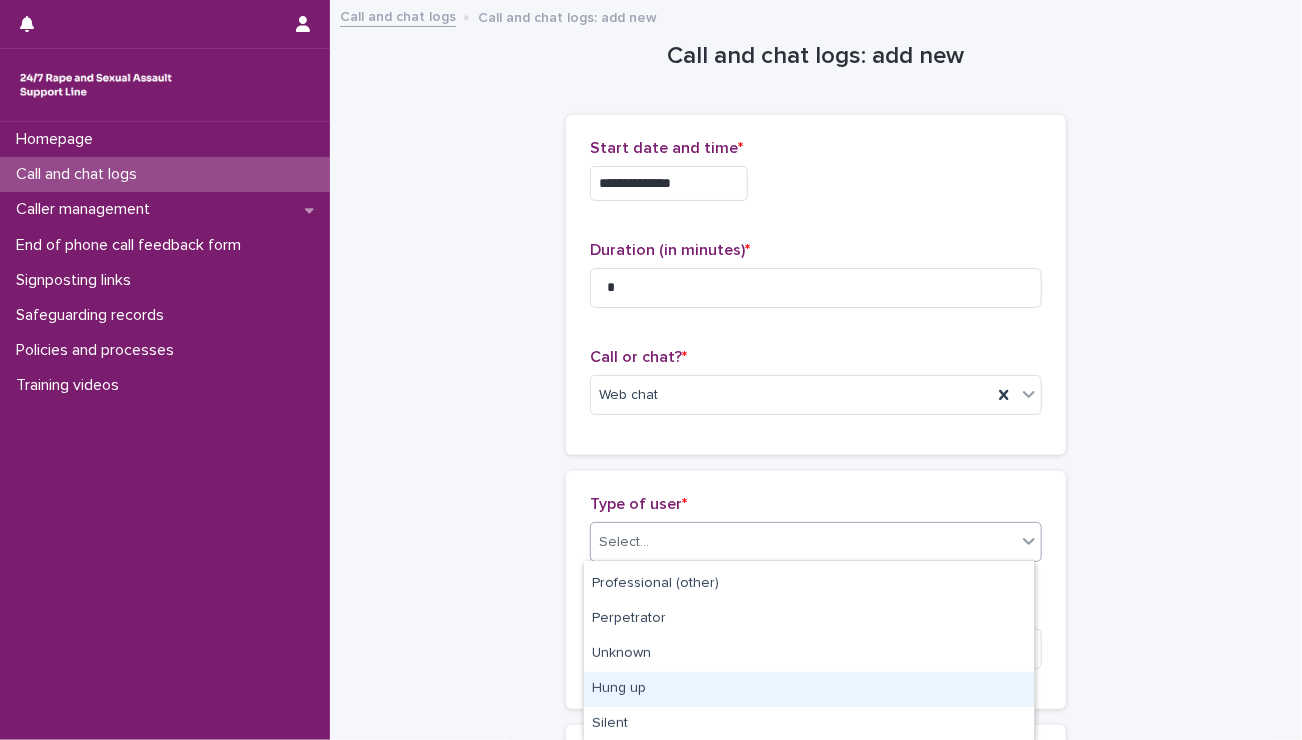 click on "Hung up" at bounding box center (809, 689) 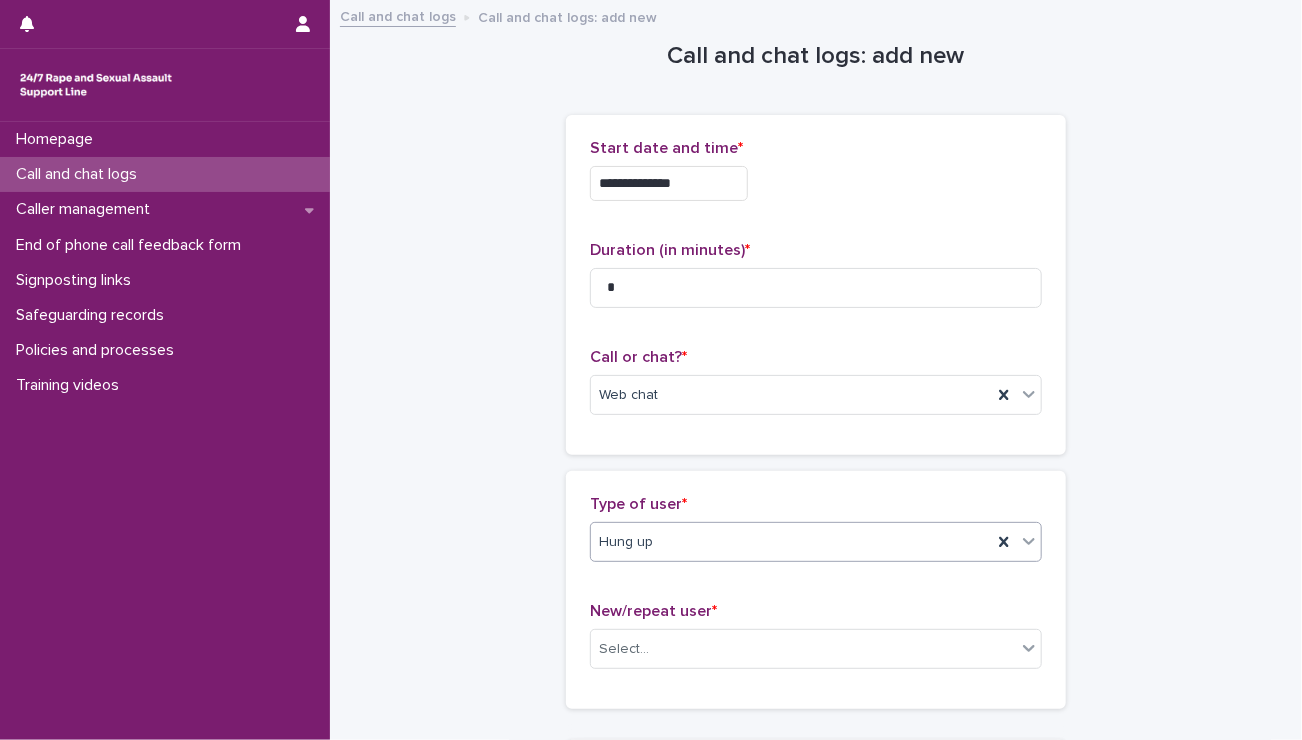 scroll, scrollTop: 177, scrollLeft: 0, axis: vertical 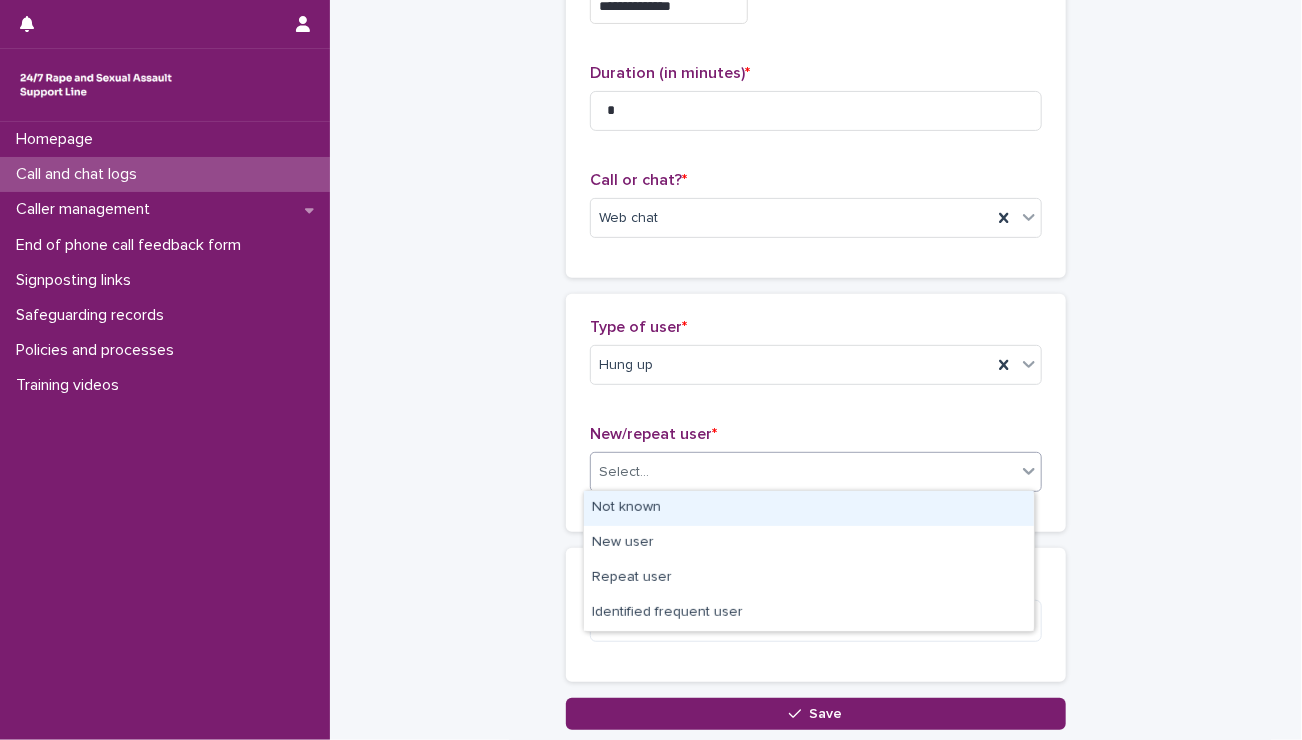 drag, startPoint x: 784, startPoint y: 468, endPoint x: 772, endPoint y: 502, distance: 36.05551 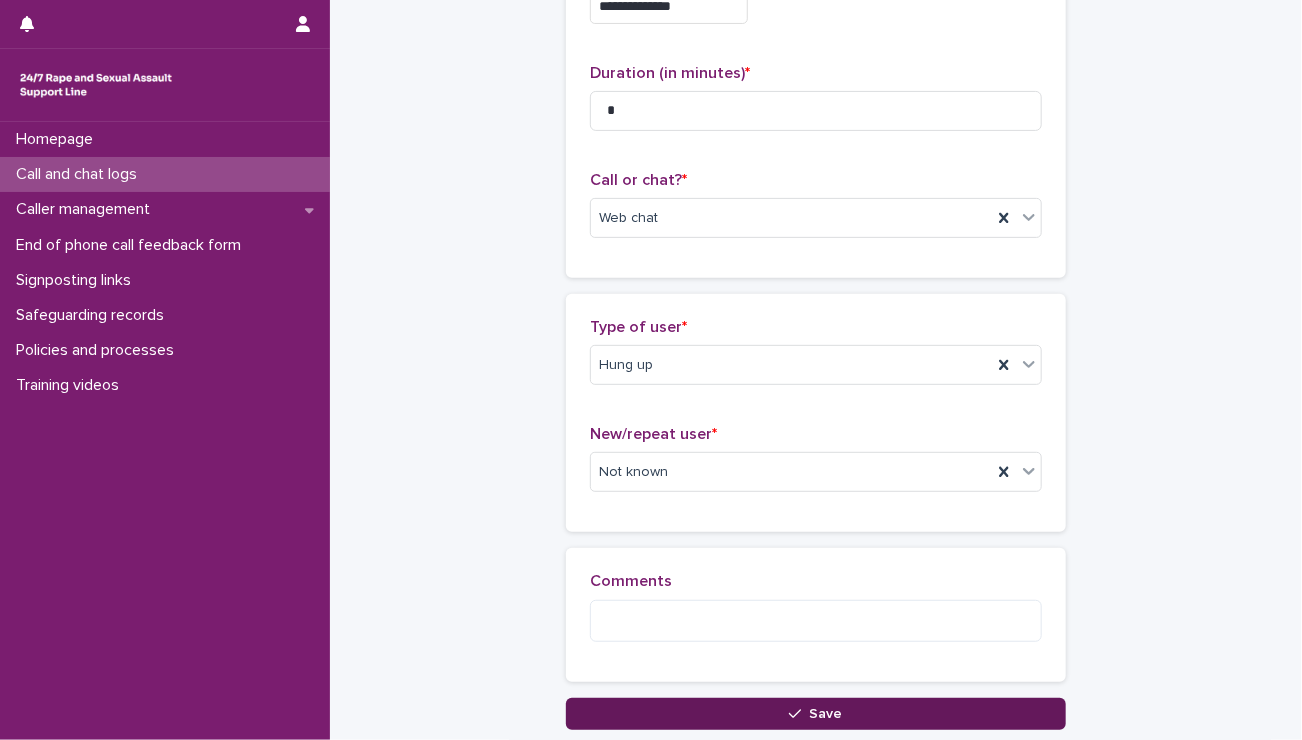 click on "Save" at bounding box center [816, 714] 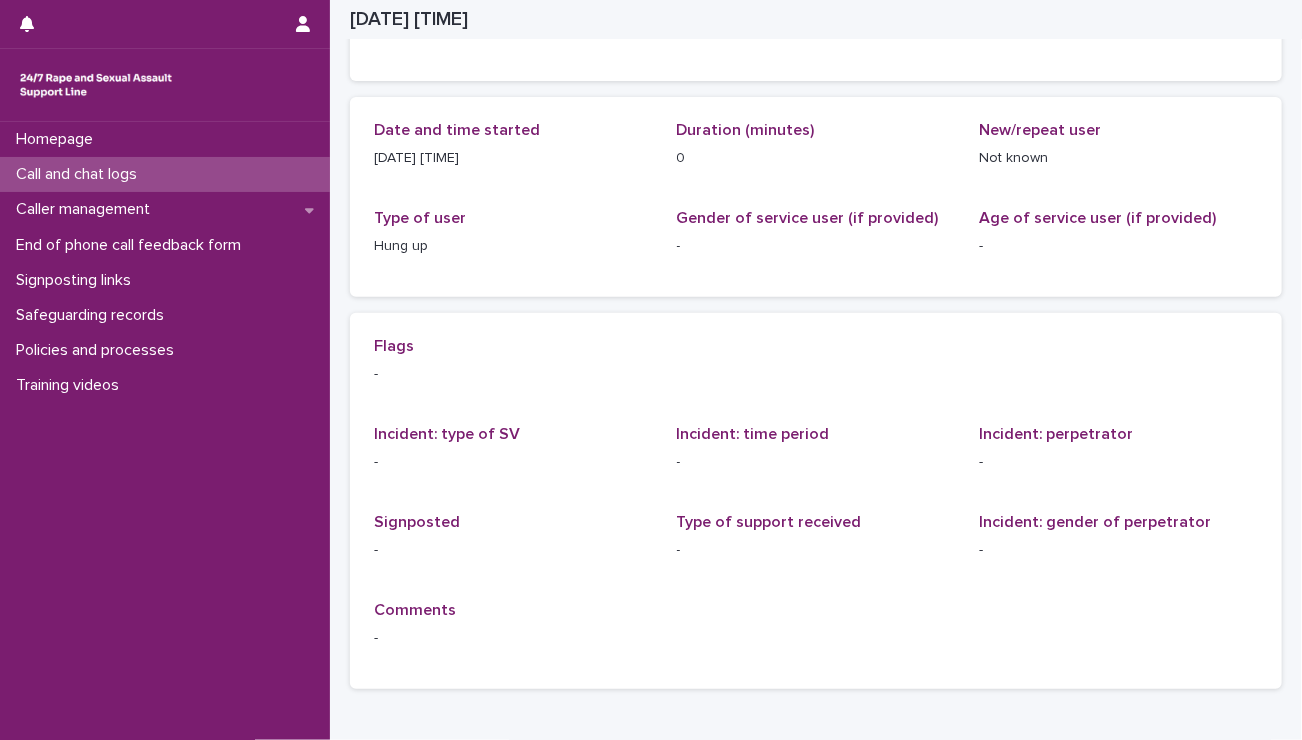 scroll, scrollTop: 0, scrollLeft: 0, axis: both 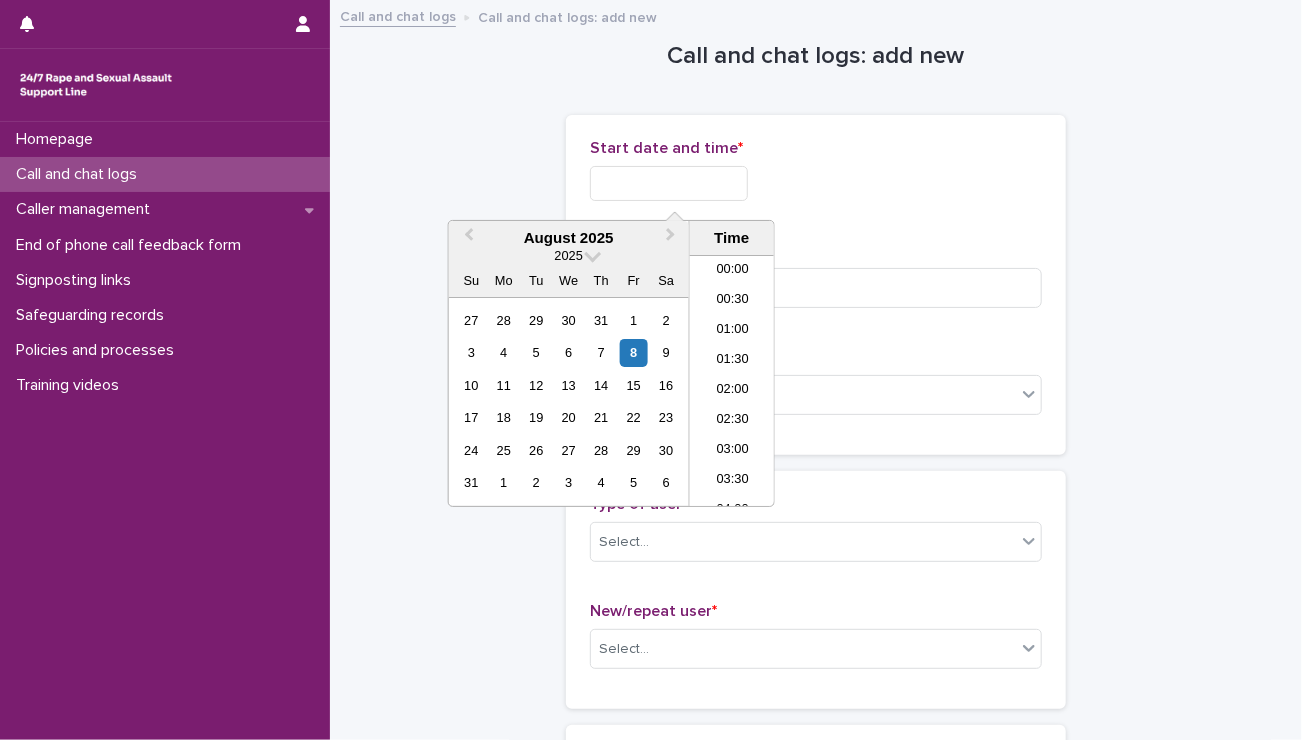 click at bounding box center [669, 183] 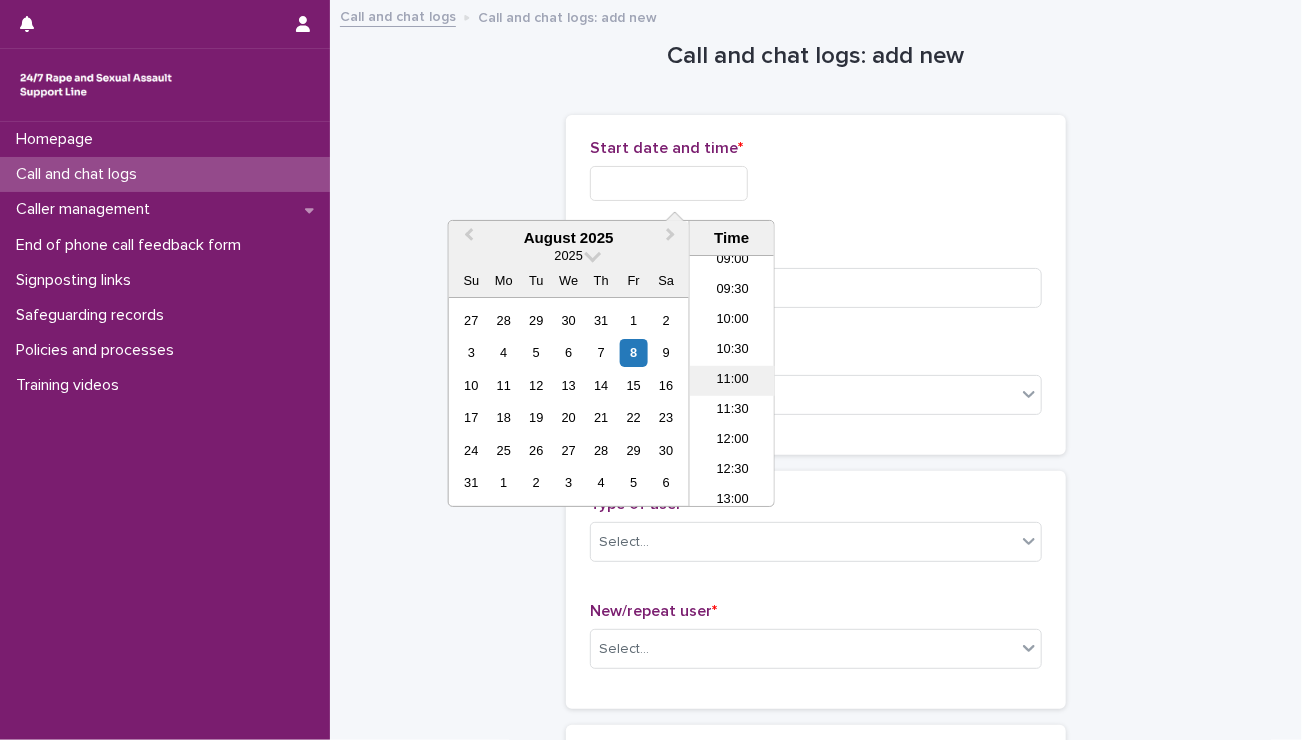 click on "11:00" at bounding box center (732, 381) 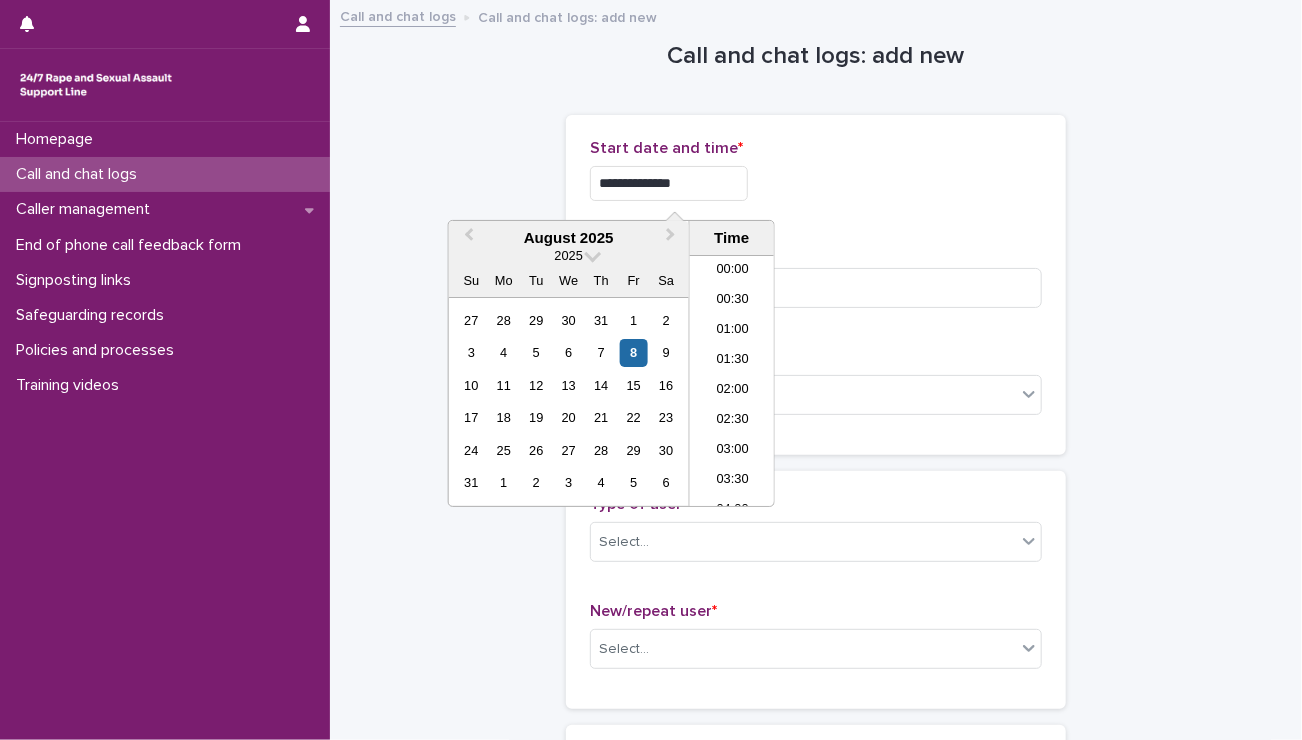 scroll, scrollTop: 550, scrollLeft: 0, axis: vertical 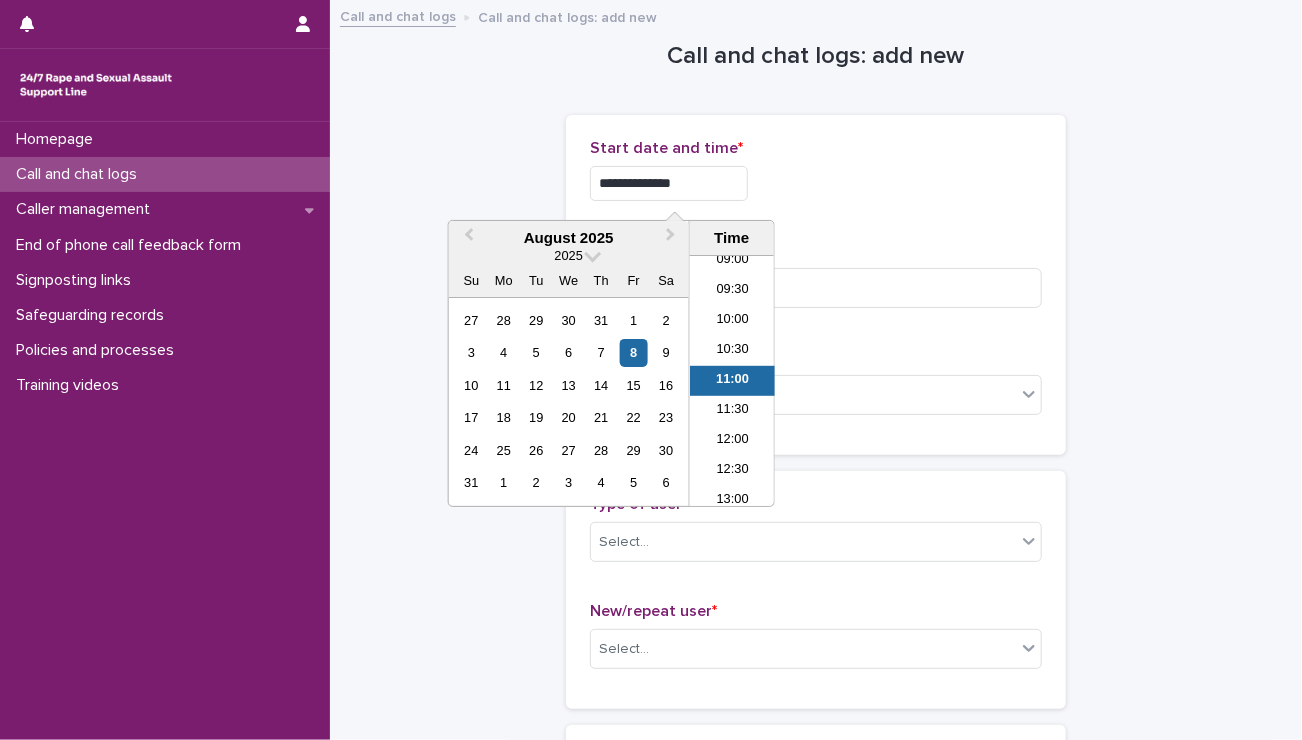 click on "**********" at bounding box center [669, 183] 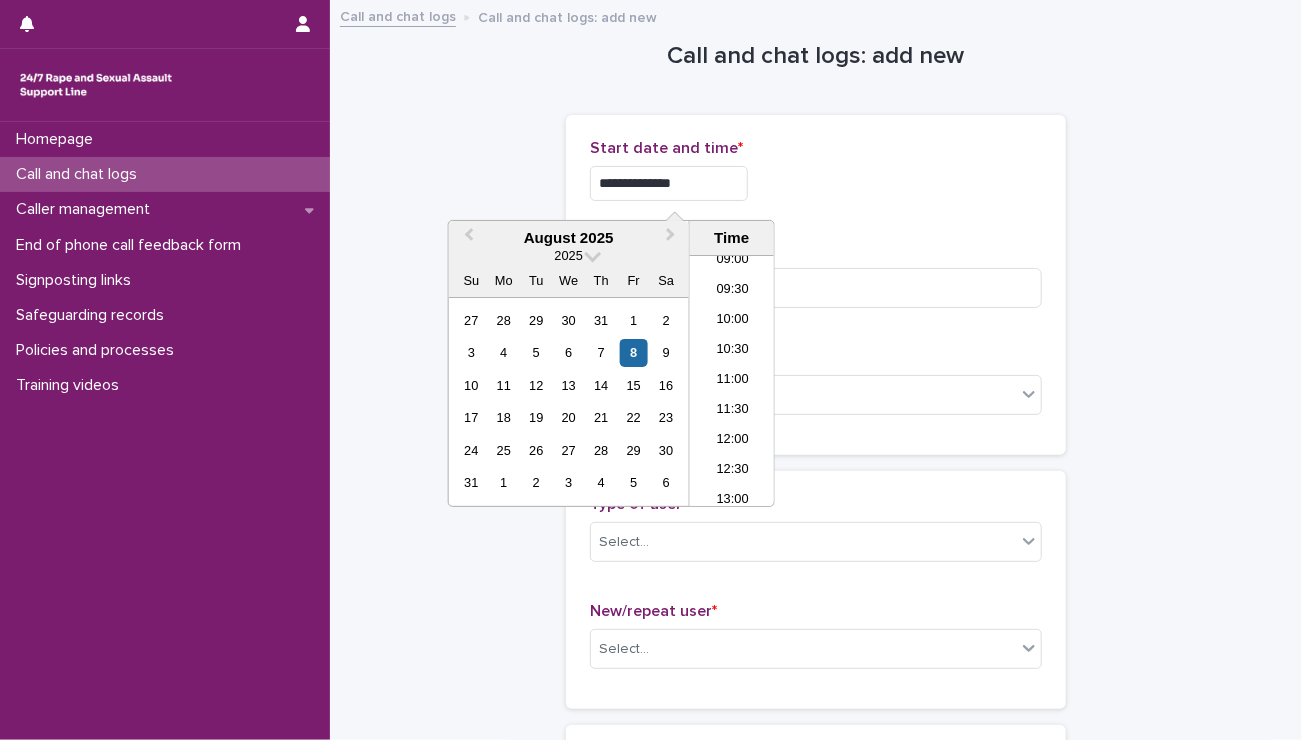 type on "**********" 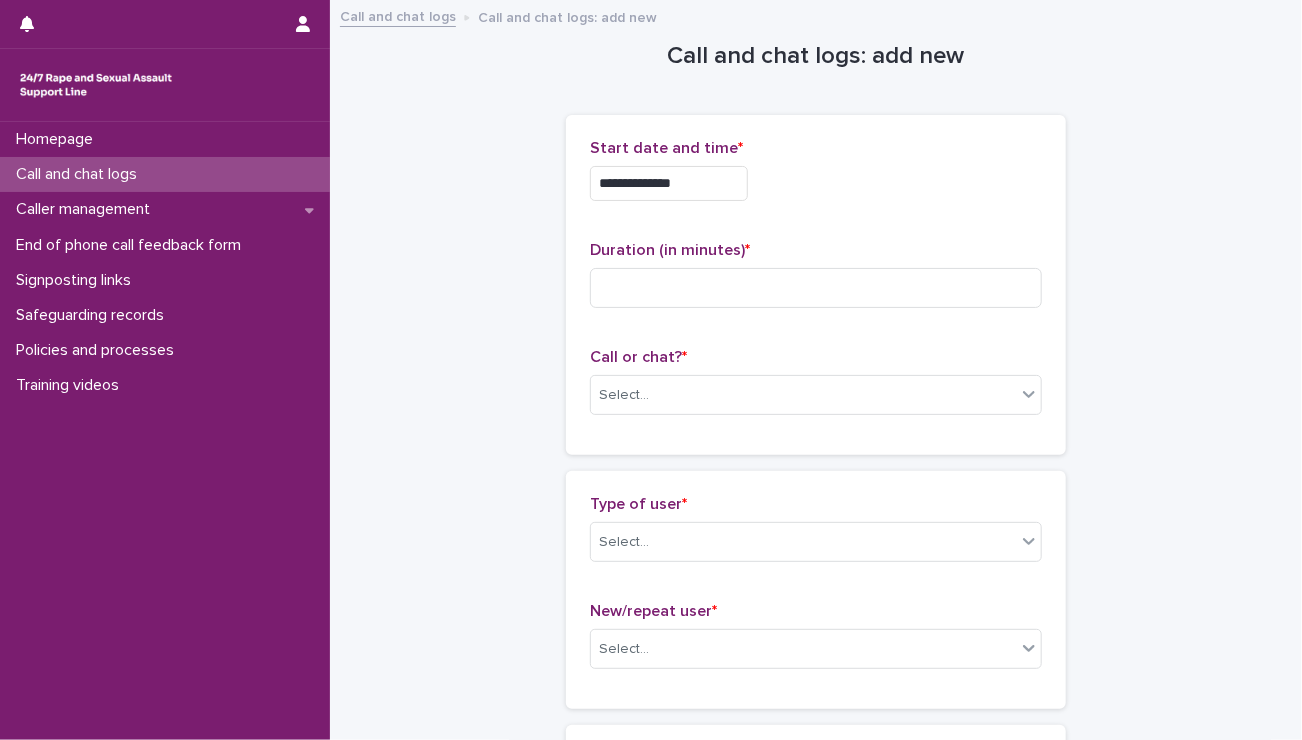 click on "**********" at bounding box center [816, 285] 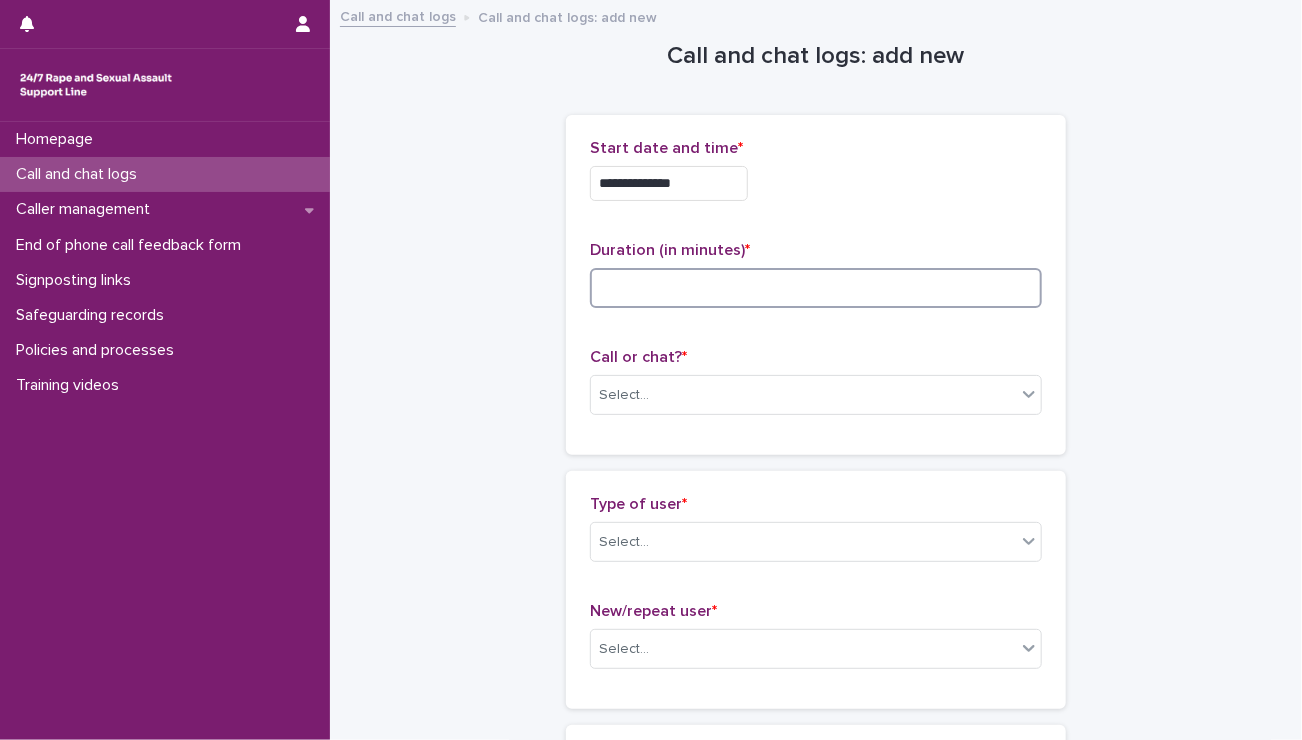 click at bounding box center (816, 288) 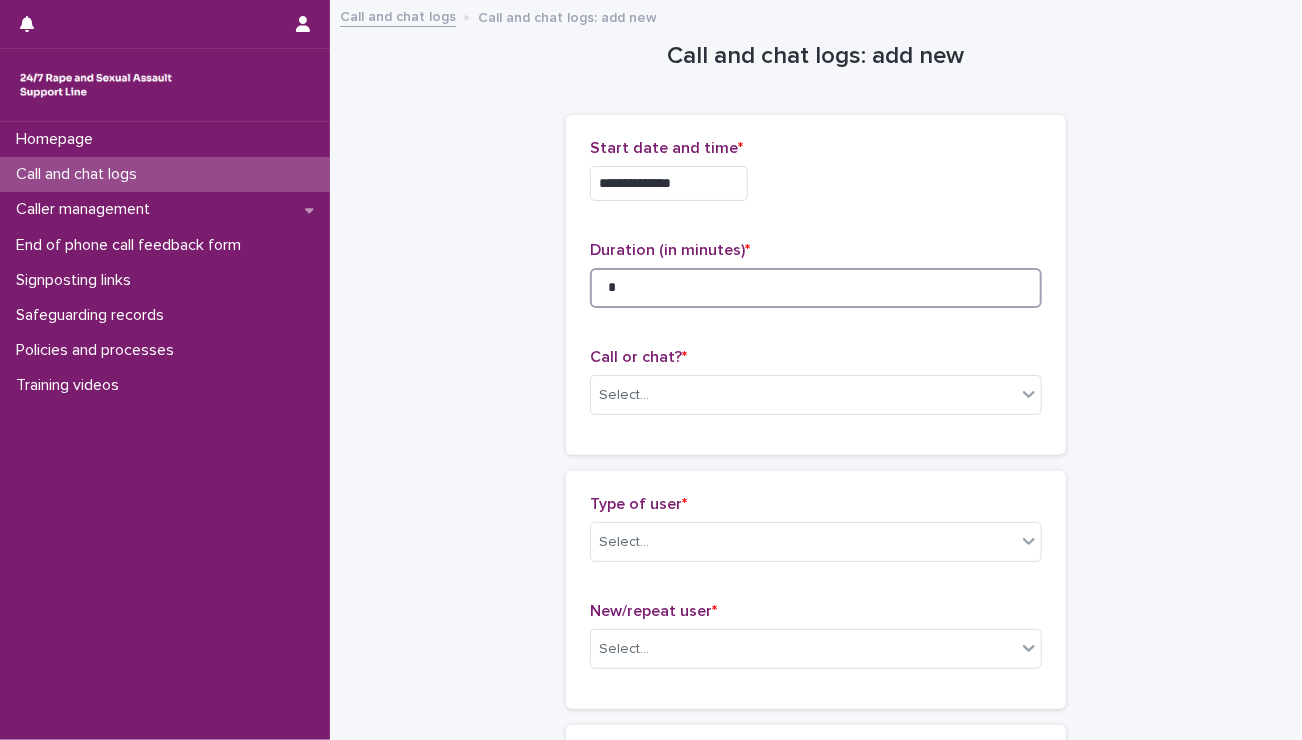 type on "*" 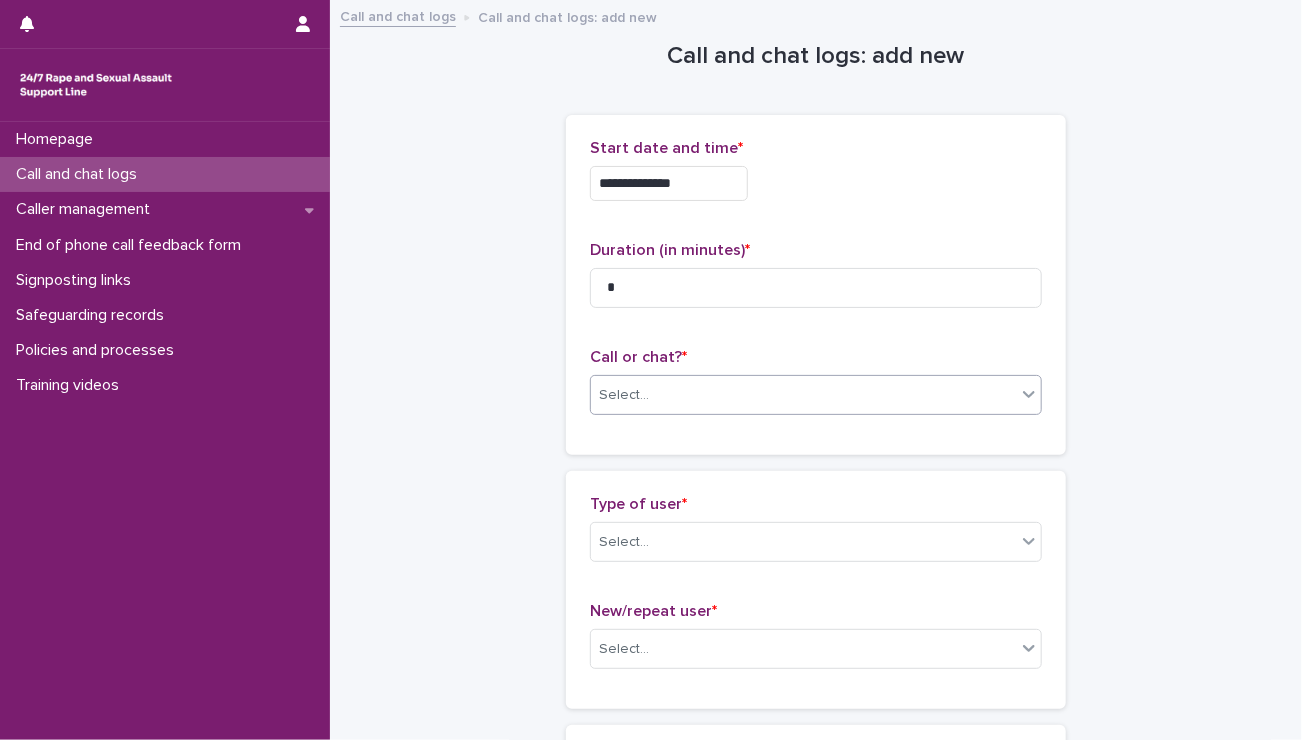 click on "Select..." at bounding box center [803, 395] 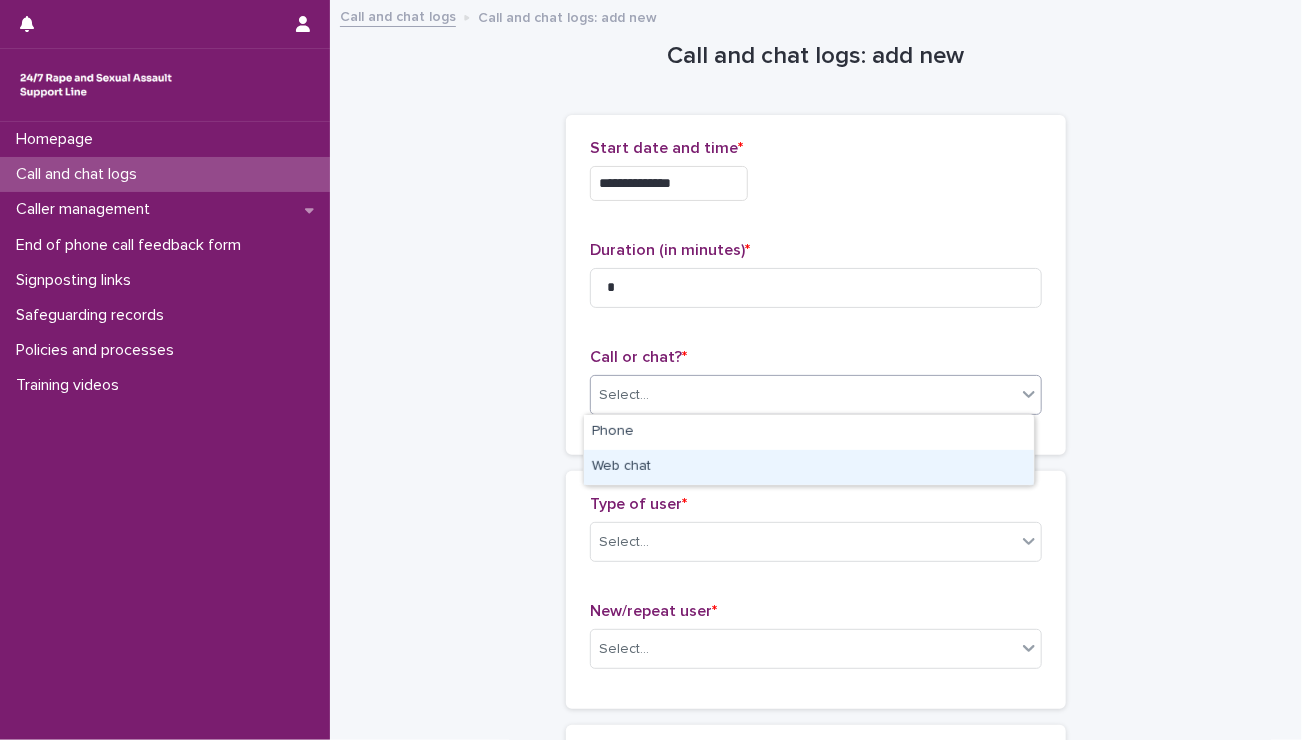 click on "Web chat" at bounding box center (809, 467) 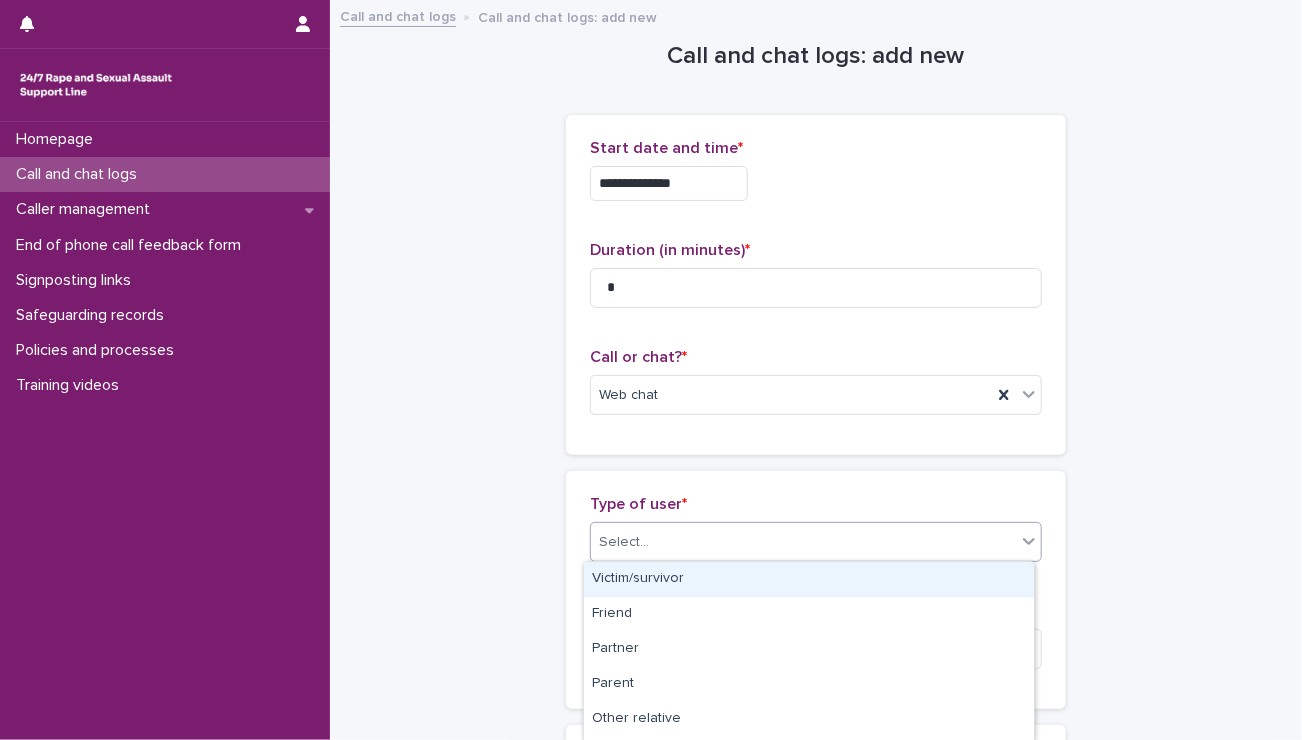 click on "Select..." at bounding box center (803, 542) 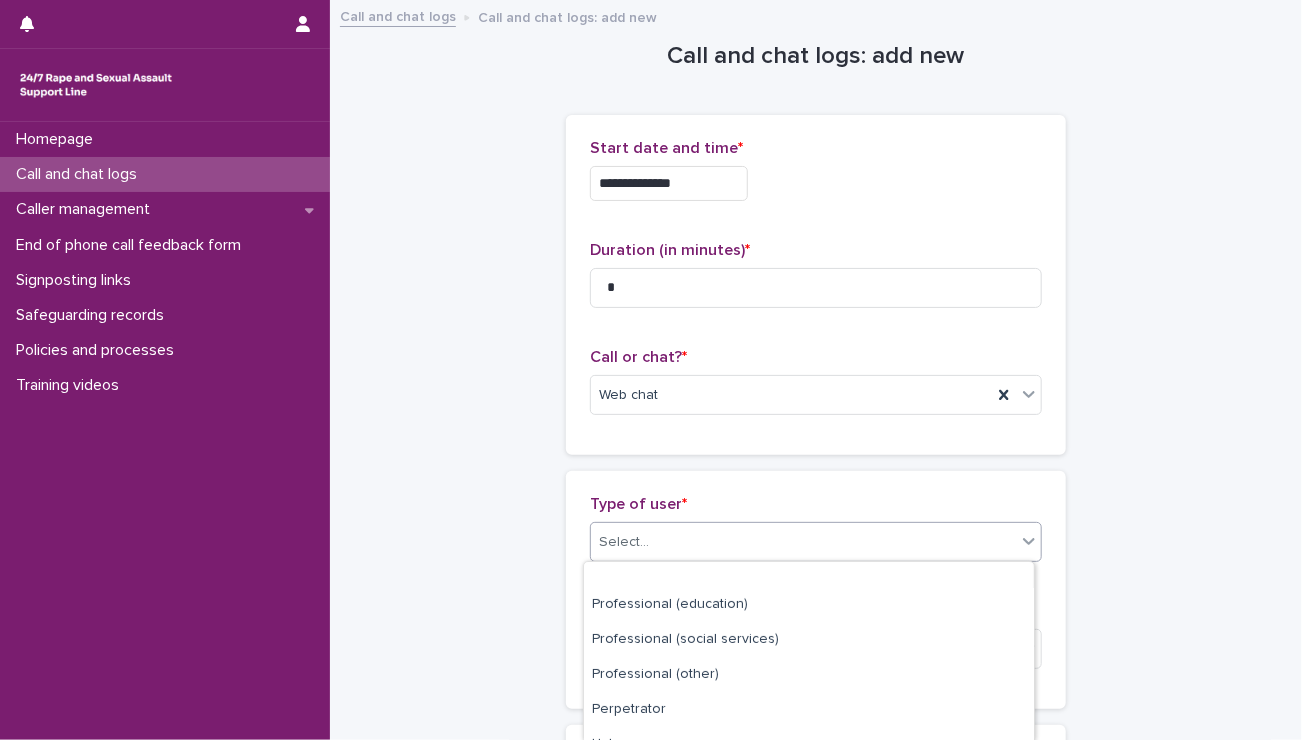 scroll, scrollTop: 345, scrollLeft: 0, axis: vertical 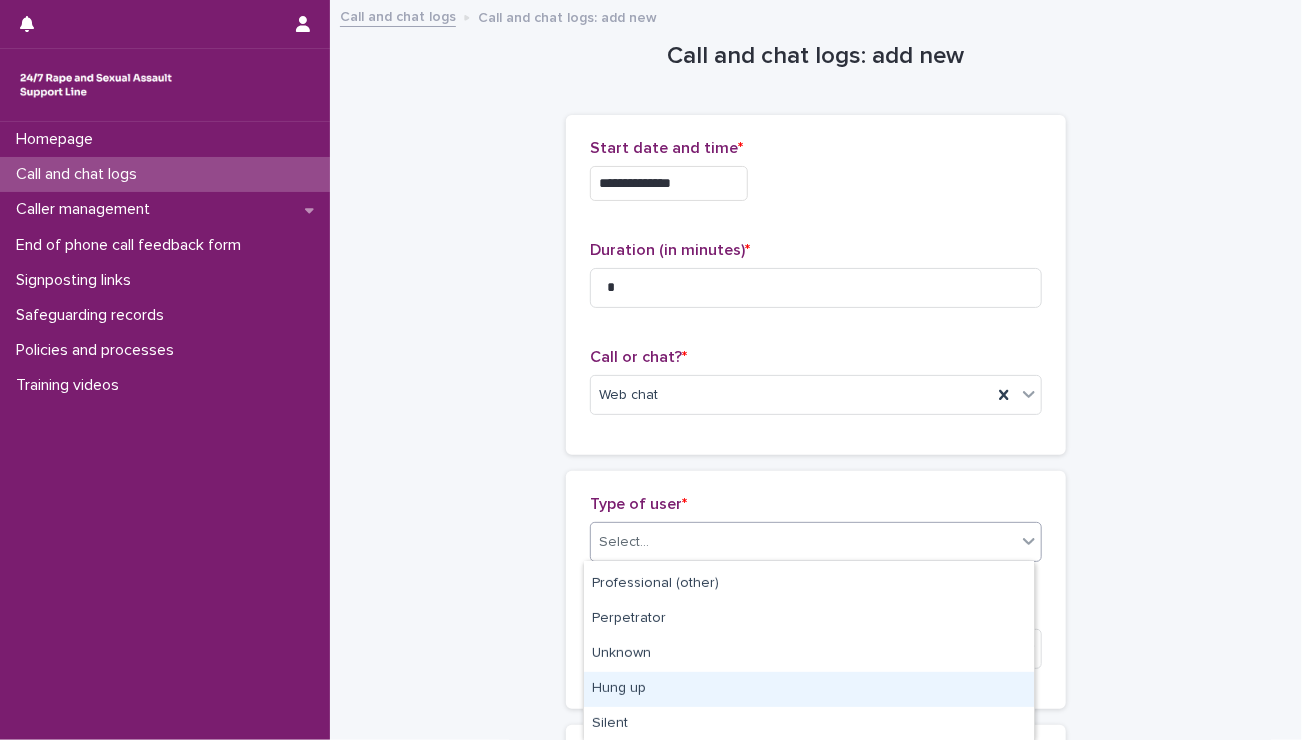 click on "Hung up" at bounding box center [809, 689] 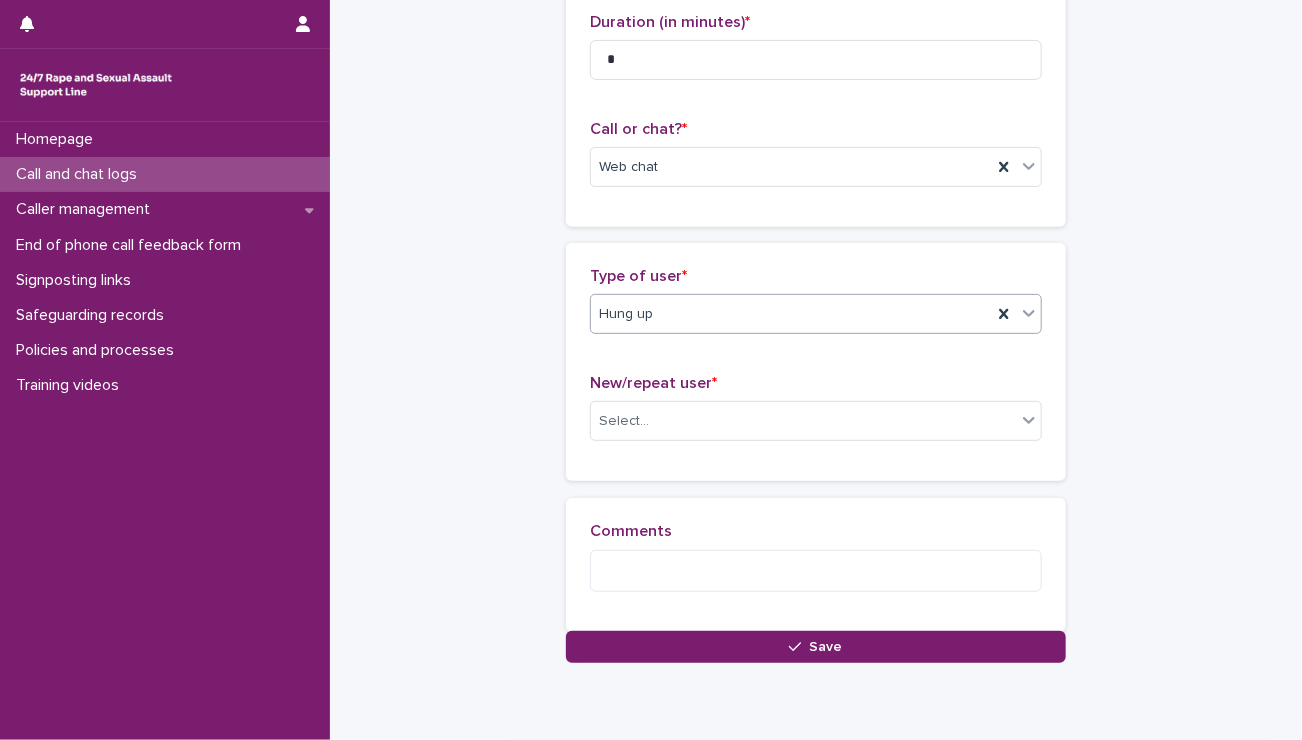 scroll, scrollTop: 268, scrollLeft: 0, axis: vertical 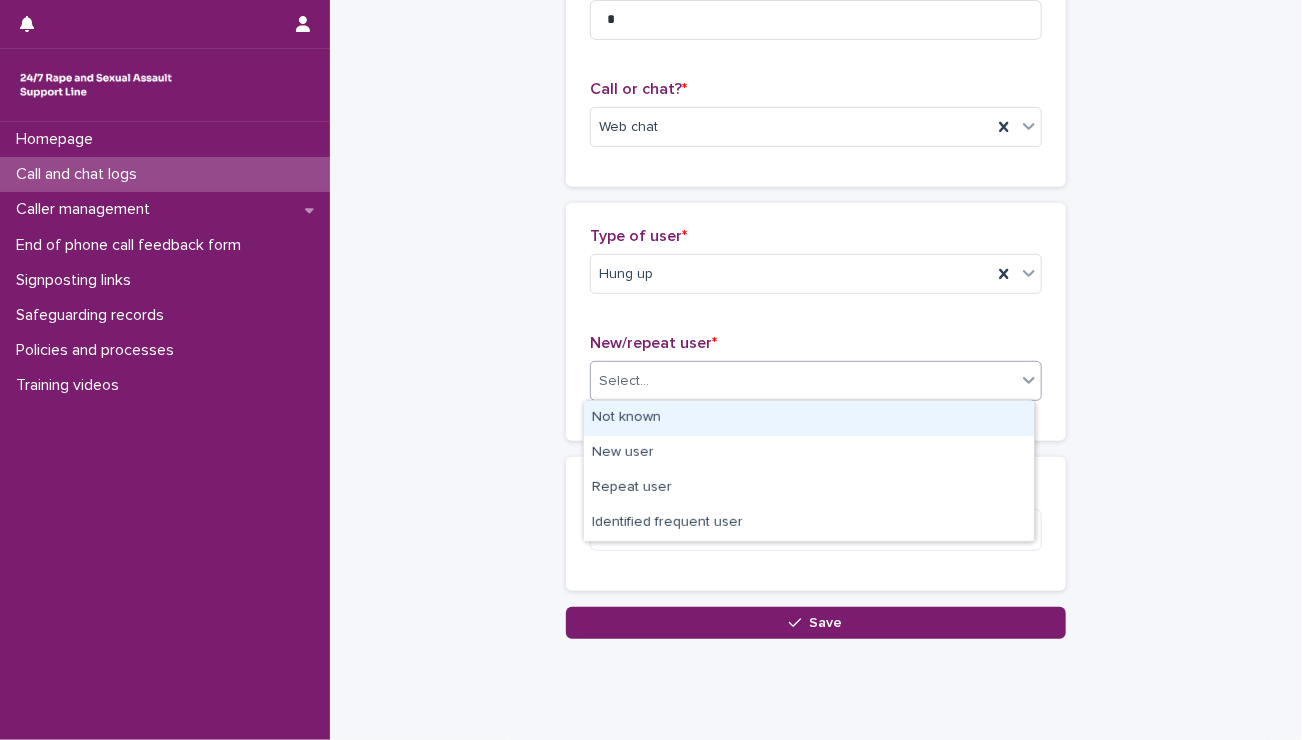 click on "Select..." at bounding box center (803, 381) 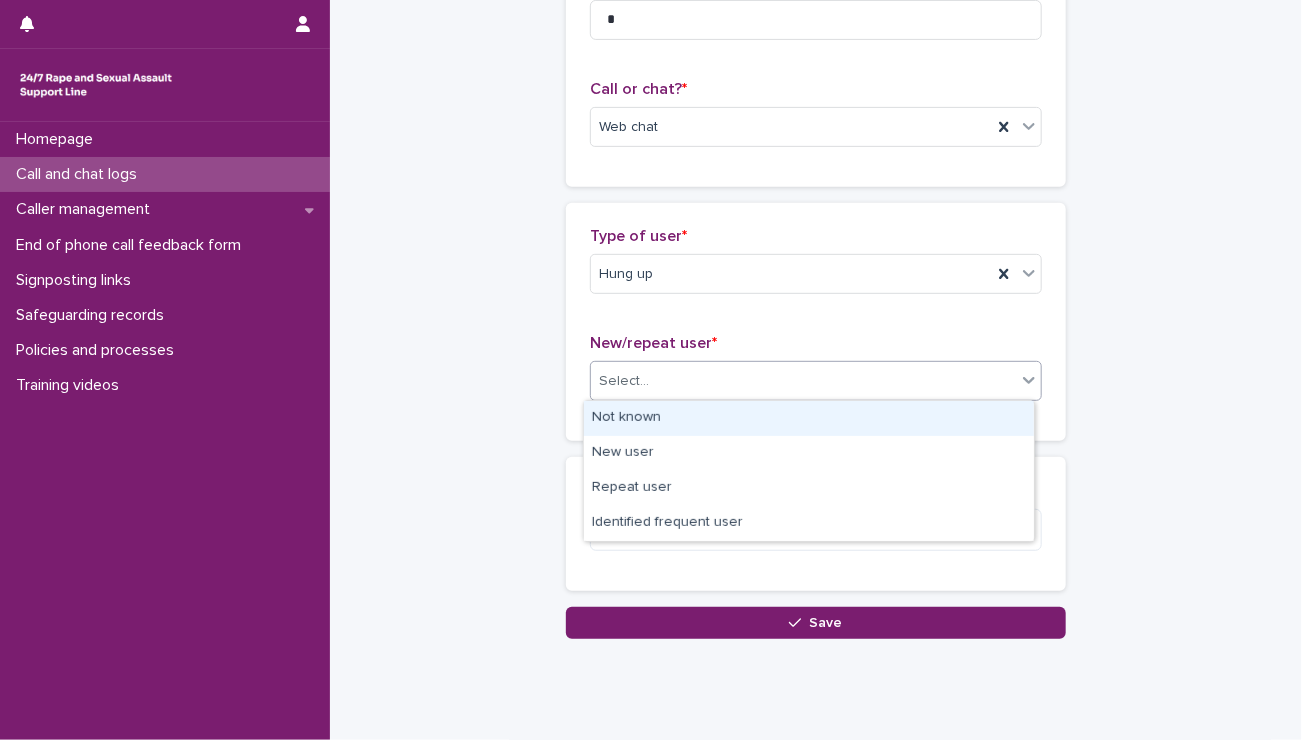 click on "Not known" at bounding box center [809, 418] 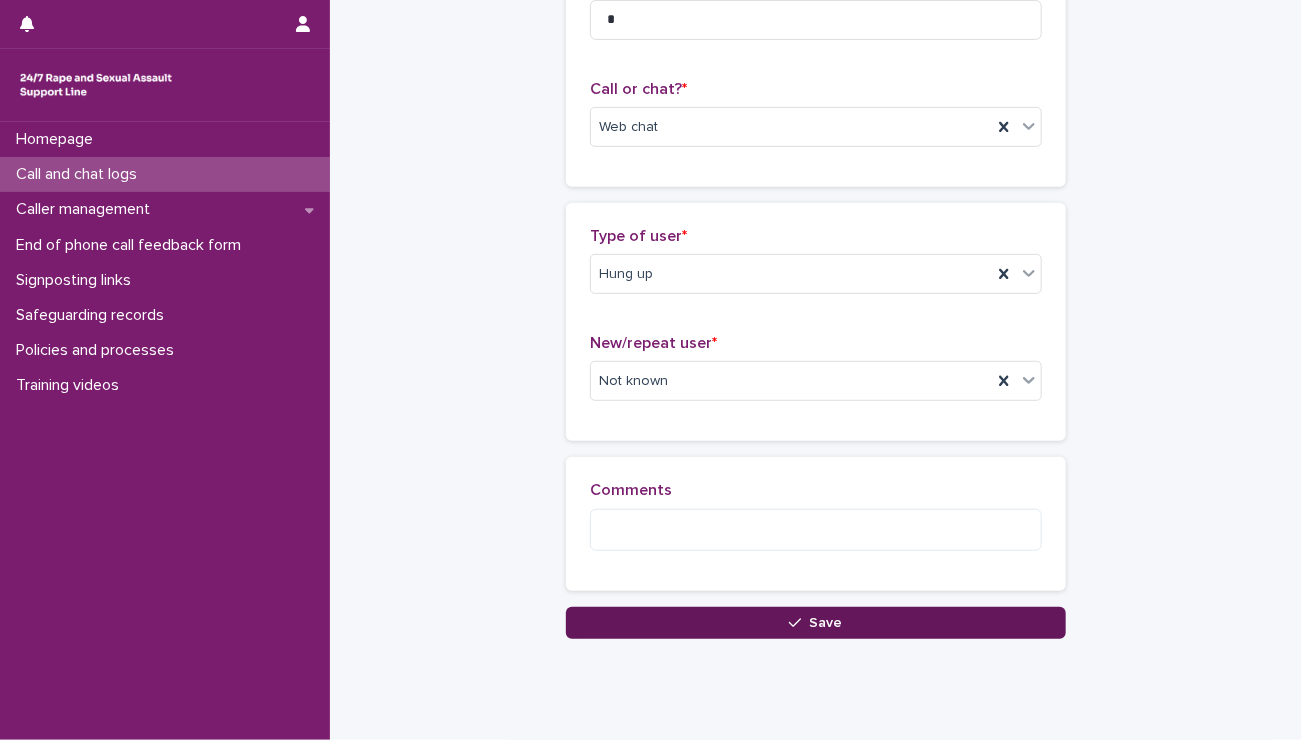 click on "Save" at bounding box center (816, 623) 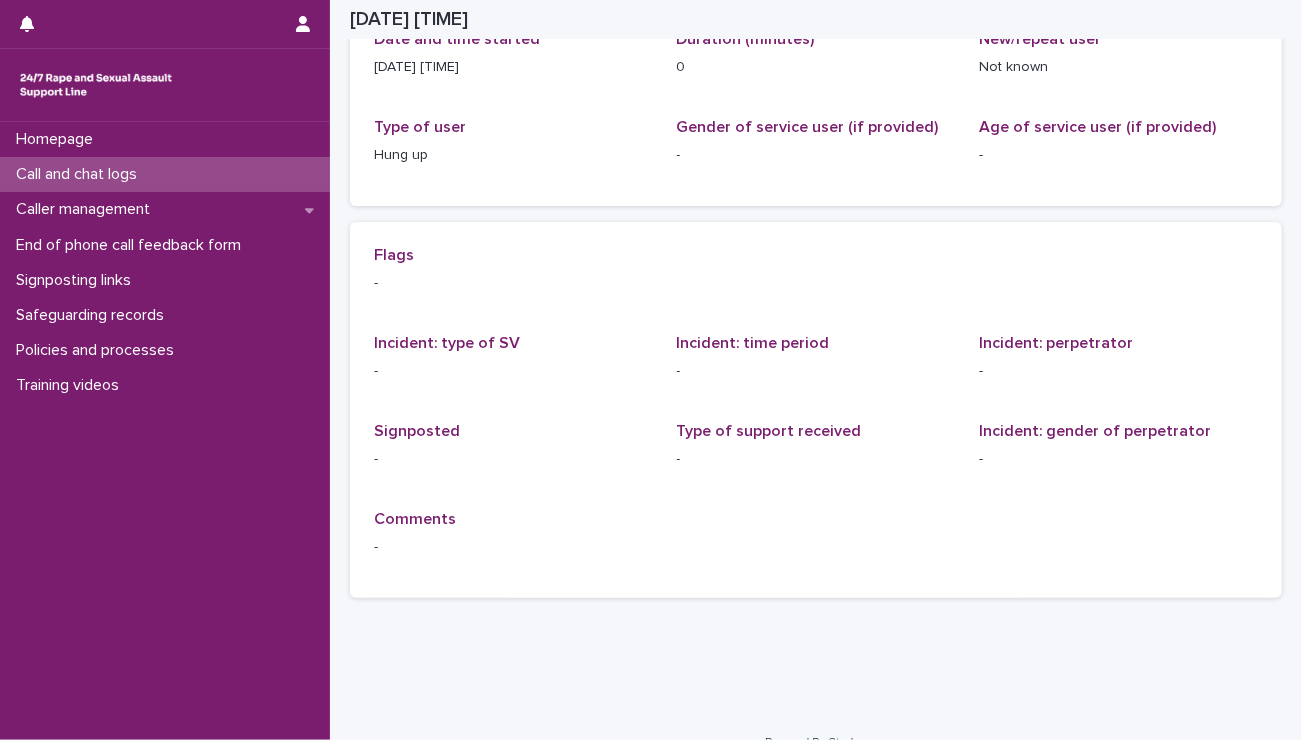 scroll, scrollTop: 0, scrollLeft: 0, axis: both 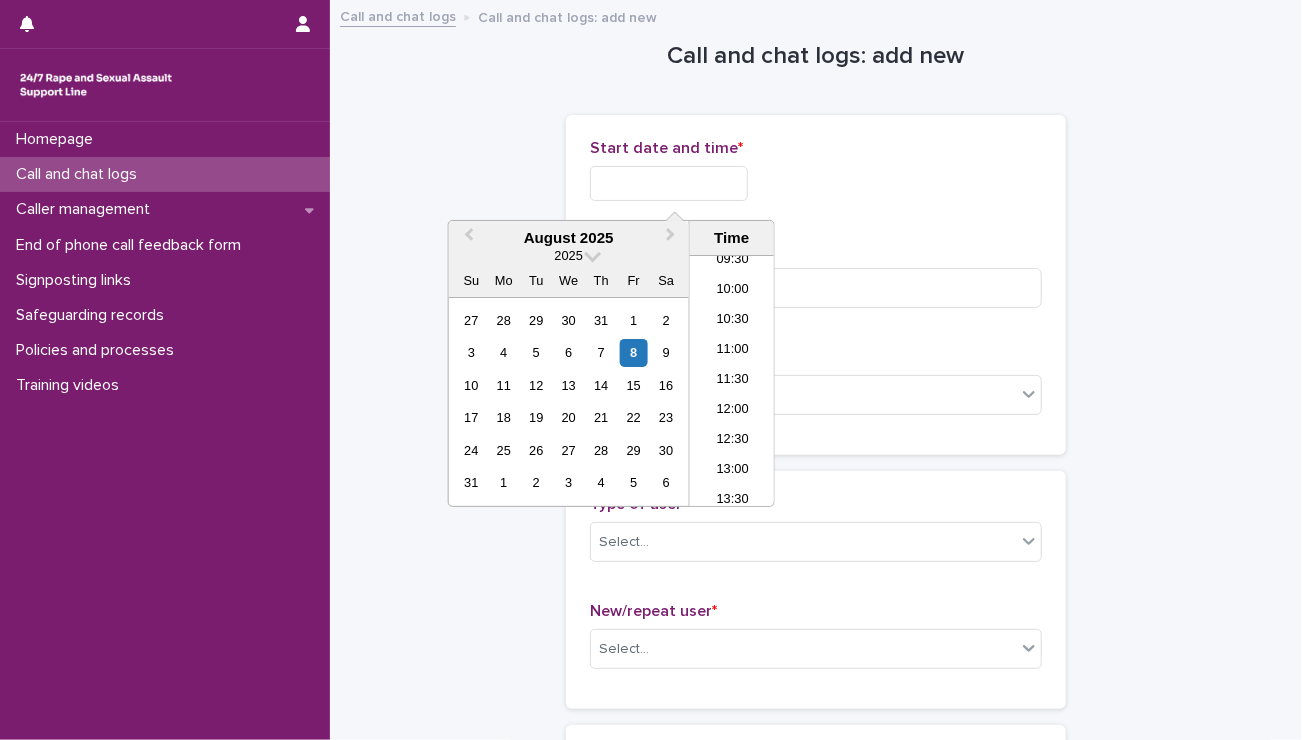 click at bounding box center (669, 183) 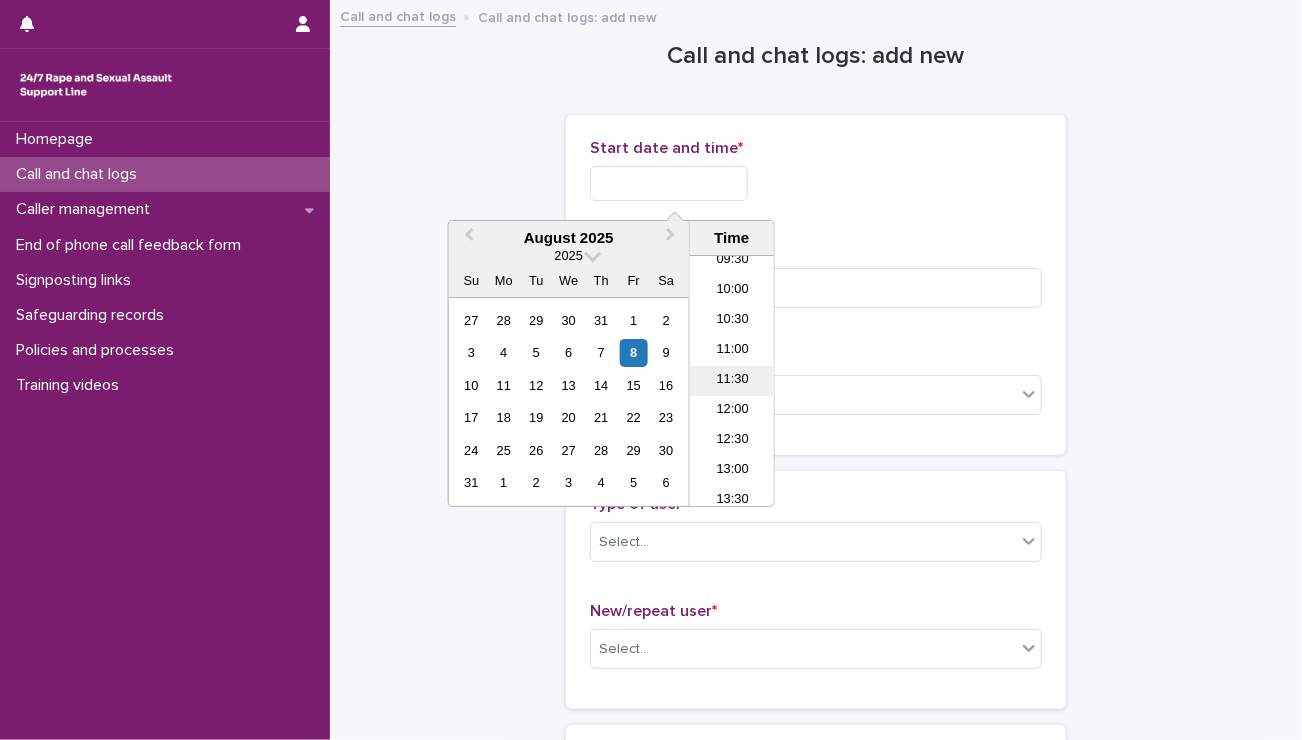 click on "11:30" at bounding box center (732, 381) 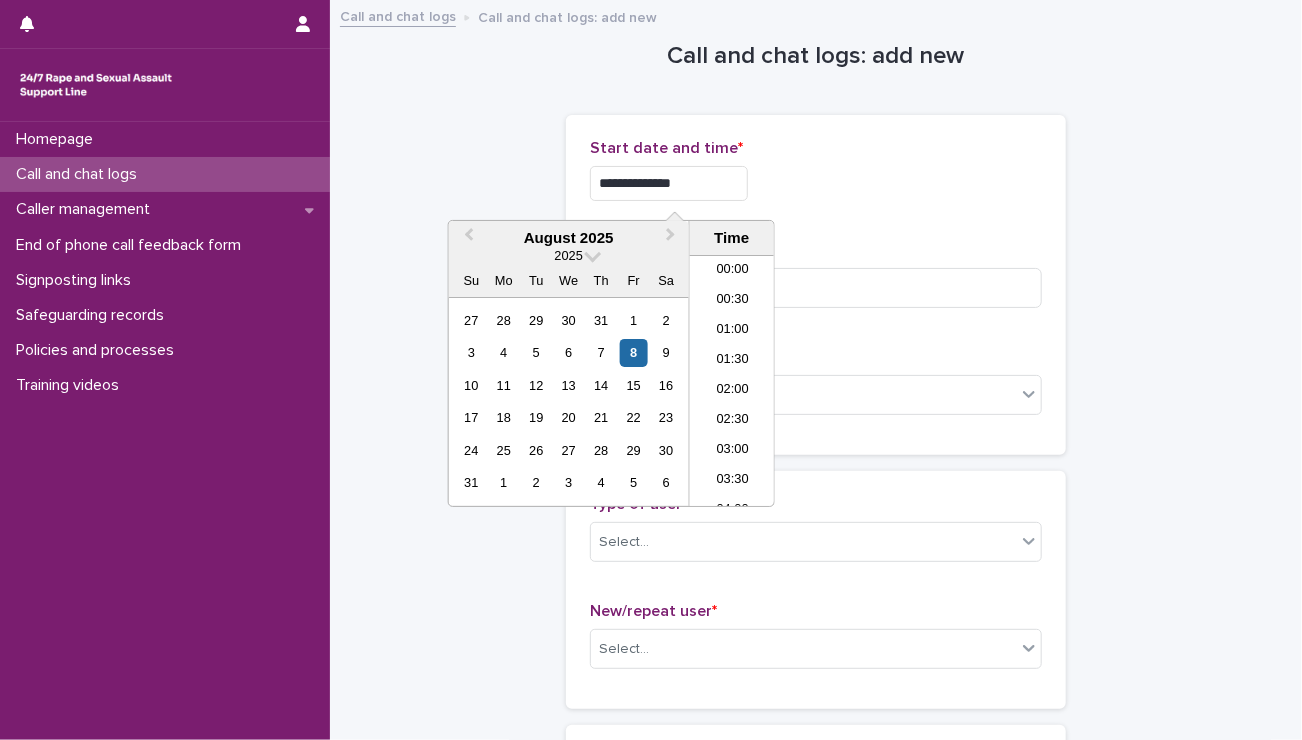 click on "**********" at bounding box center [669, 183] 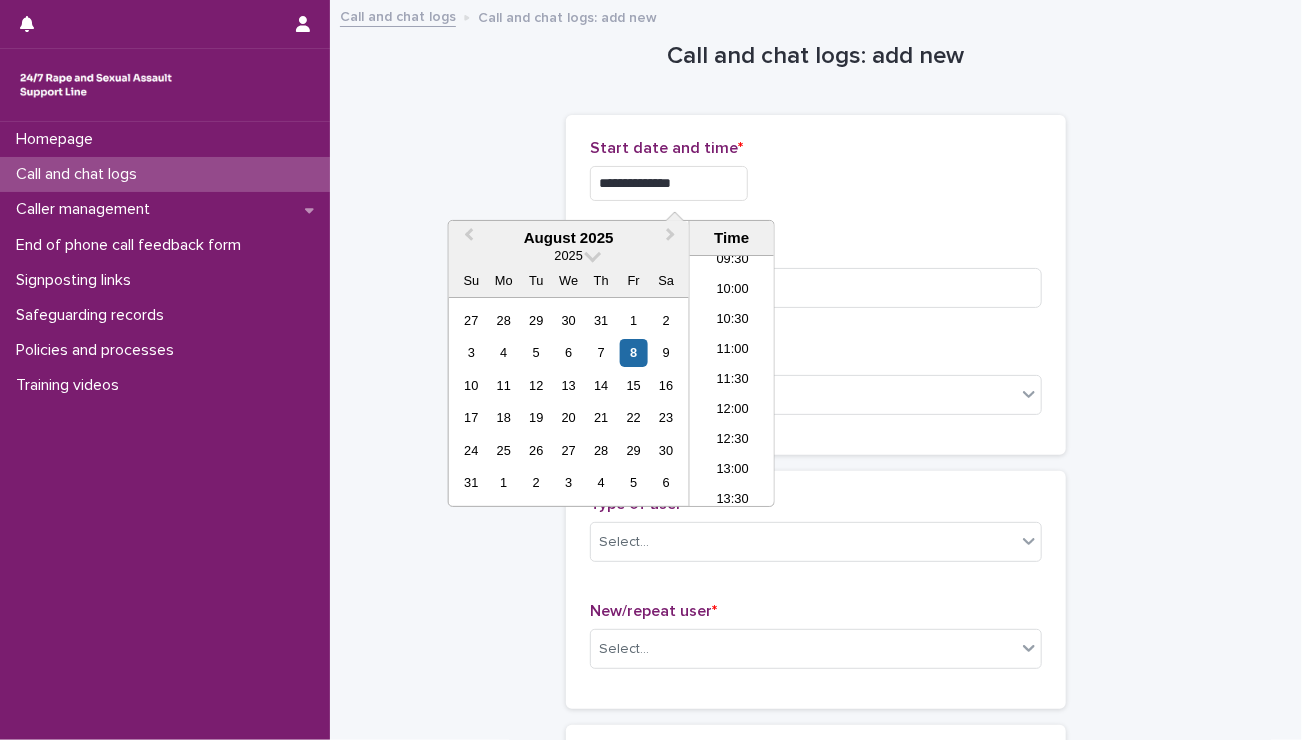 type on "**********" 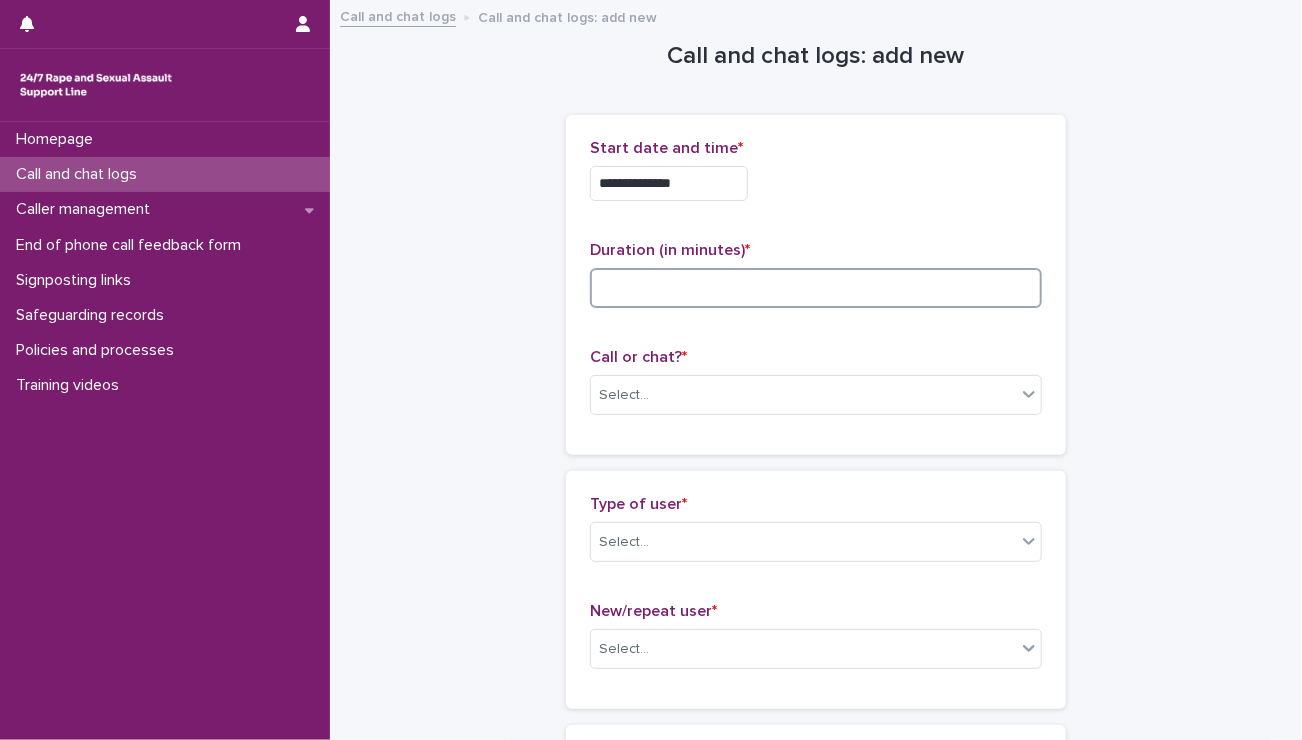 click at bounding box center [816, 288] 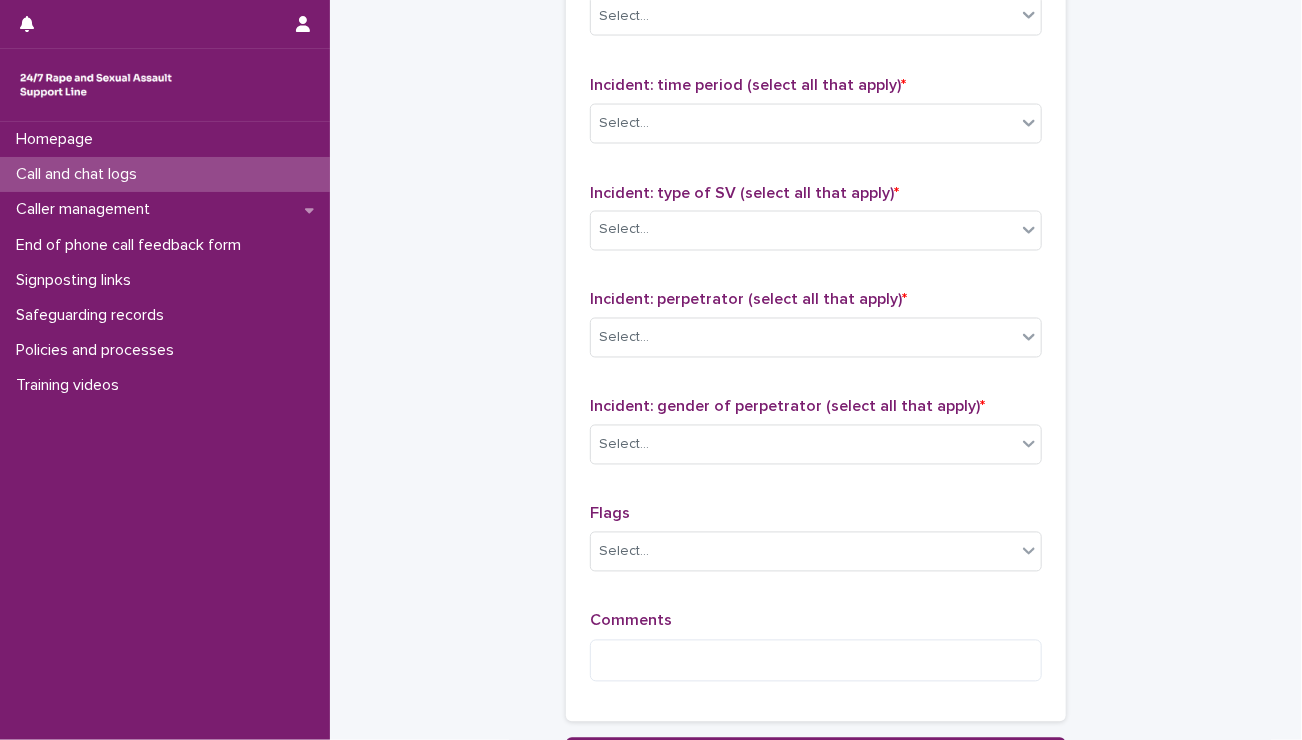 scroll, scrollTop: 1576, scrollLeft: 0, axis: vertical 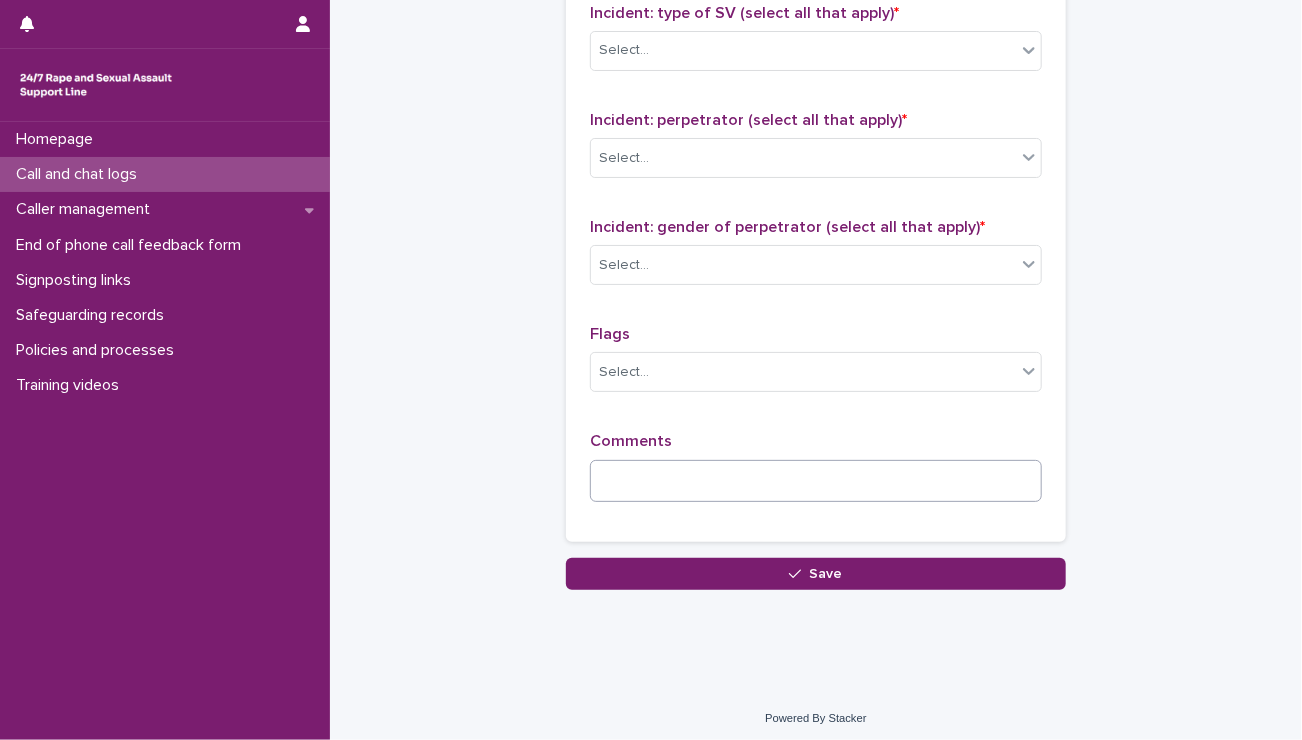 type on "*" 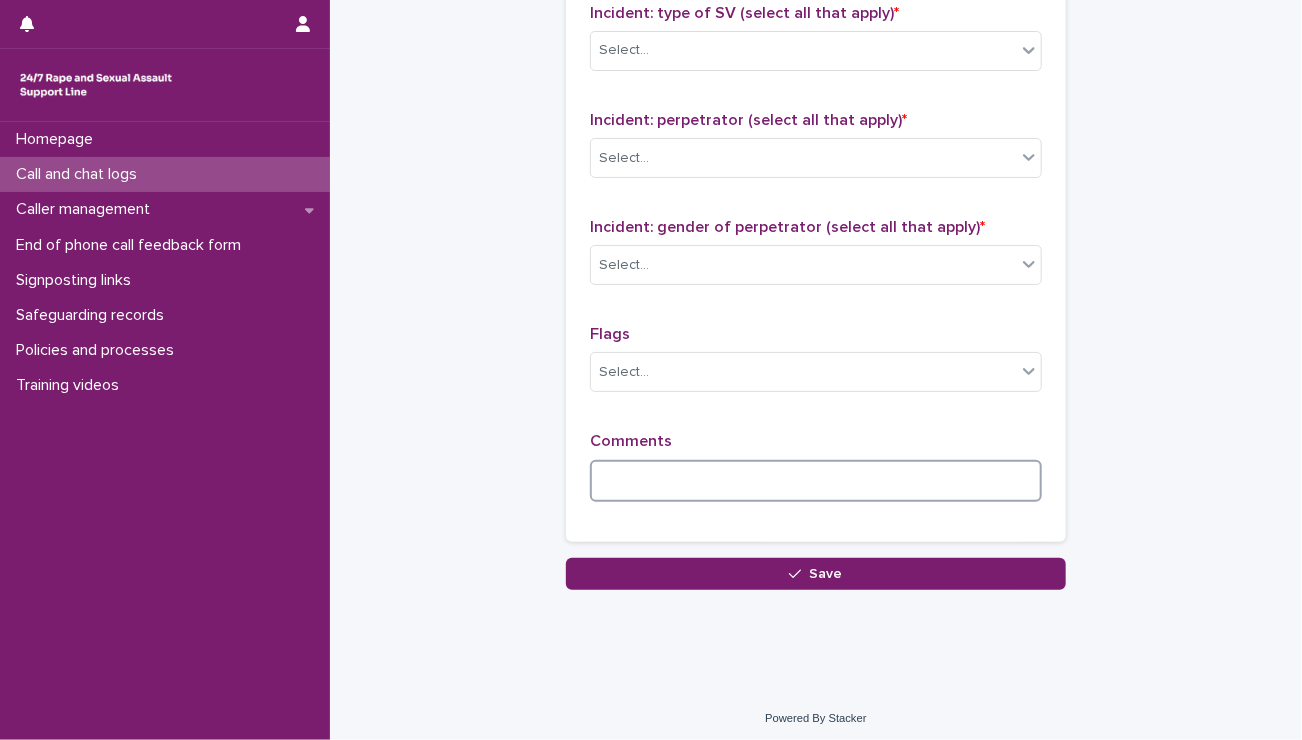 click at bounding box center (816, 481) 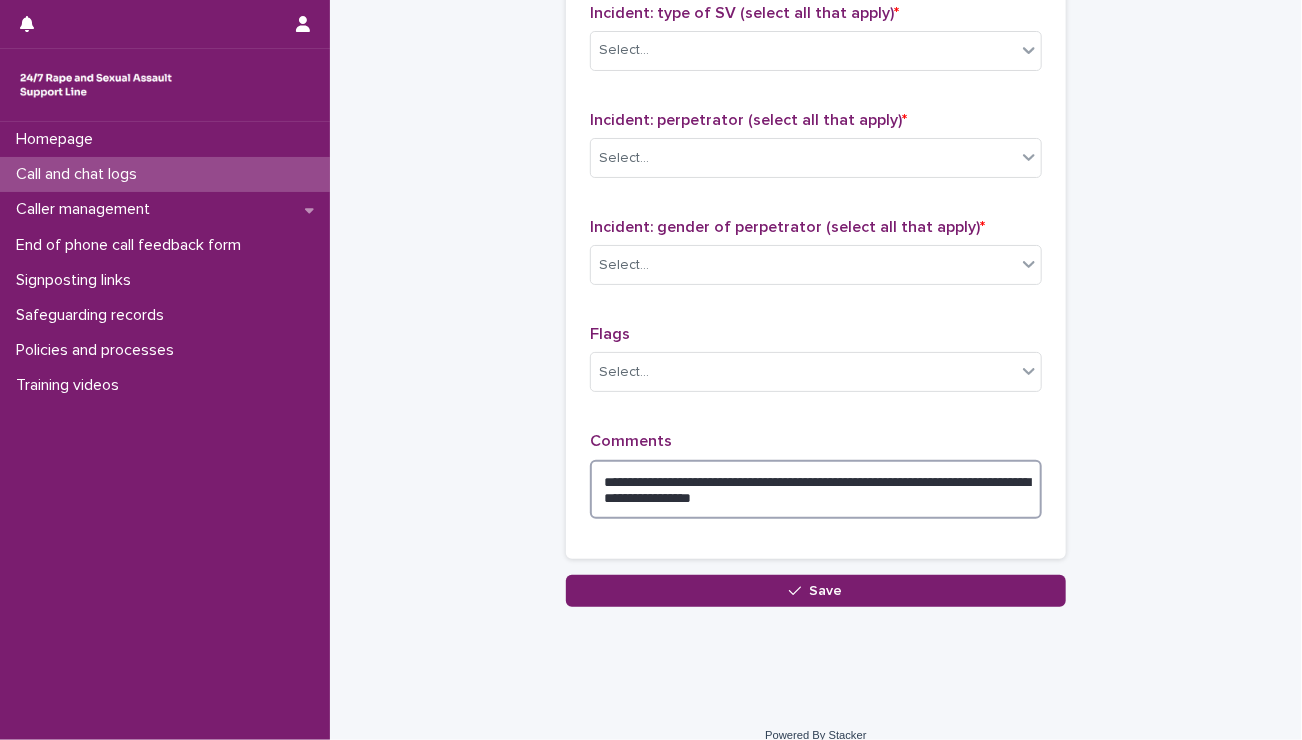 click on "**********" at bounding box center [816, 490] 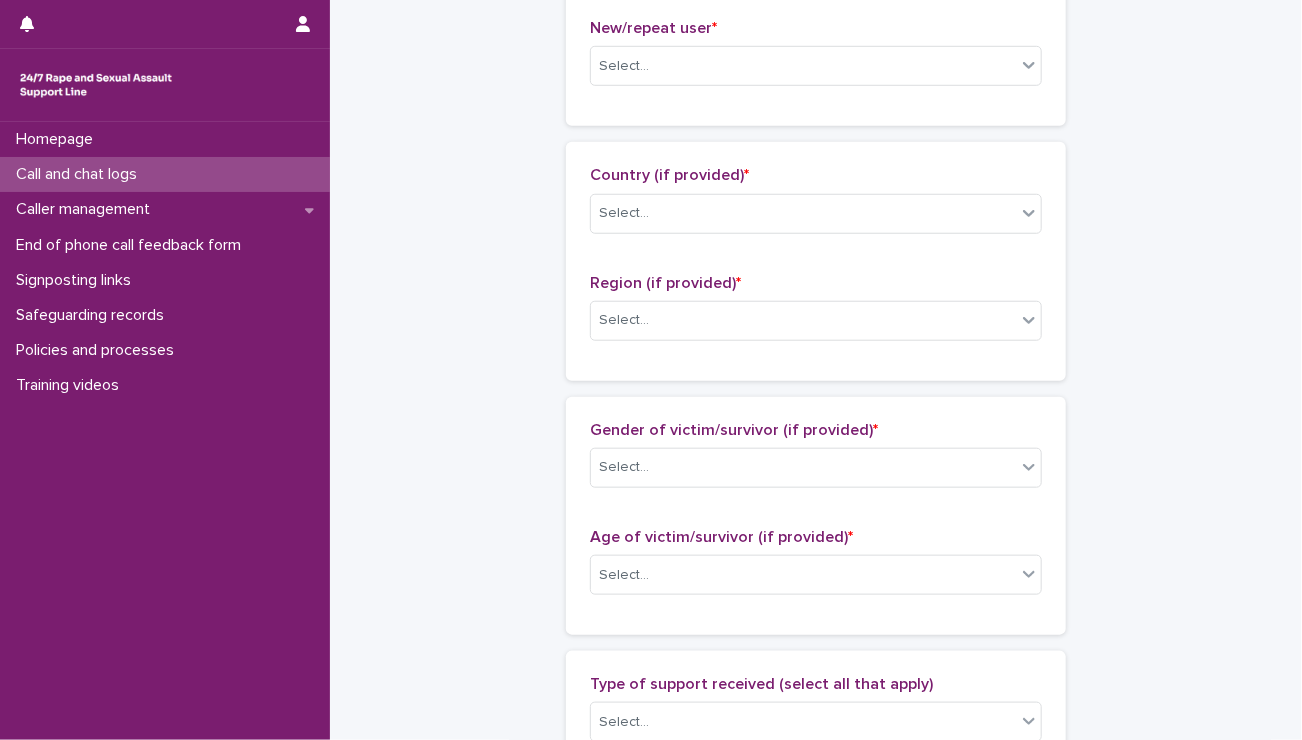 scroll, scrollTop: 0, scrollLeft: 0, axis: both 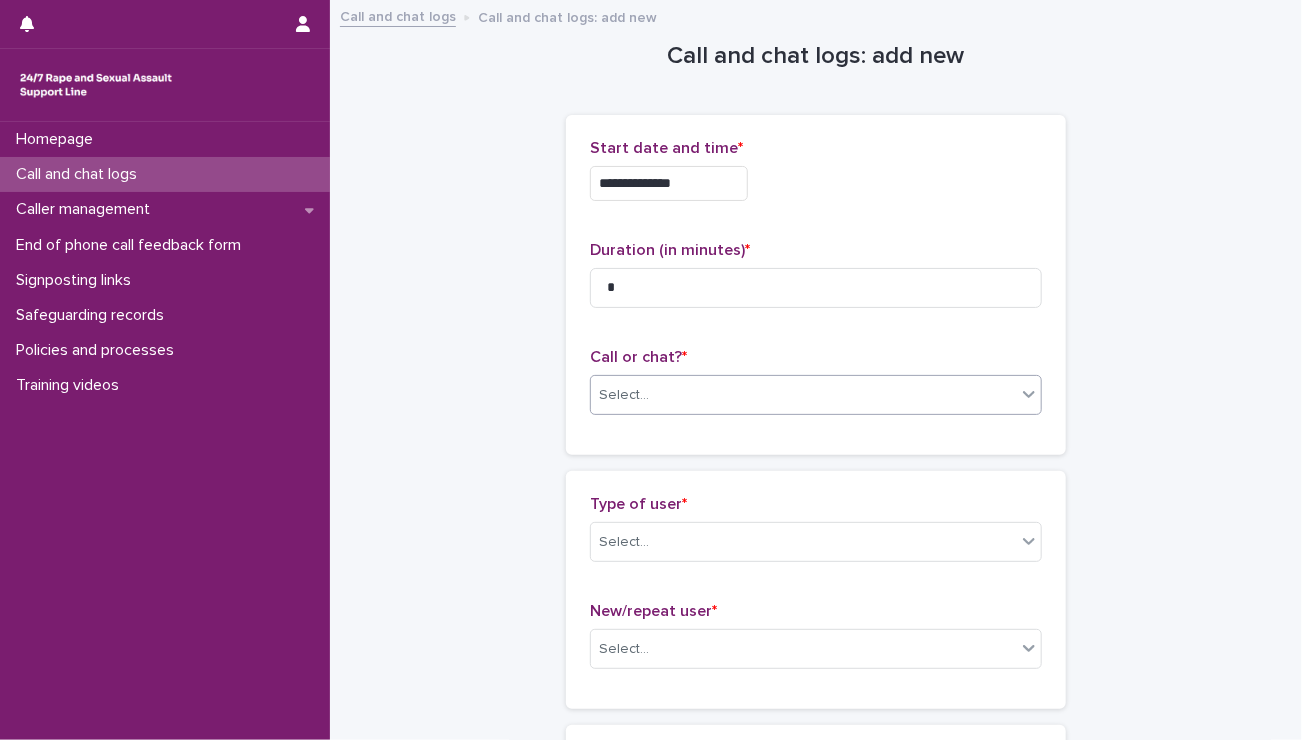 type on "**********" 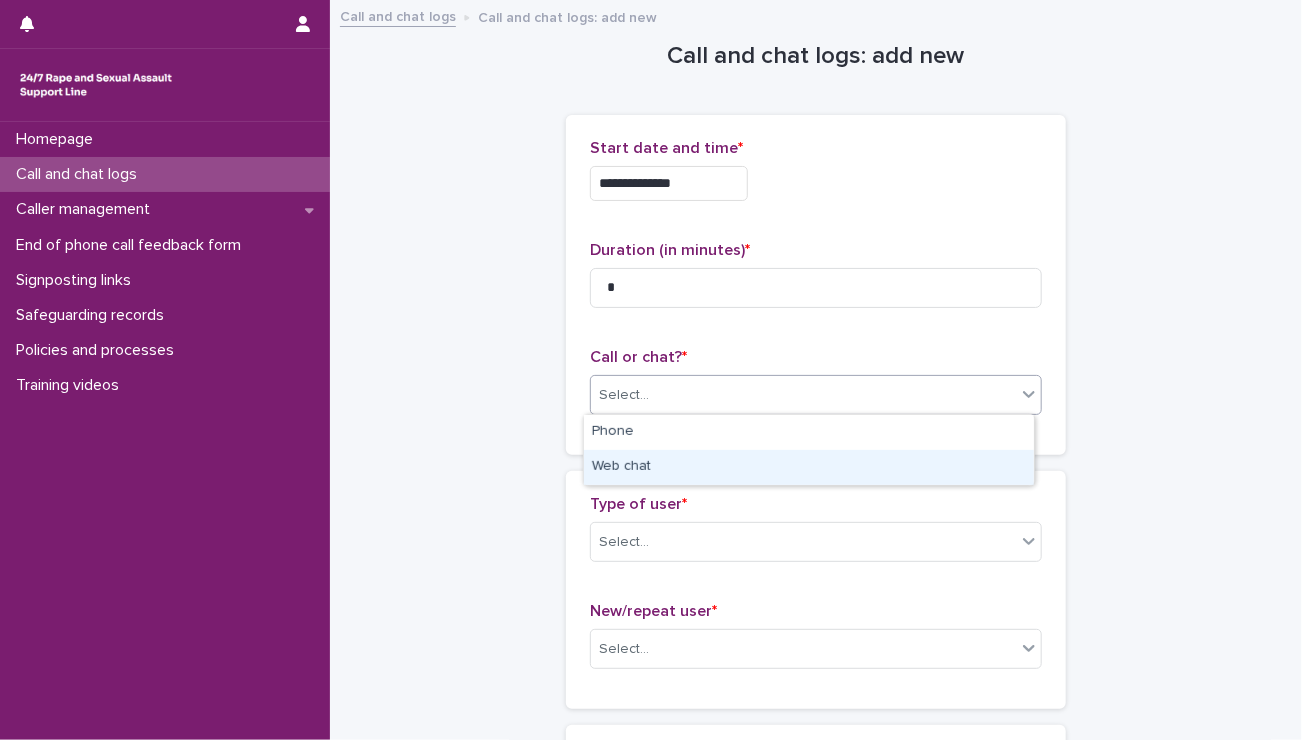 drag, startPoint x: 700, startPoint y: 401, endPoint x: 696, endPoint y: 468, distance: 67.11929 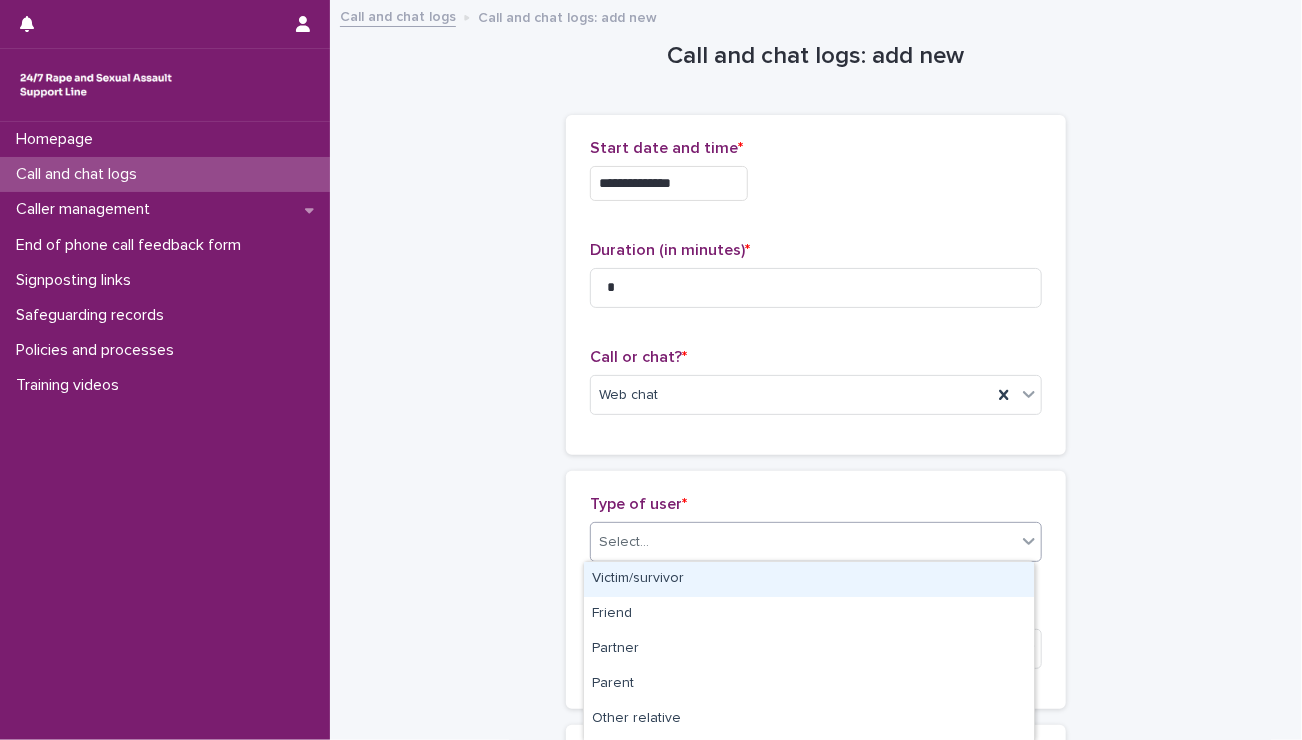 click on "Select..." at bounding box center (624, 542) 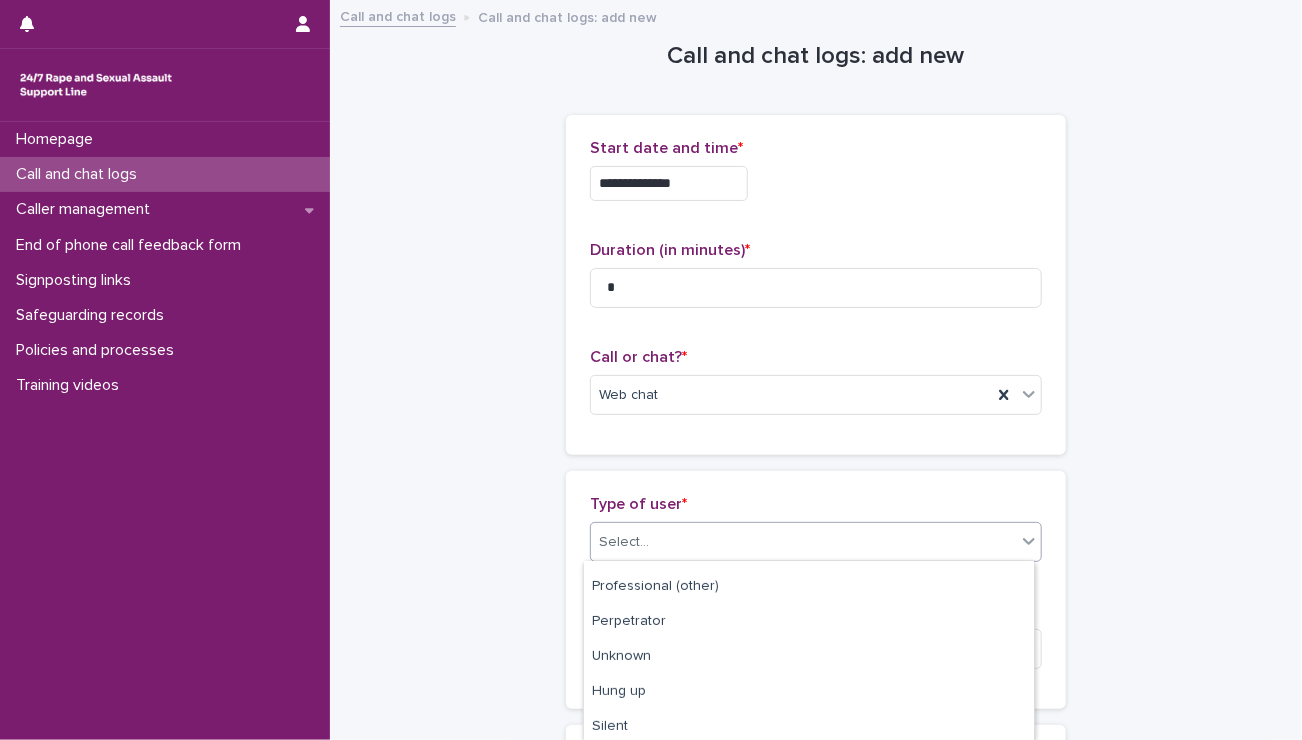 scroll, scrollTop: 345, scrollLeft: 0, axis: vertical 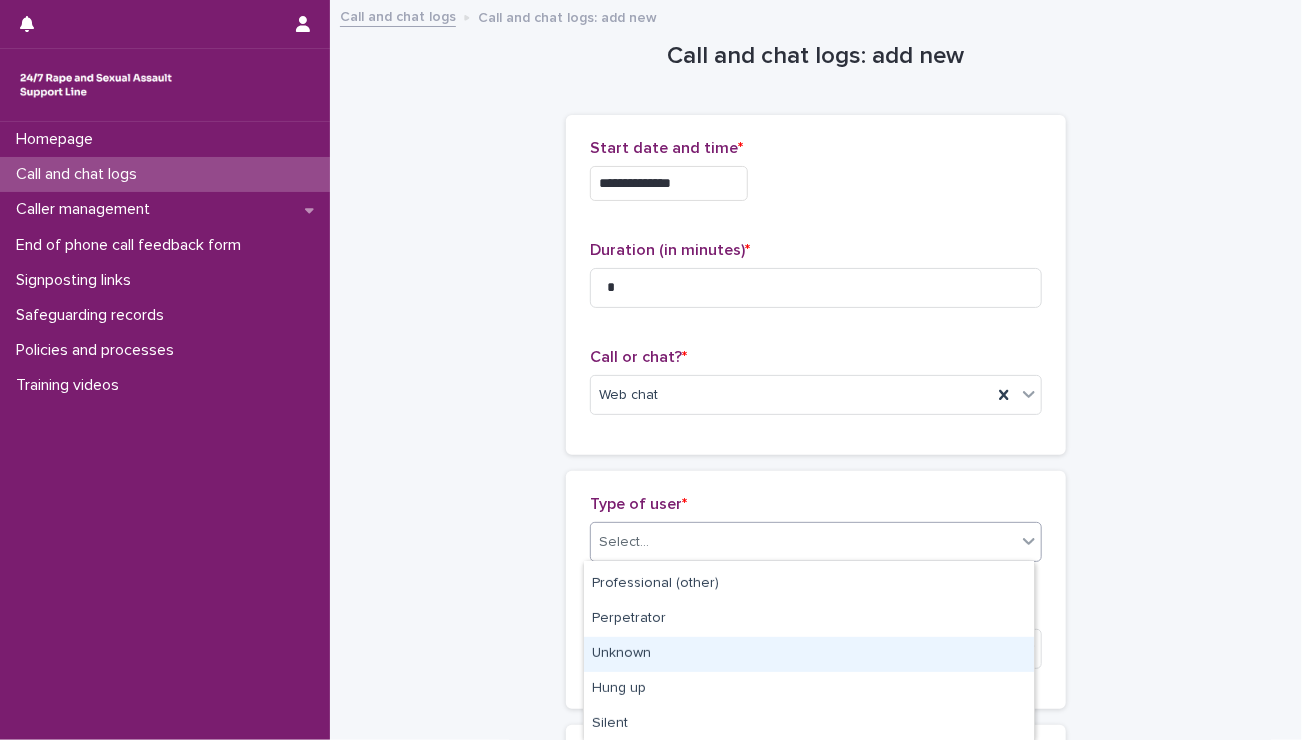 click on "Unknown" at bounding box center (809, 654) 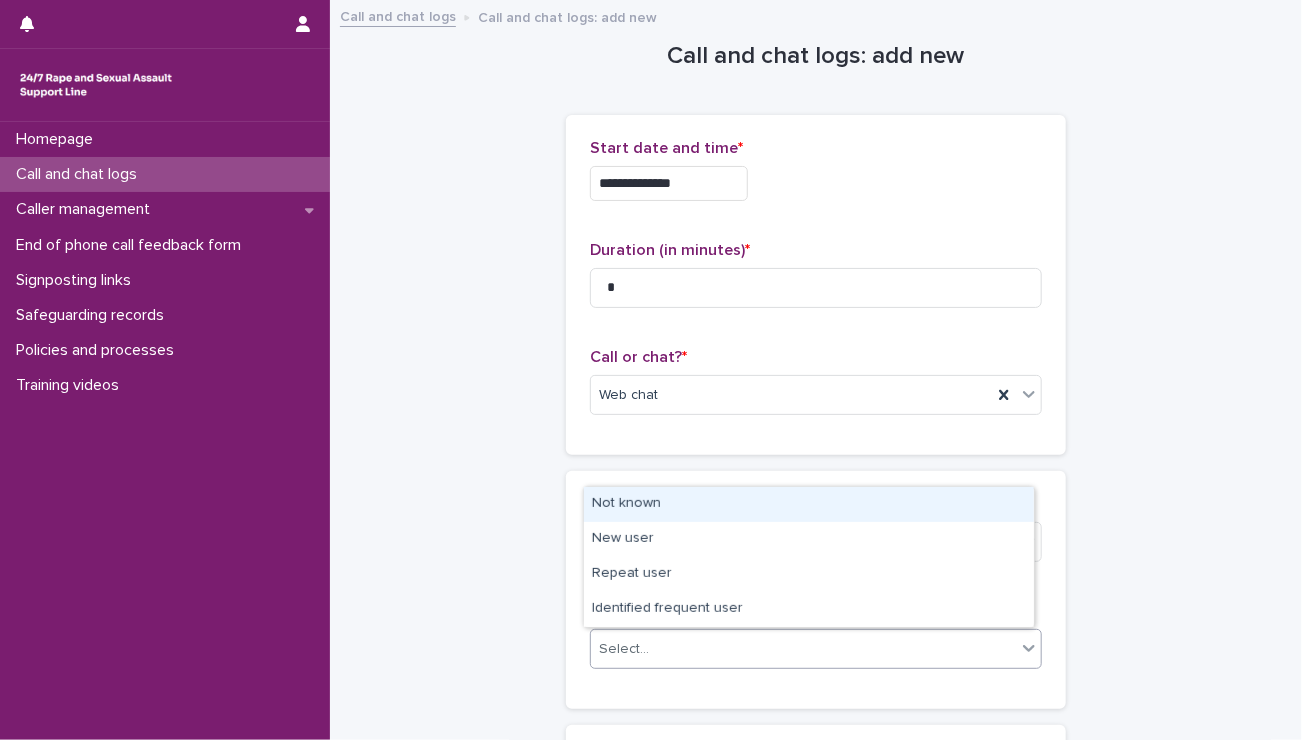 click on "Select..." at bounding box center (624, 649) 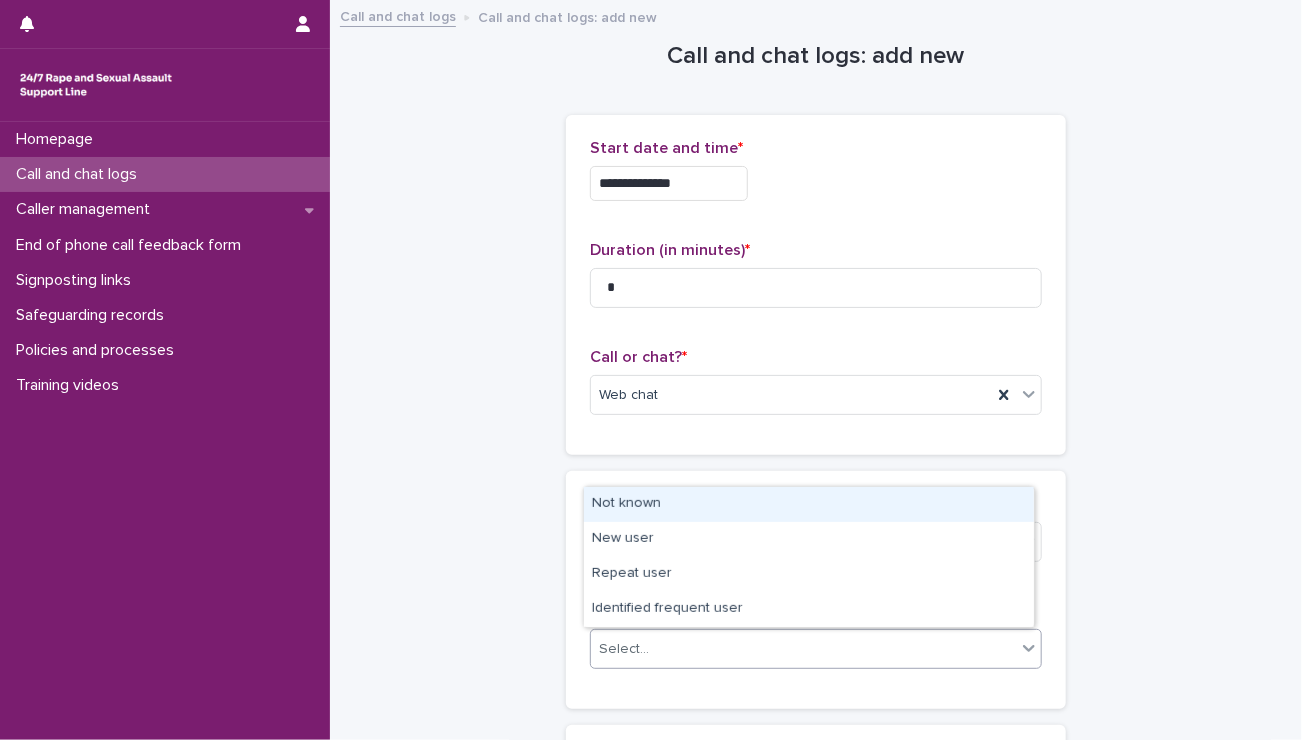 drag, startPoint x: 640, startPoint y: 522, endPoint x: 636, endPoint y: 511, distance: 11.7046995 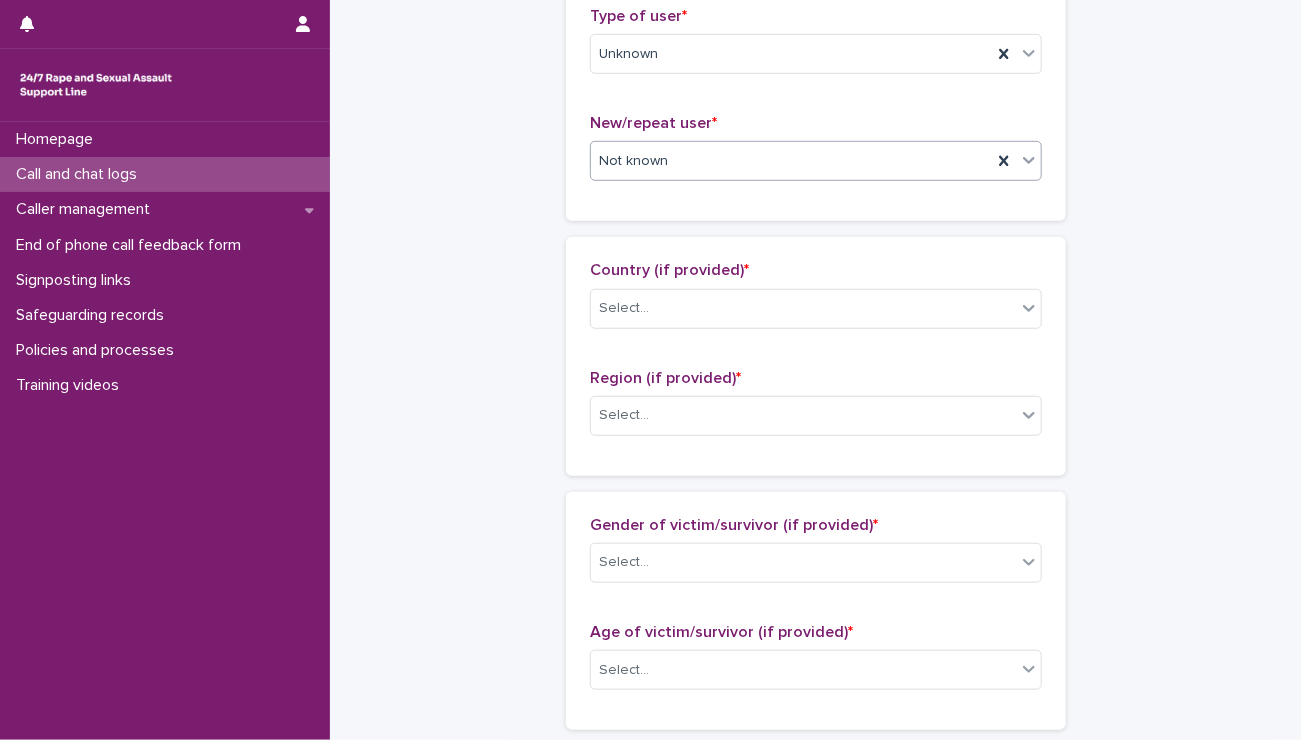 scroll, scrollTop: 491, scrollLeft: 0, axis: vertical 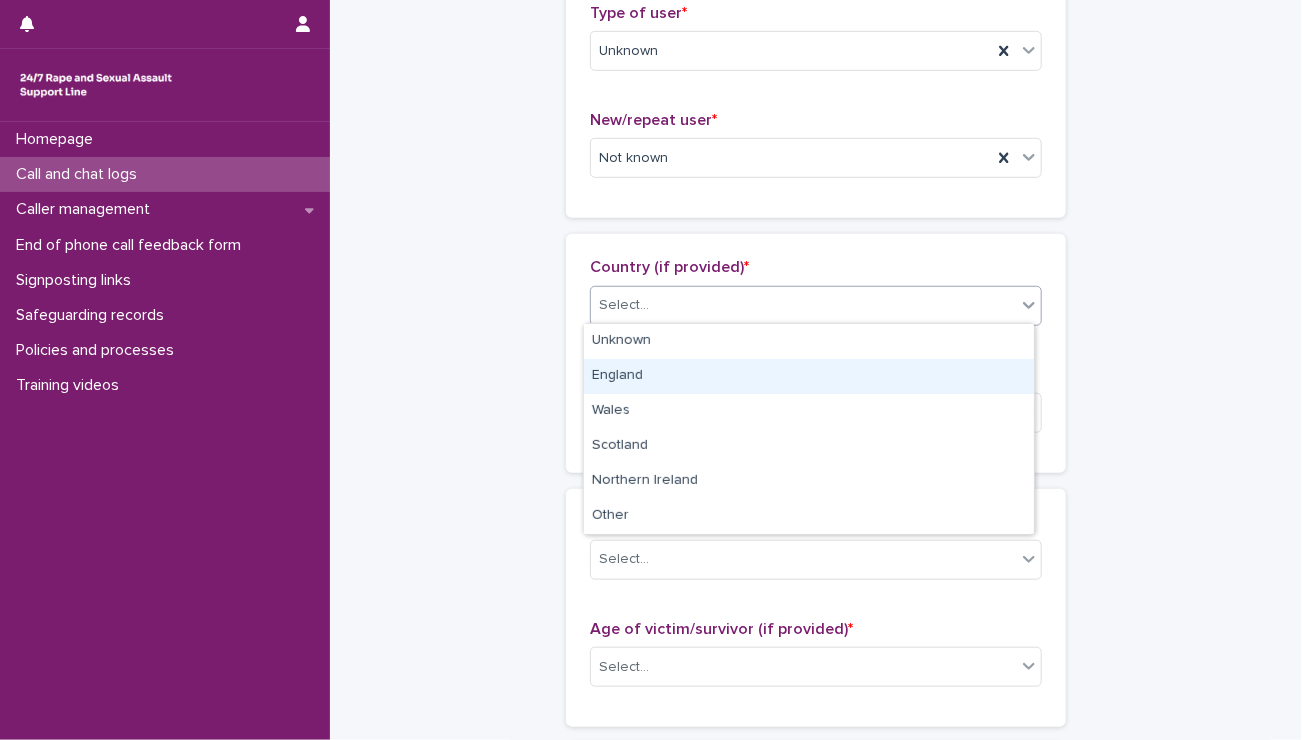drag, startPoint x: 668, startPoint y: 307, endPoint x: 677, endPoint y: 358, distance: 51.78803 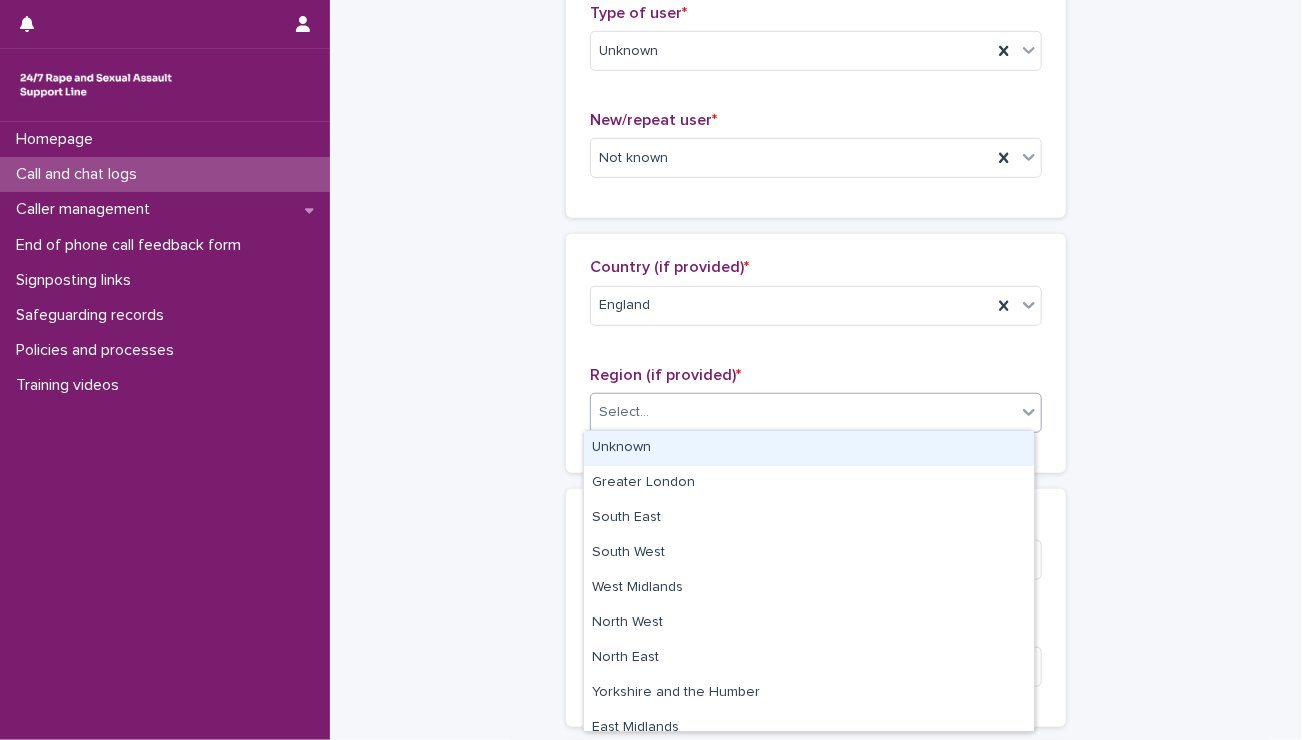 drag, startPoint x: 685, startPoint y: 406, endPoint x: 692, endPoint y: 439, distance: 33.734257 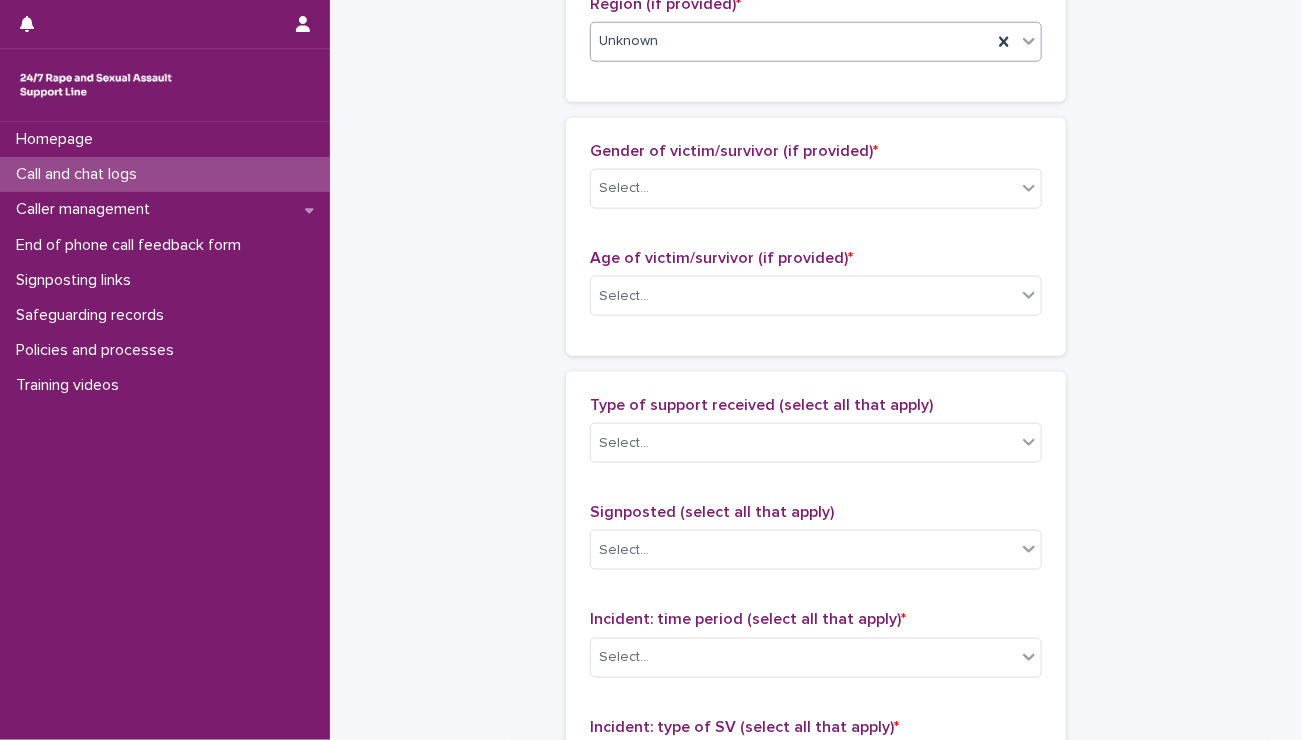 scroll, scrollTop: 871, scrollLeft: 0, axis: vertical 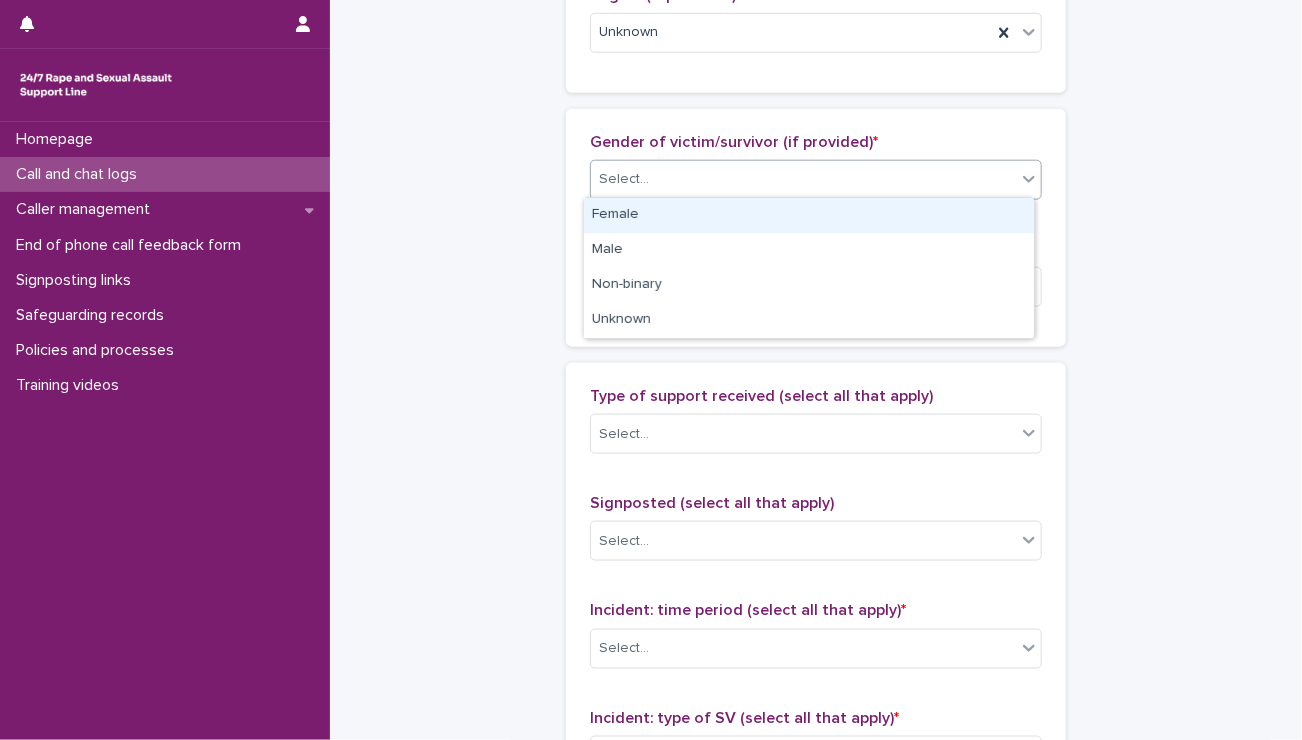 click on "Select..." at bounding box center [803, 179] 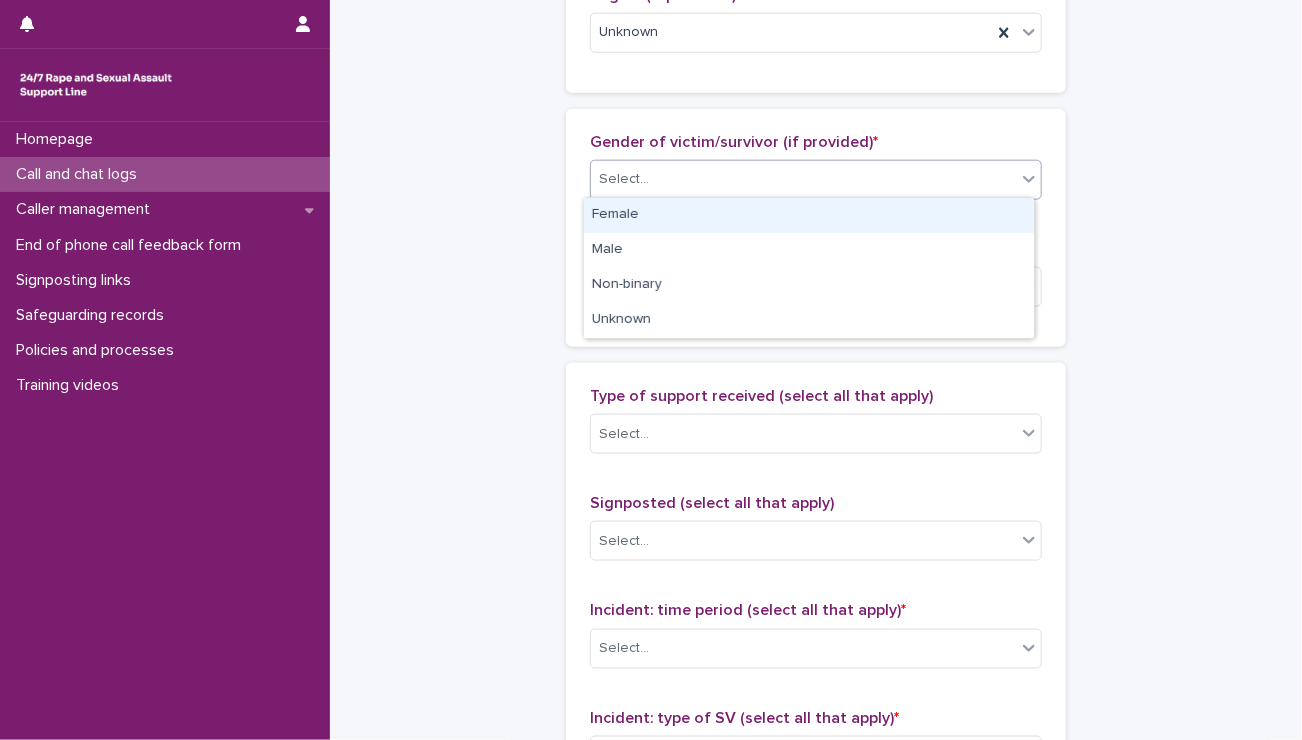 click on "Female" at bounding box center [809, 215] 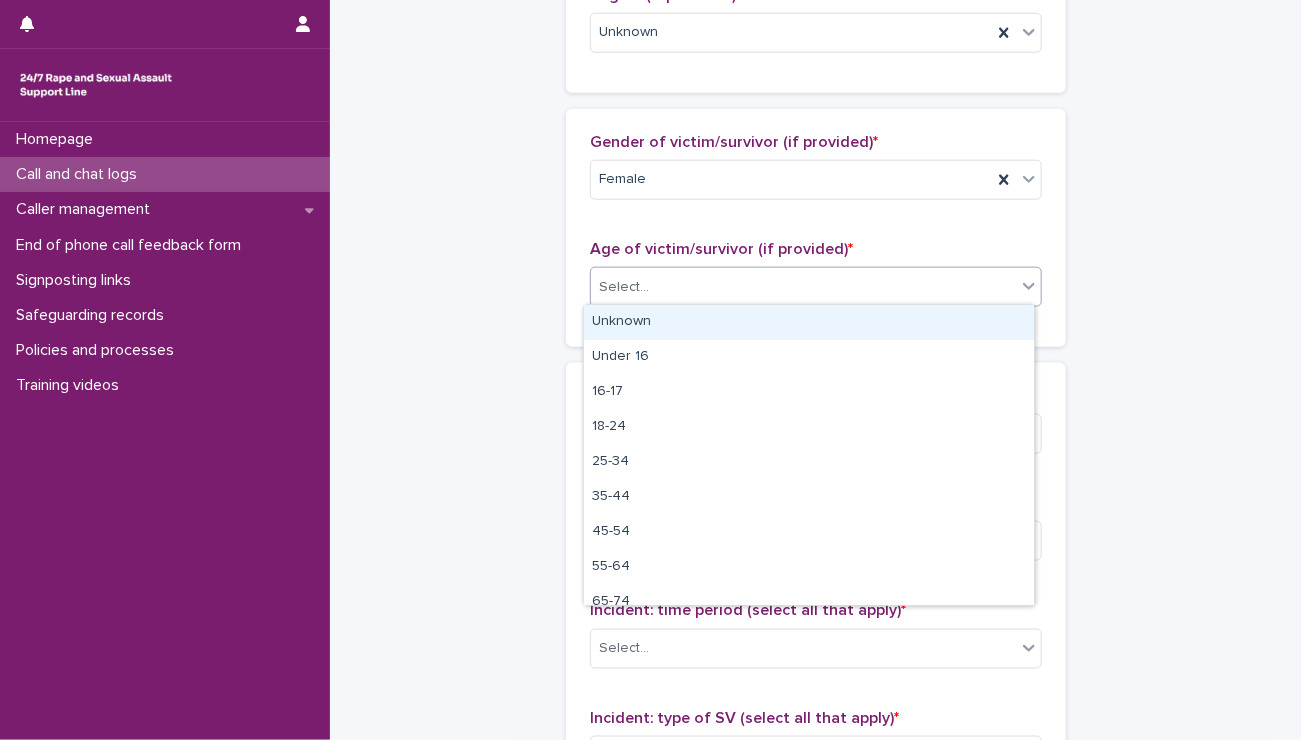 drag, startPoint x: 648, startPoint y: 271, endPoint x: 660, endPoint y: 333, distance: 63.15061 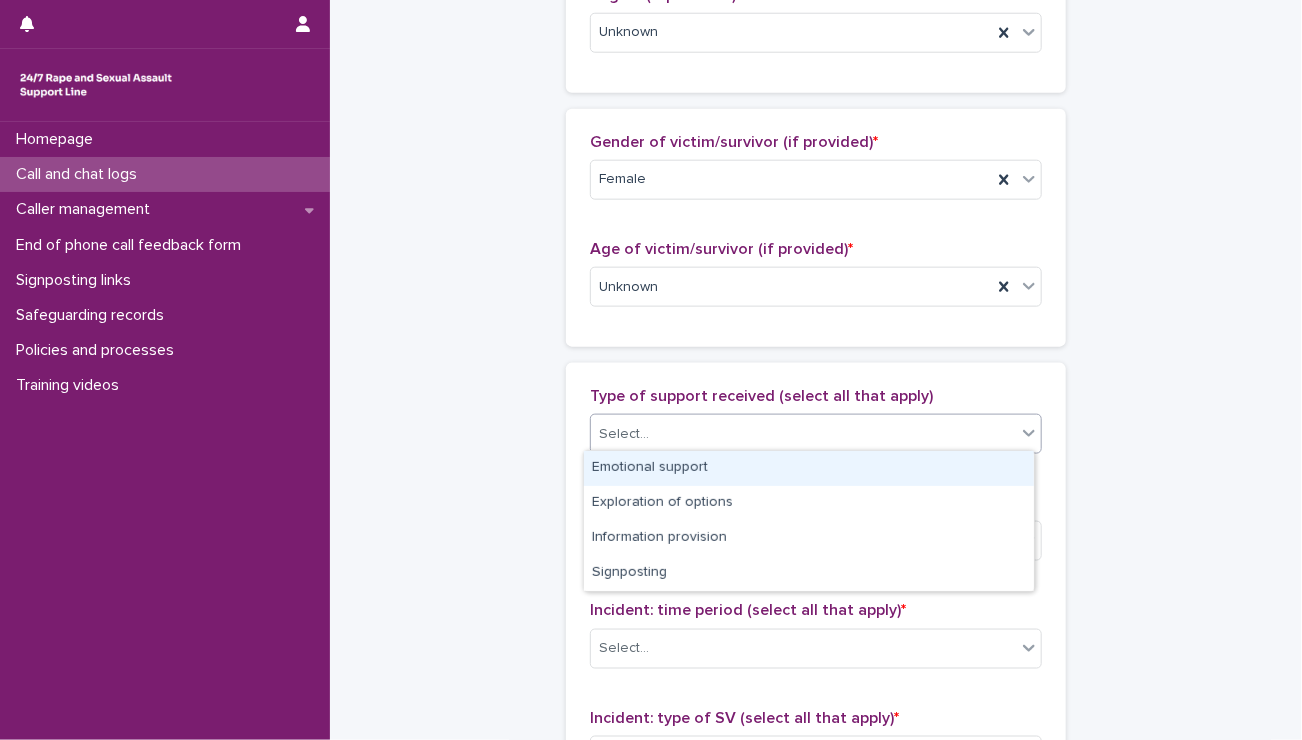 click on "Select..." at bounding box center [803, 434] 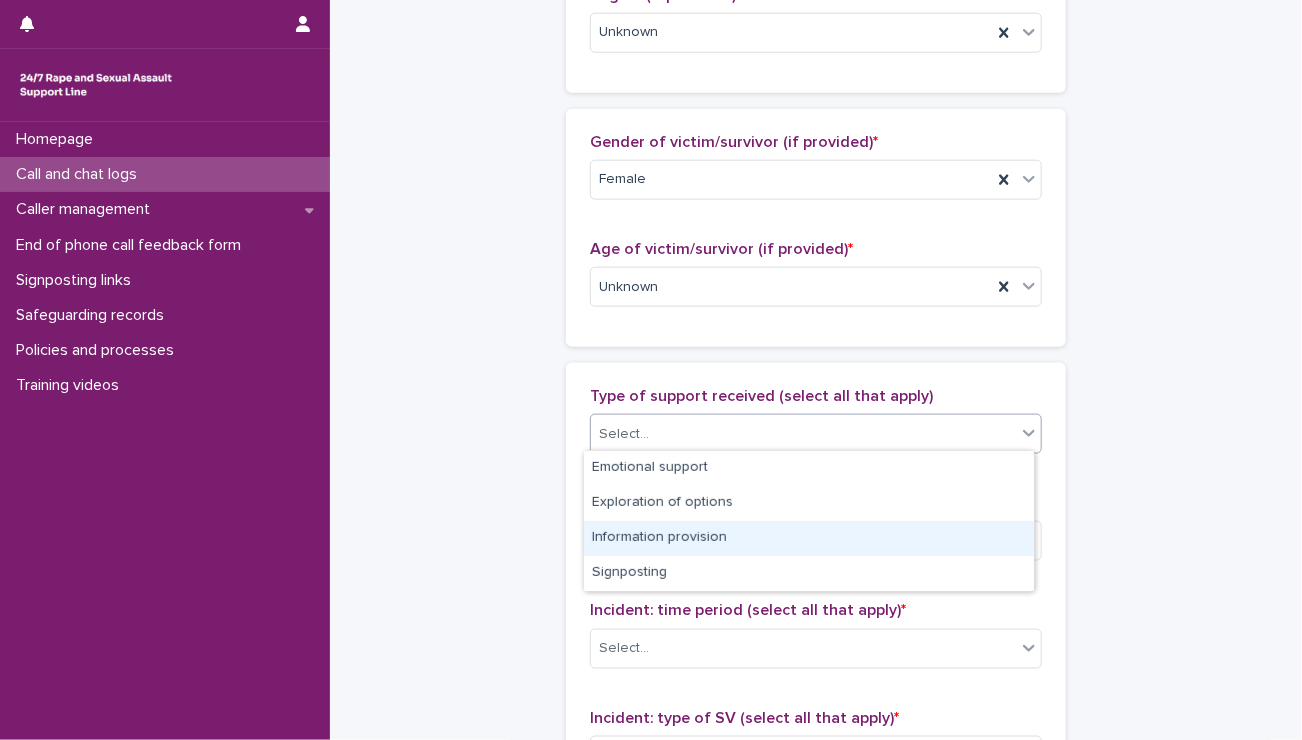 click on "Information provision" at bounding box center [809, 538] 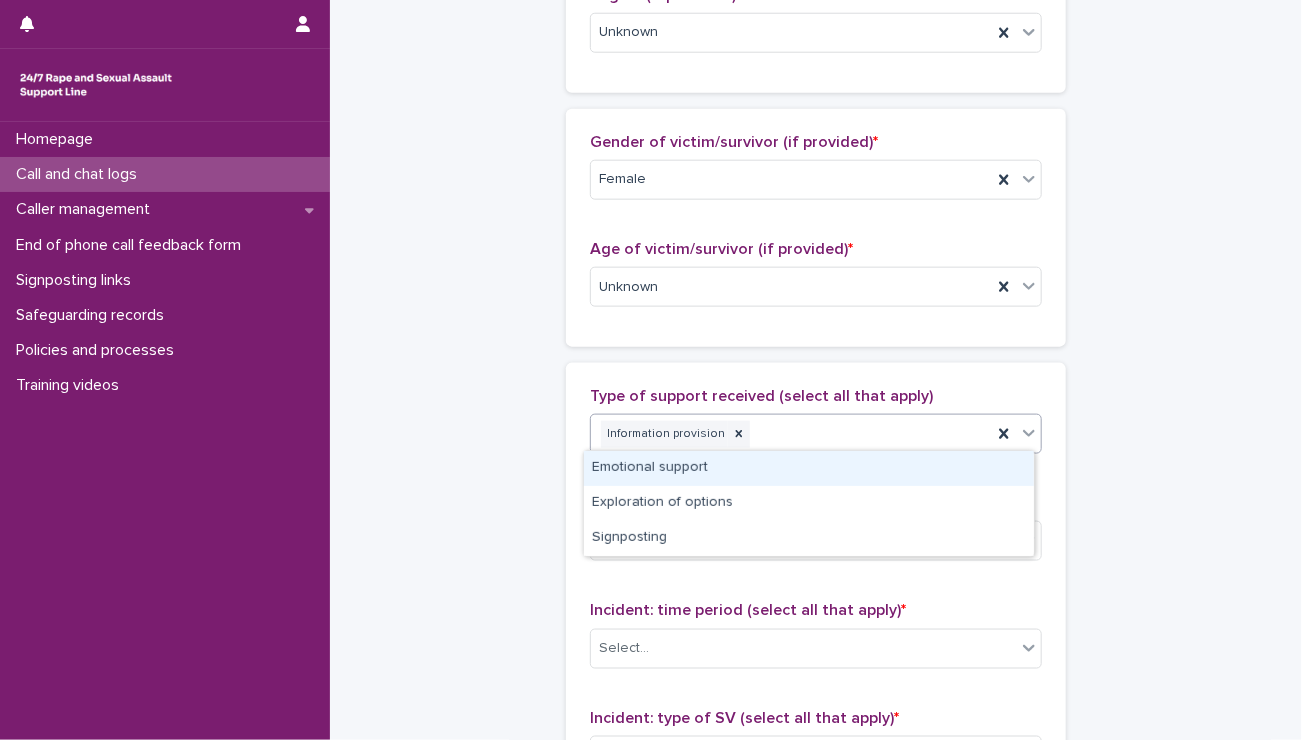 click on "Information provision" at bounding box center (791, 434) 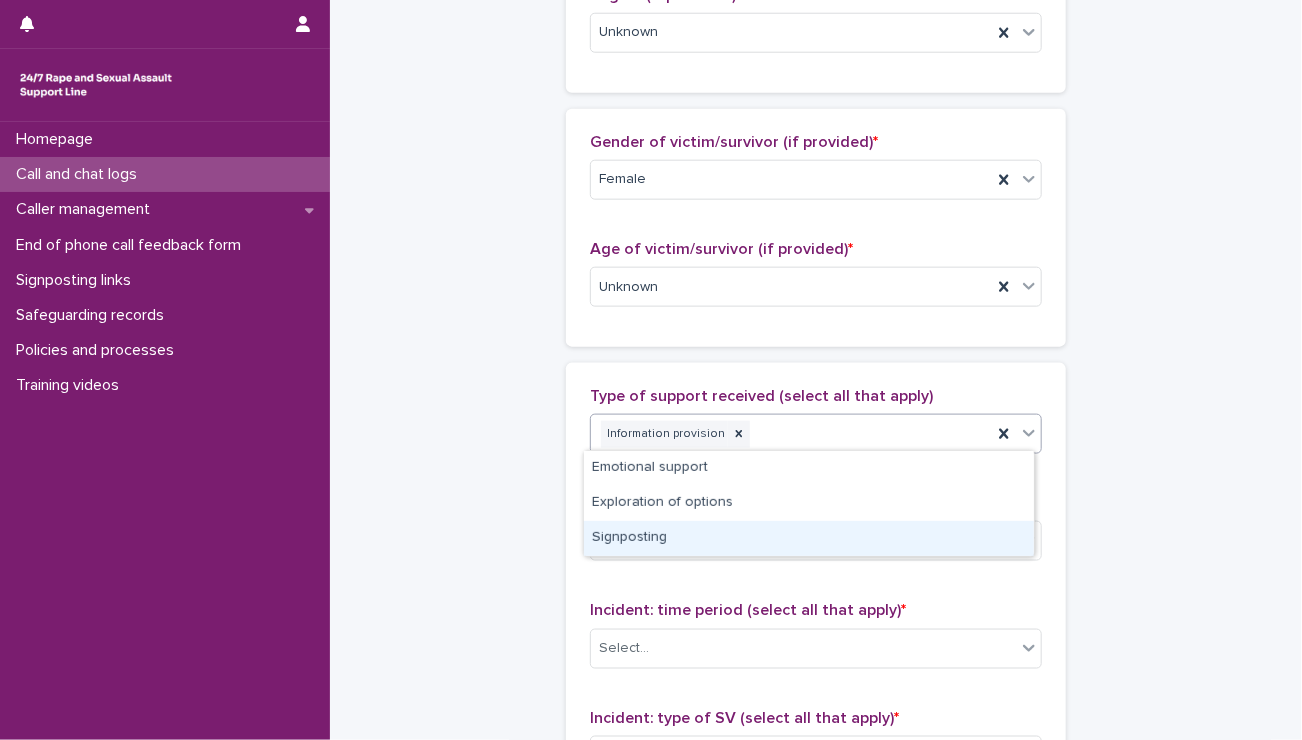 click on "Signposting" at bounding box center (809, 538) 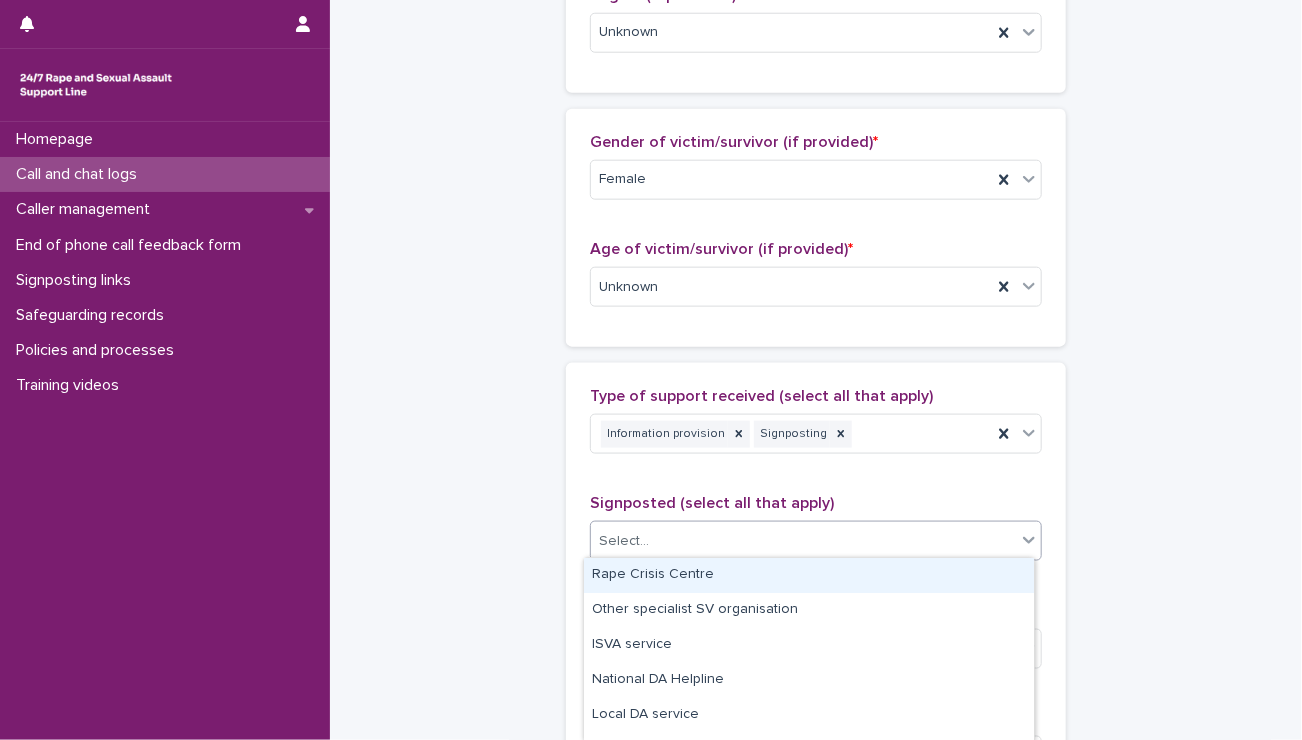 click on "Select..." at bounding box center (803, 541) 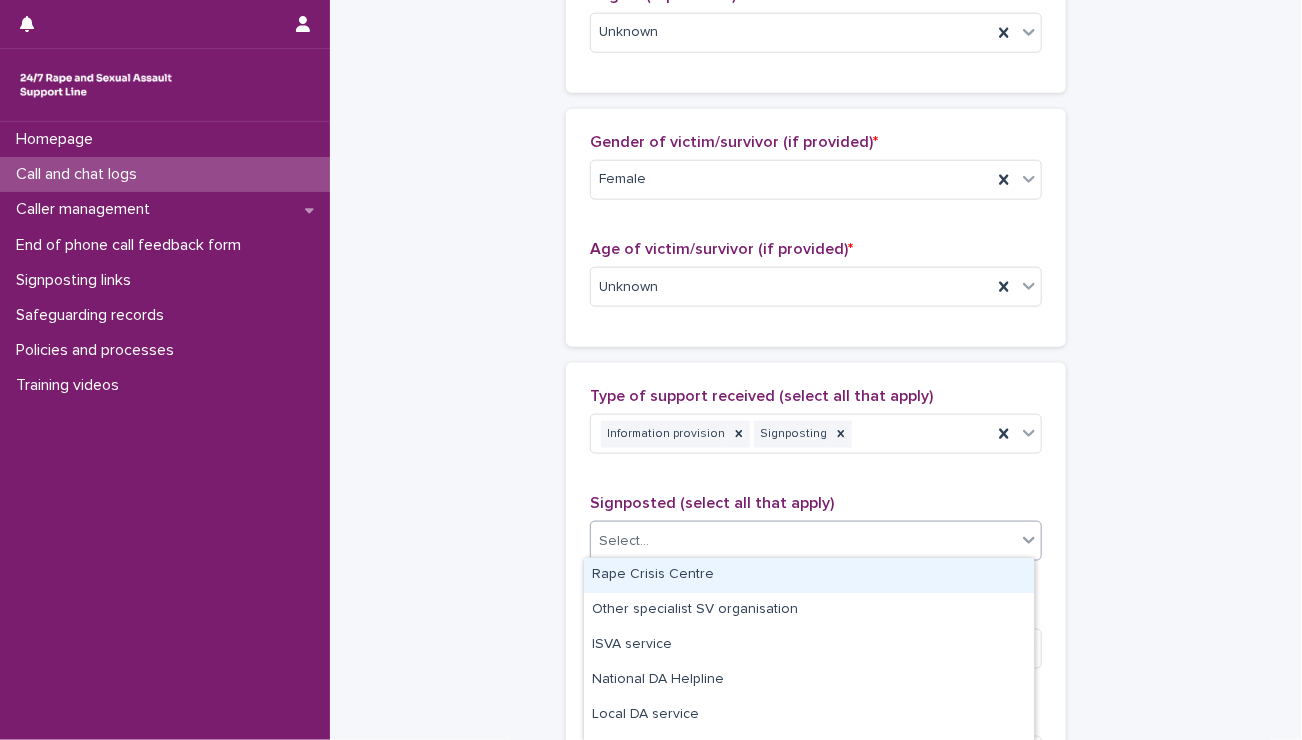 click on "Rape Crisis Centre" at bounding box center (809, 575) 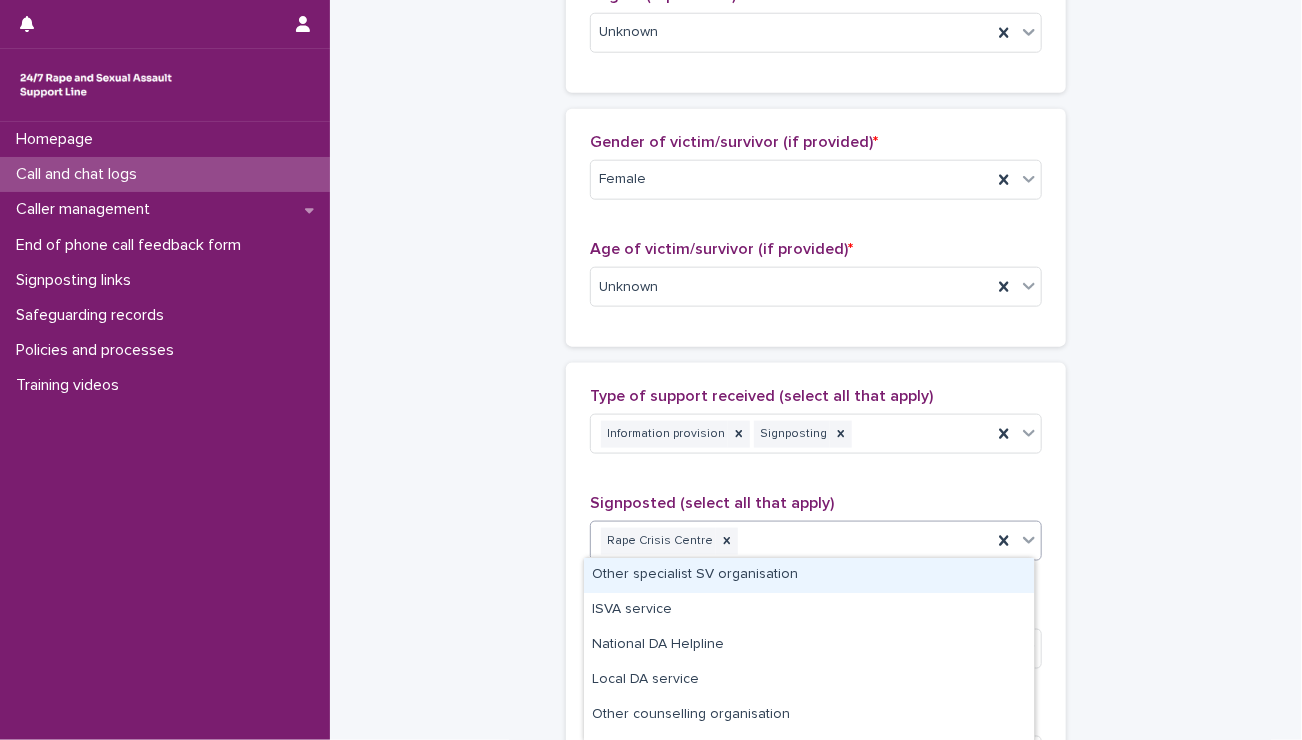 click on "Rape Crisis Centre" at bounding box center (791, 541) 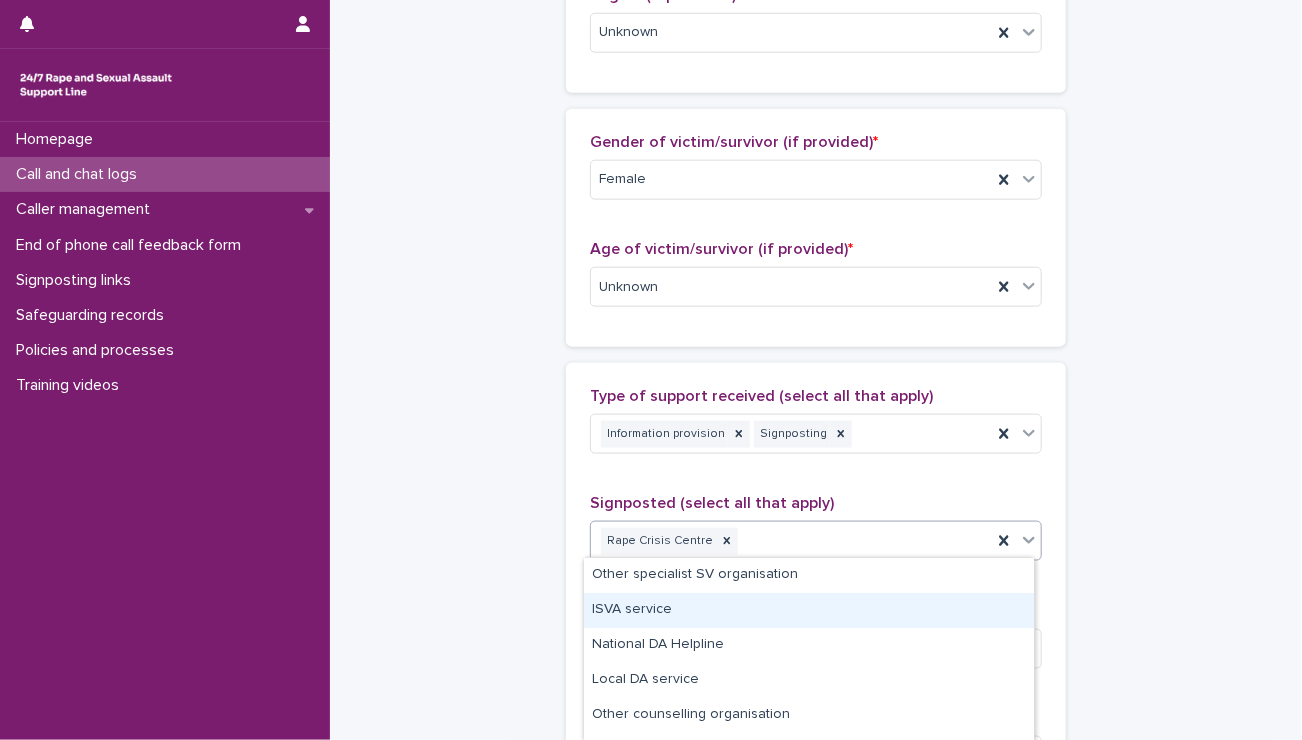 click on "ISVA service" at bounding box center (809, 610) 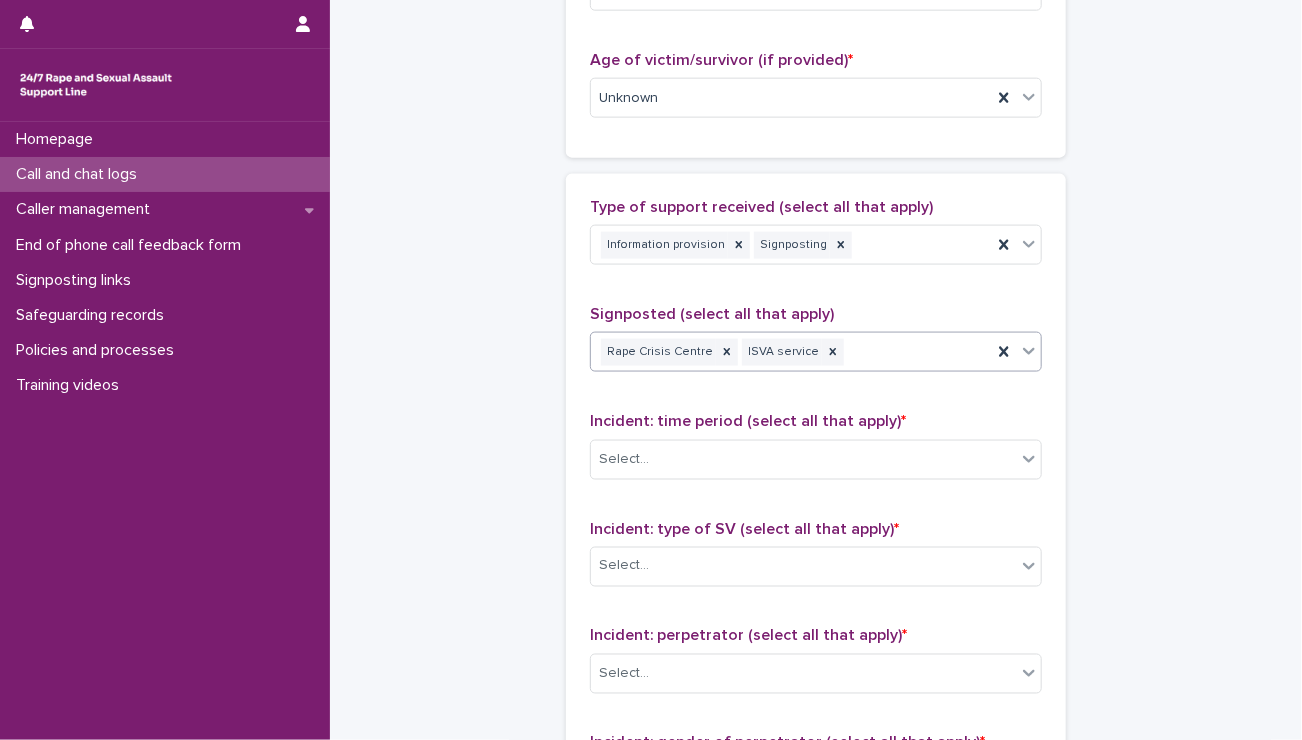 scroll, scrollTop: 1062, scrollLeft: 0, axis: vertical 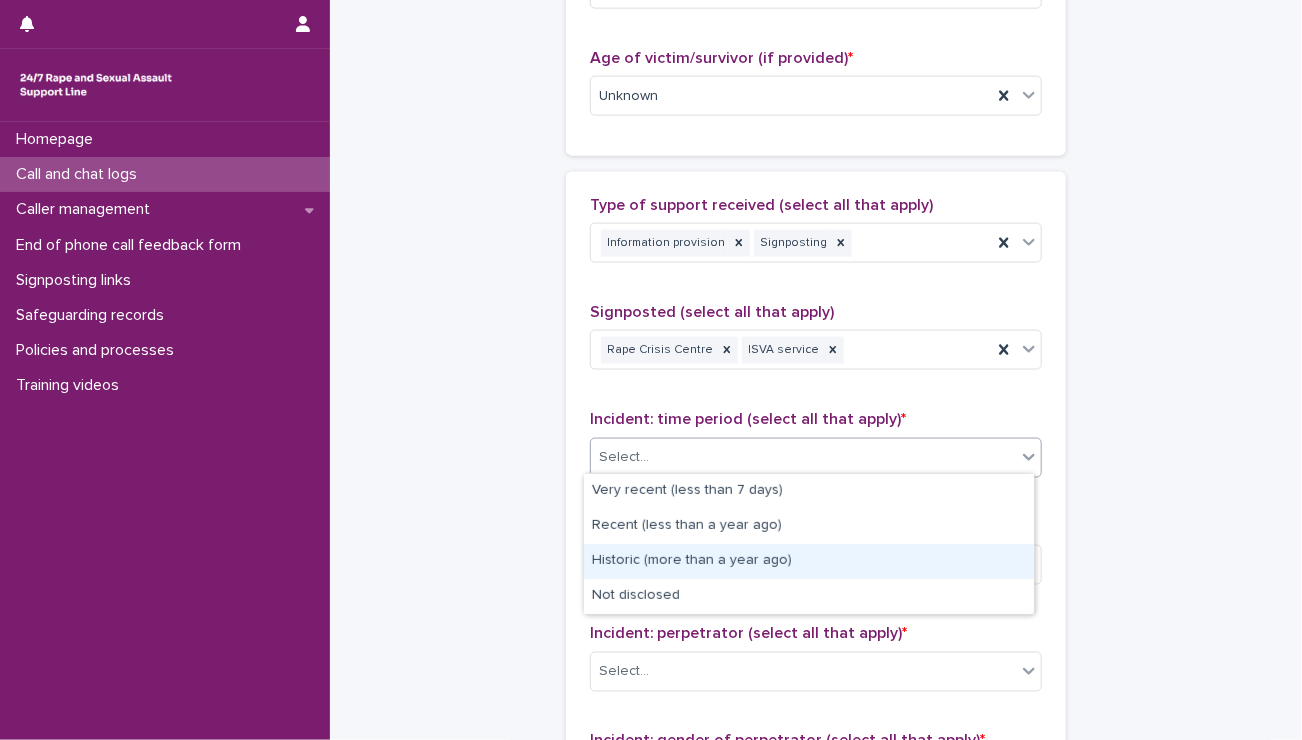 click on "**********" at bounding box center (651, 370) 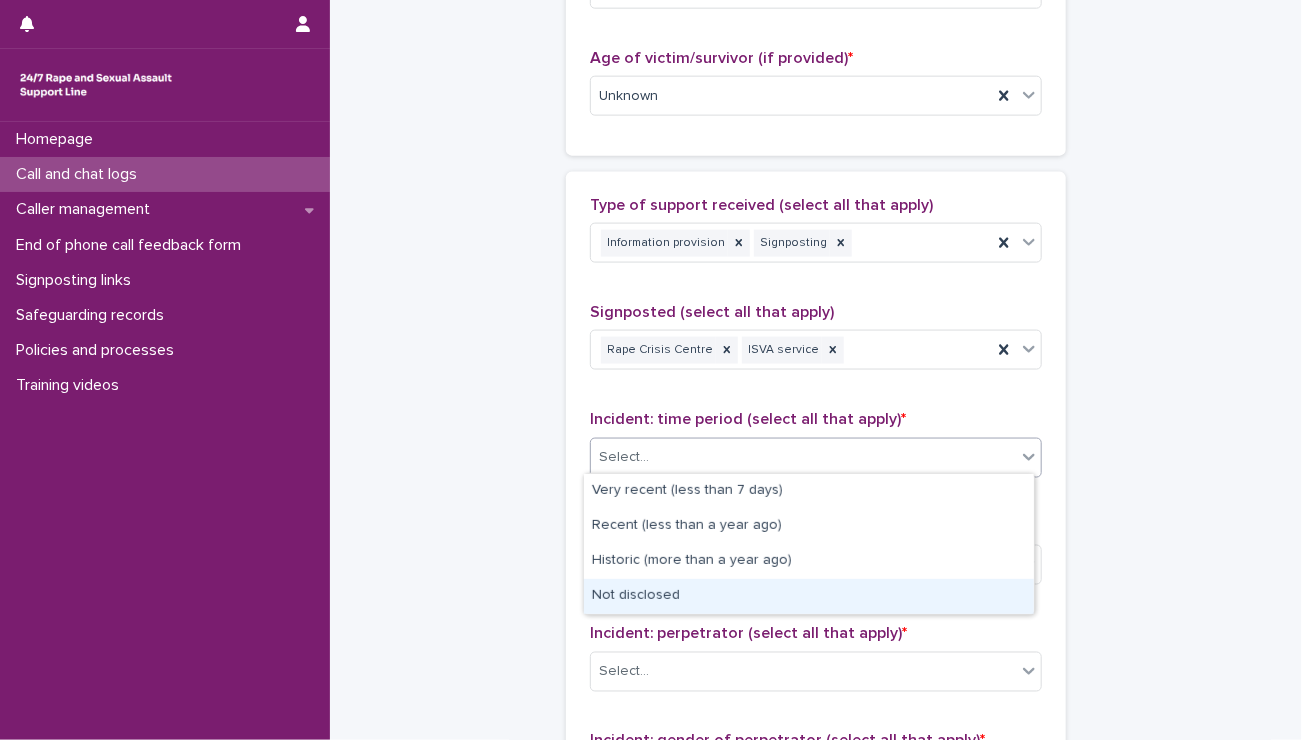 click on "Not disclosed" at bounding box center (809, 596) 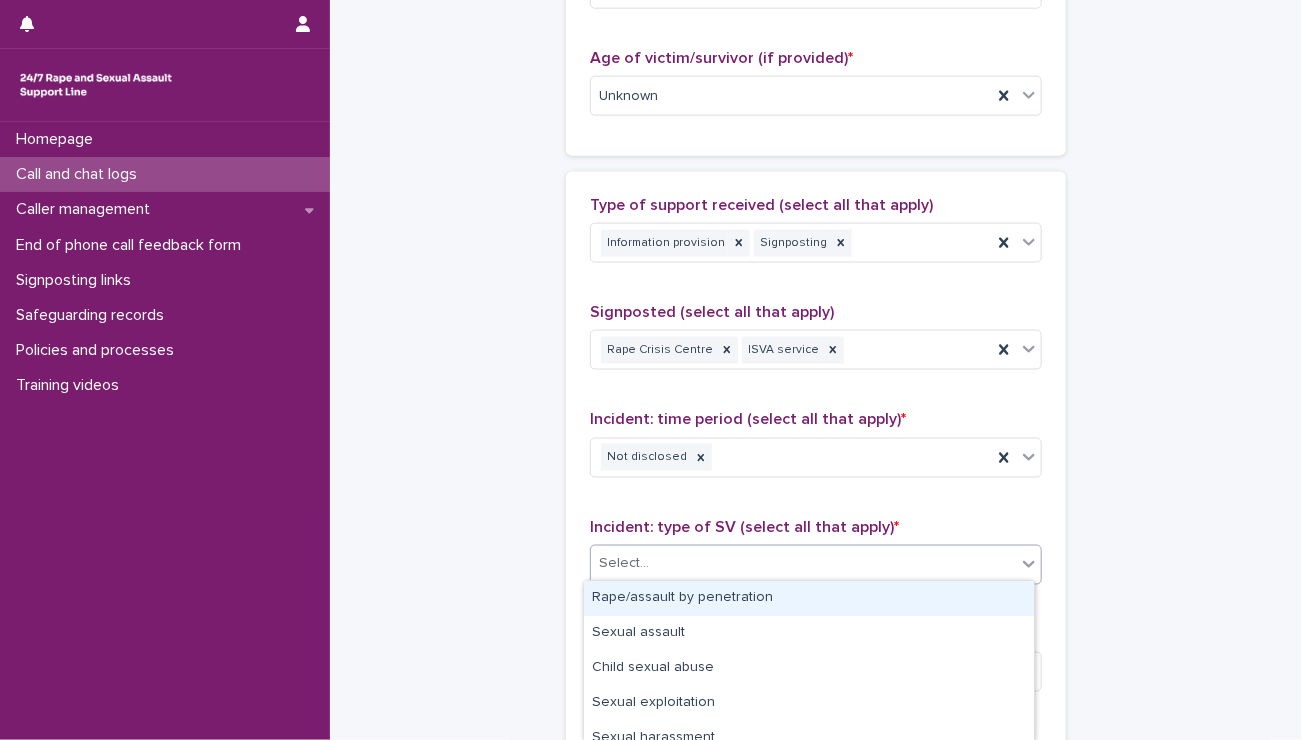 click on "Select..." at bounding box center [803, 564] 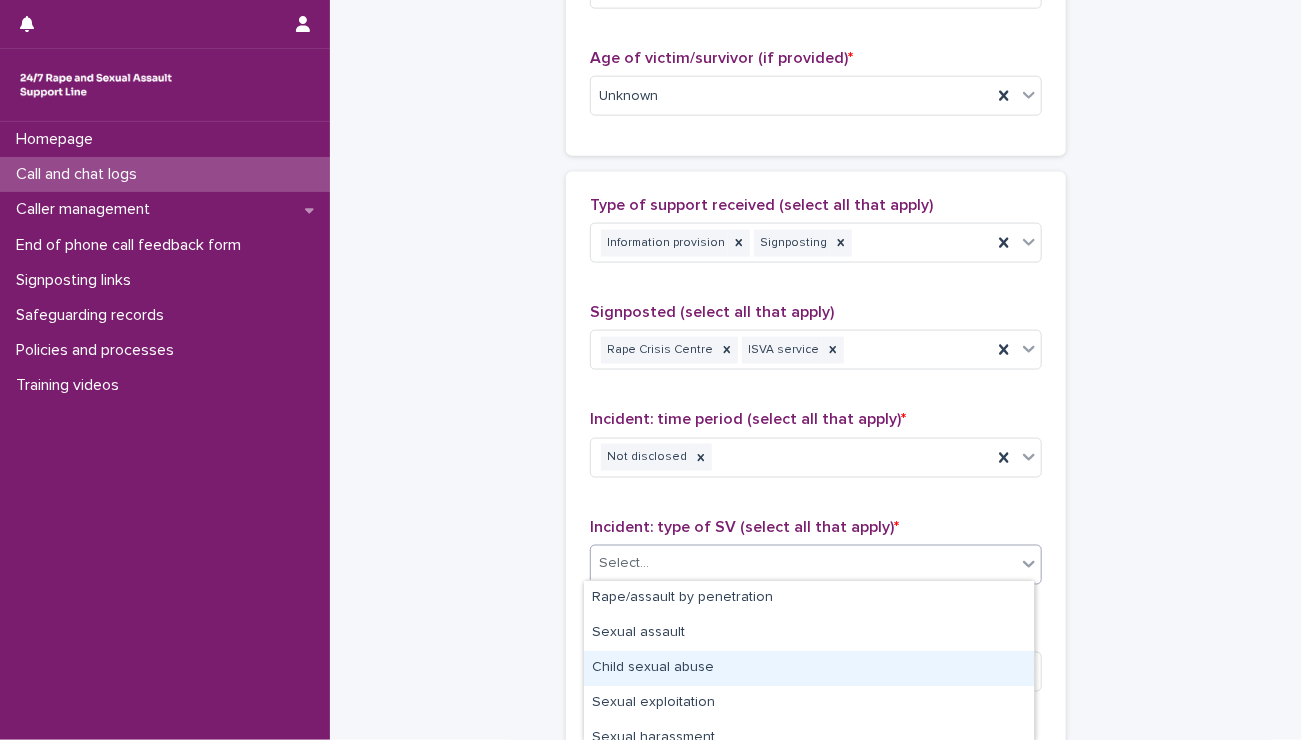 scroll, scrollTop: 190, scrollLeft: 0, axis: vertical 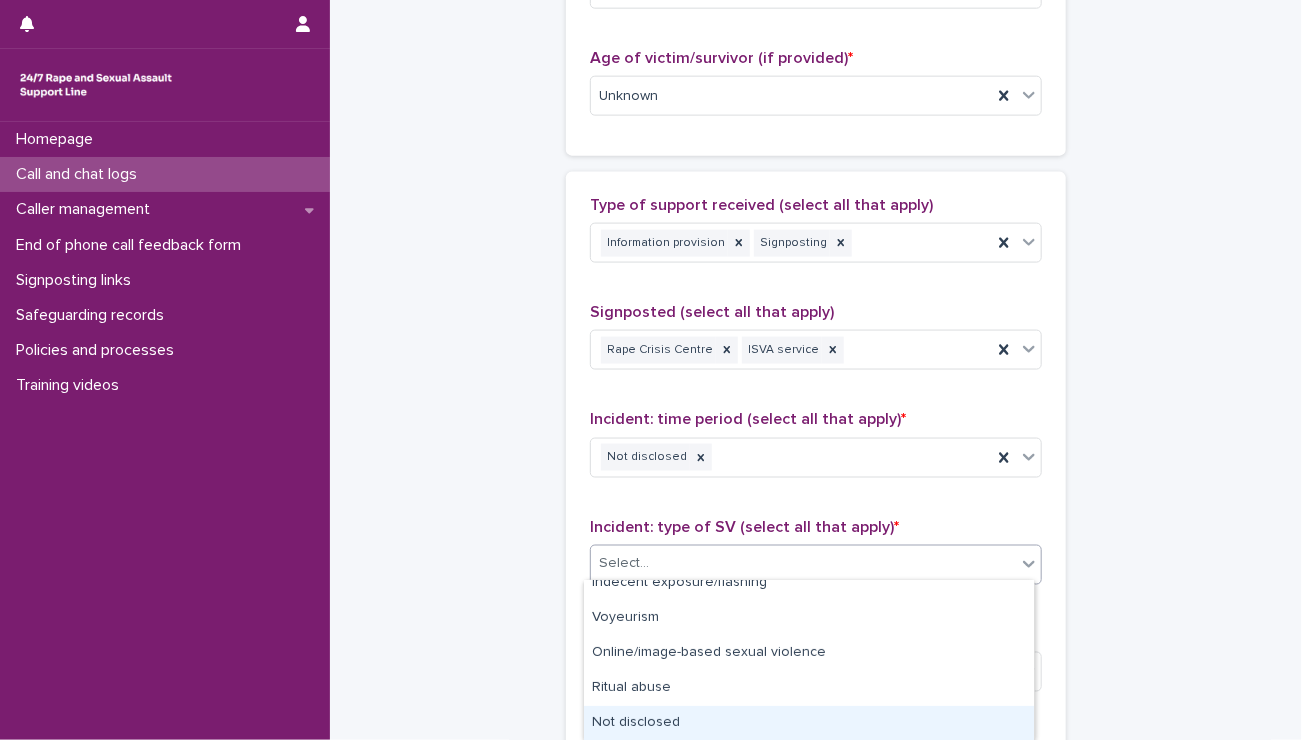 click on "Not disclosed" at bounding box center [809, 723] 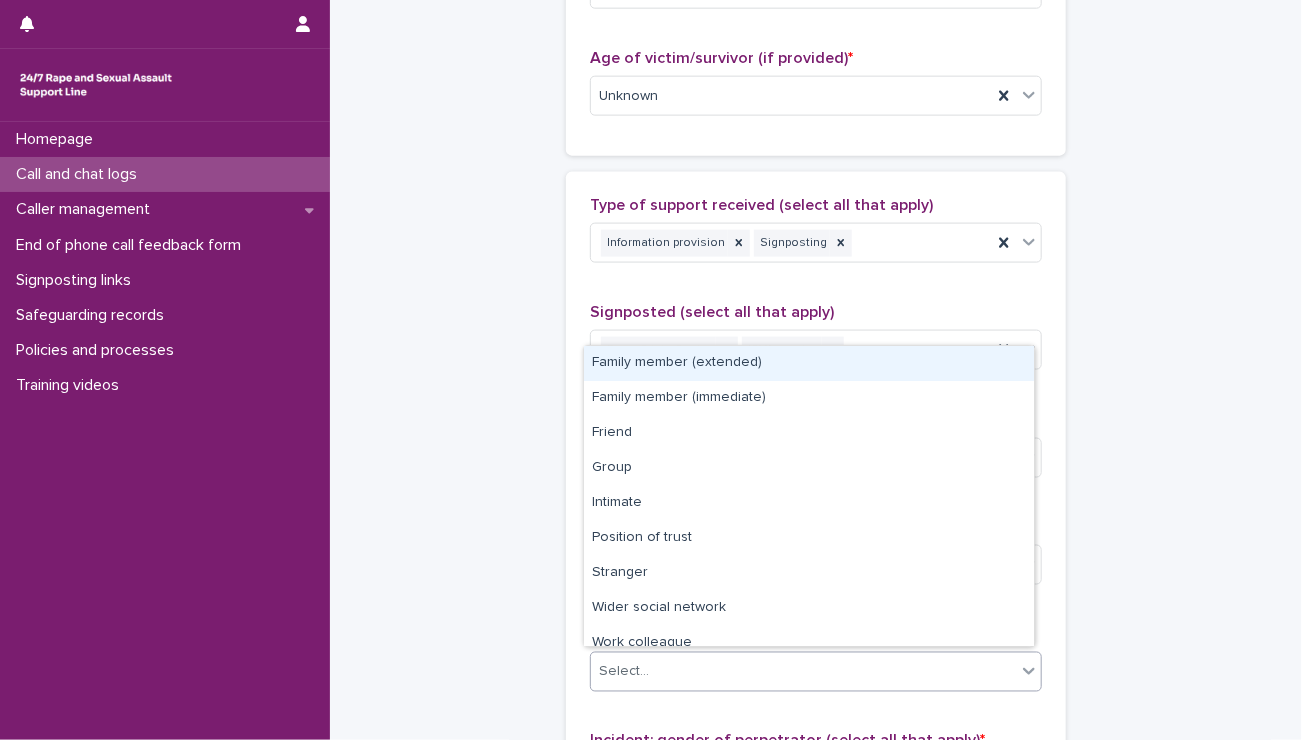 click on "Select..." at bounding box center [803, 672] 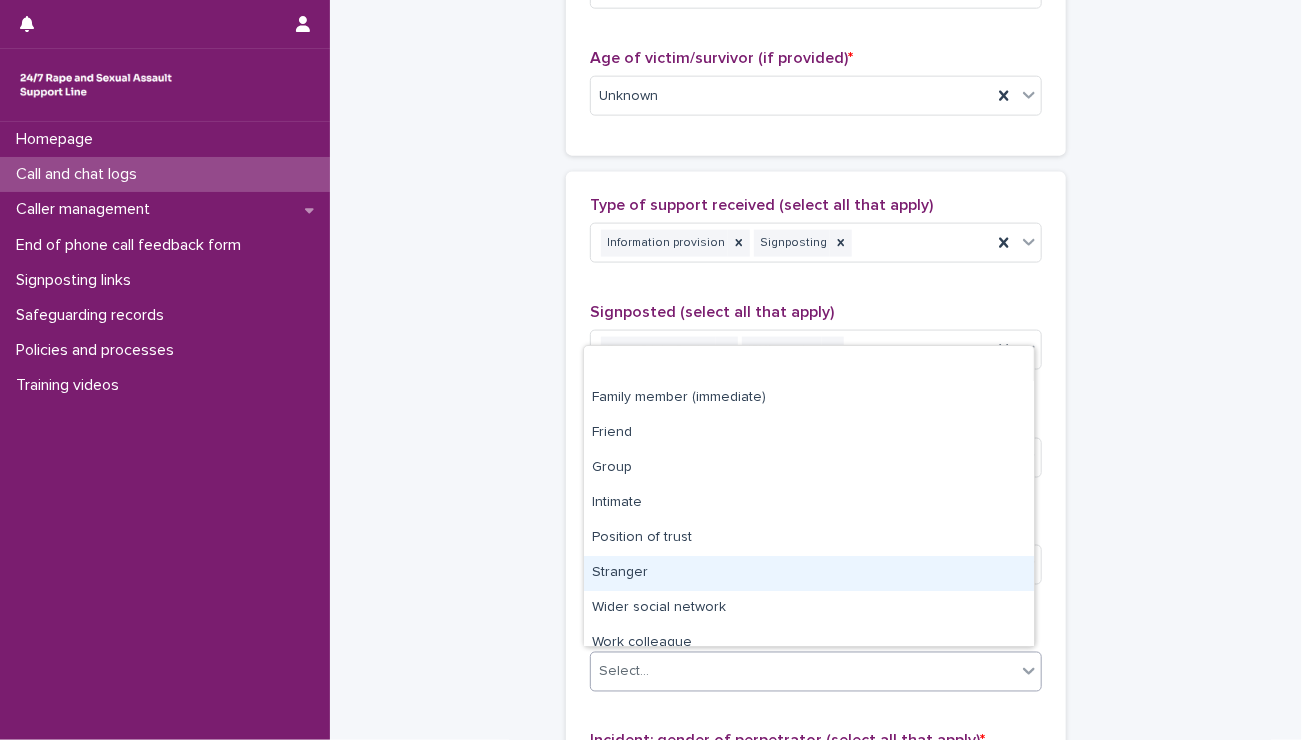 scroll, scrollTop: 84, scrollLeft: 0, axis: vertical 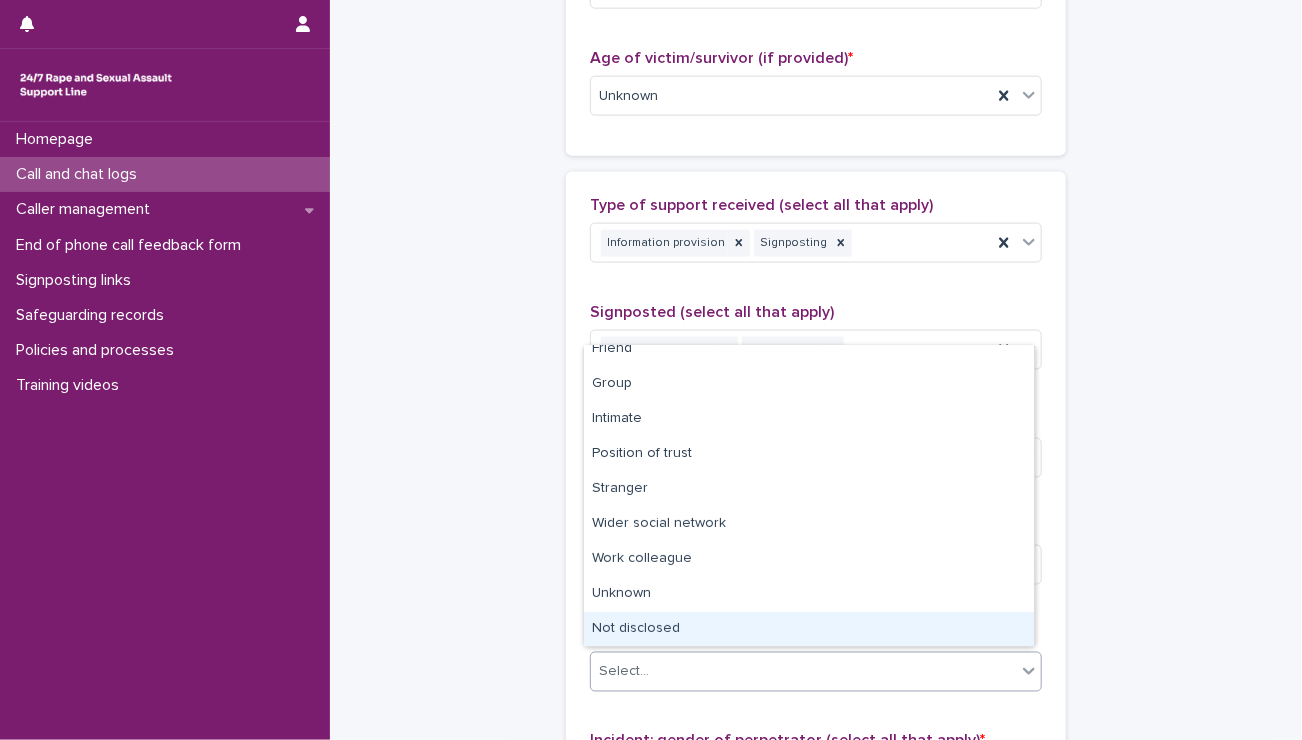 click on "Not disclosed" at bounding box center [809, 629] 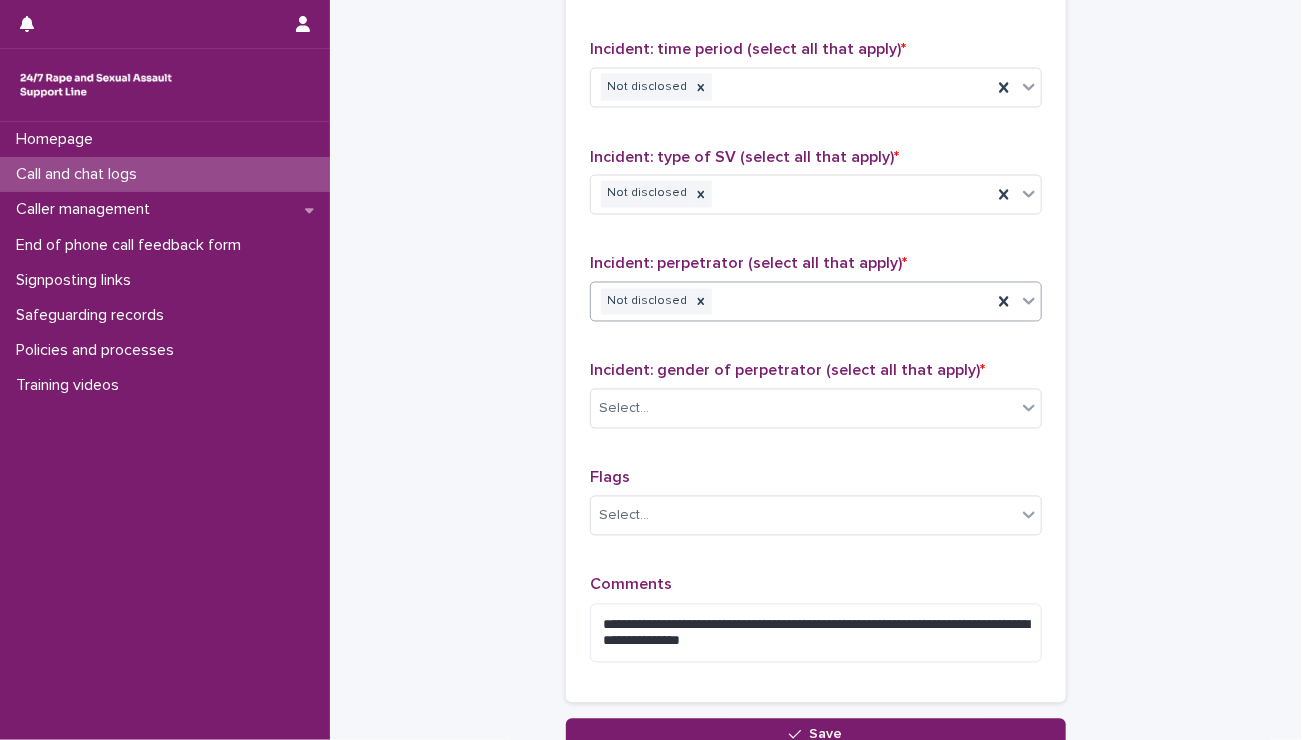 scroll, scrollTop: 1432, scrollLeft: 0, axis: vertical 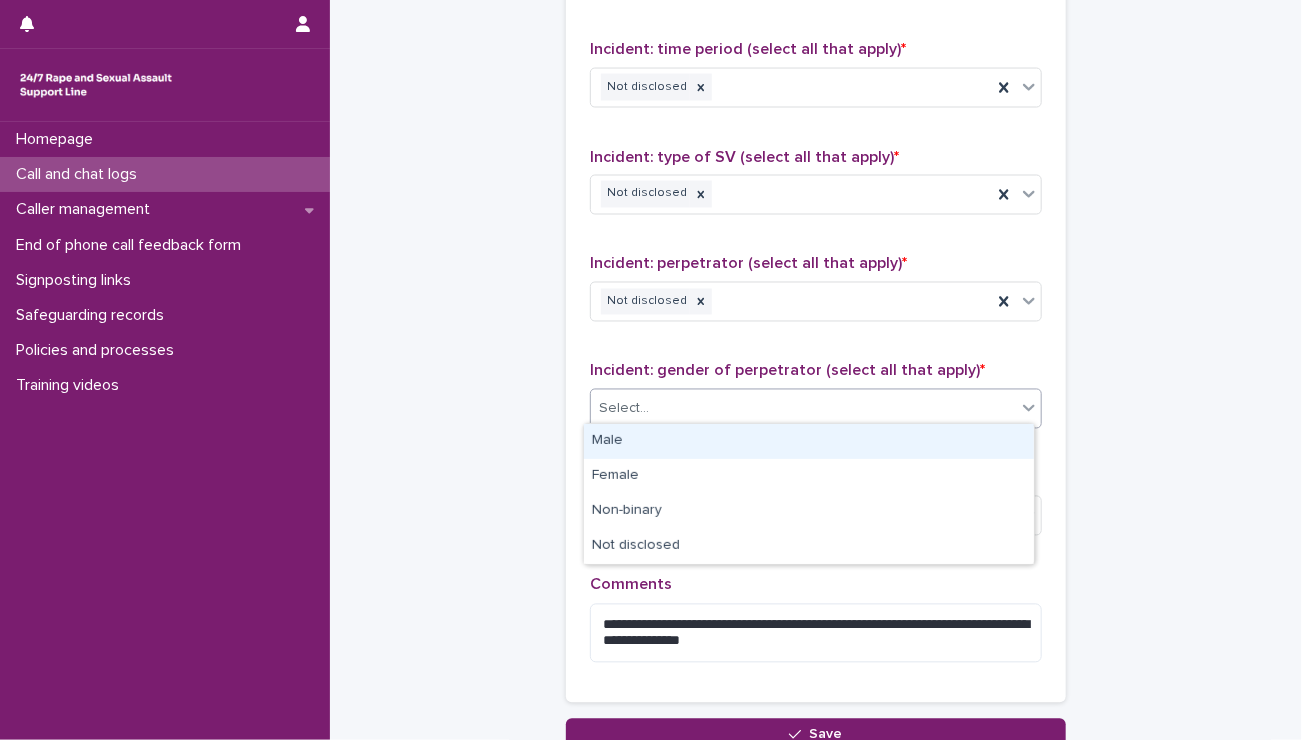 click on "Select..." at bounding box center (803, 409) 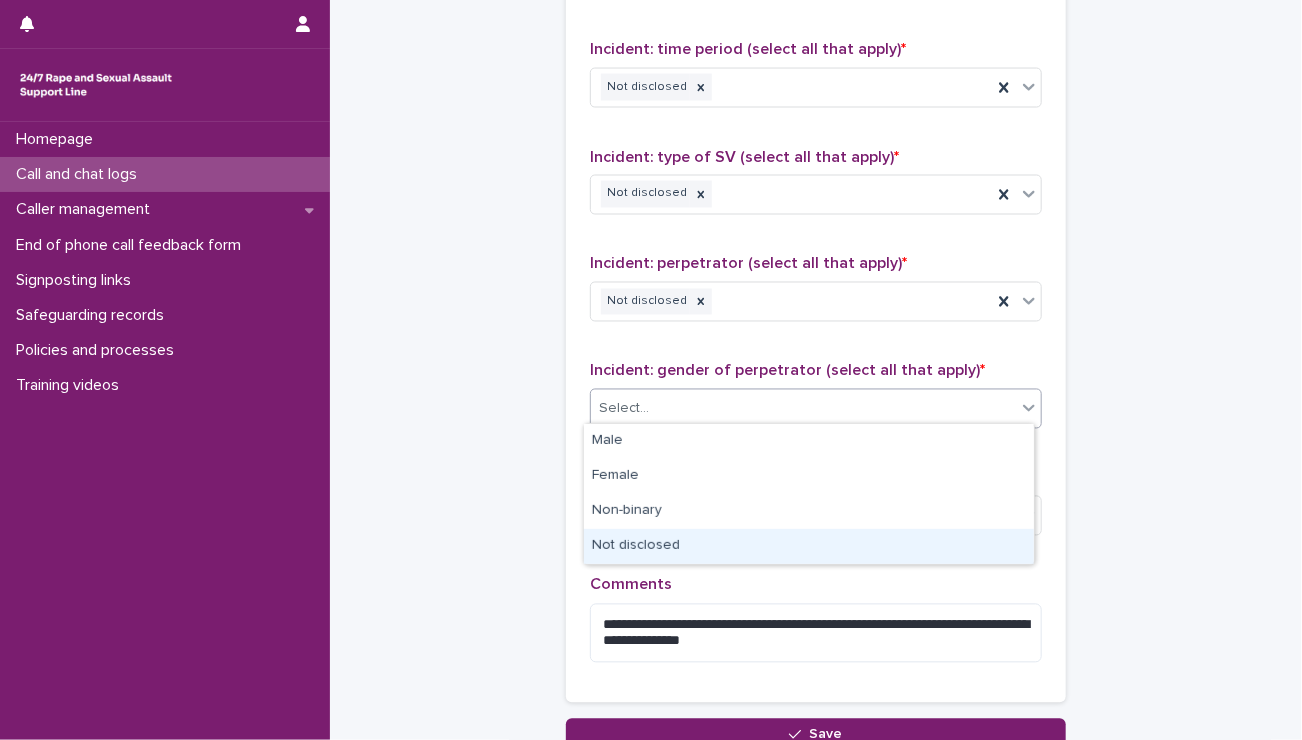 click on "Not disclosed" at bounding box center [809, 546] 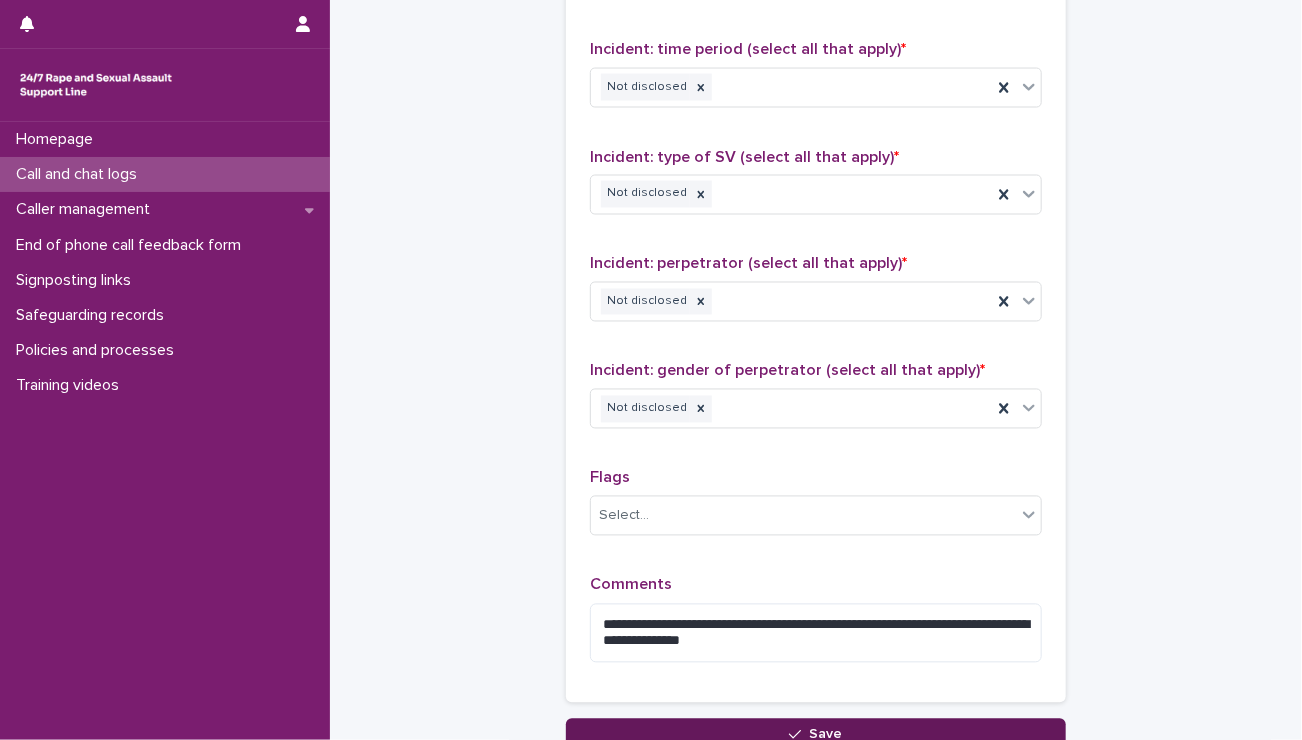 click on "Save" at bounding box center [816, 735] 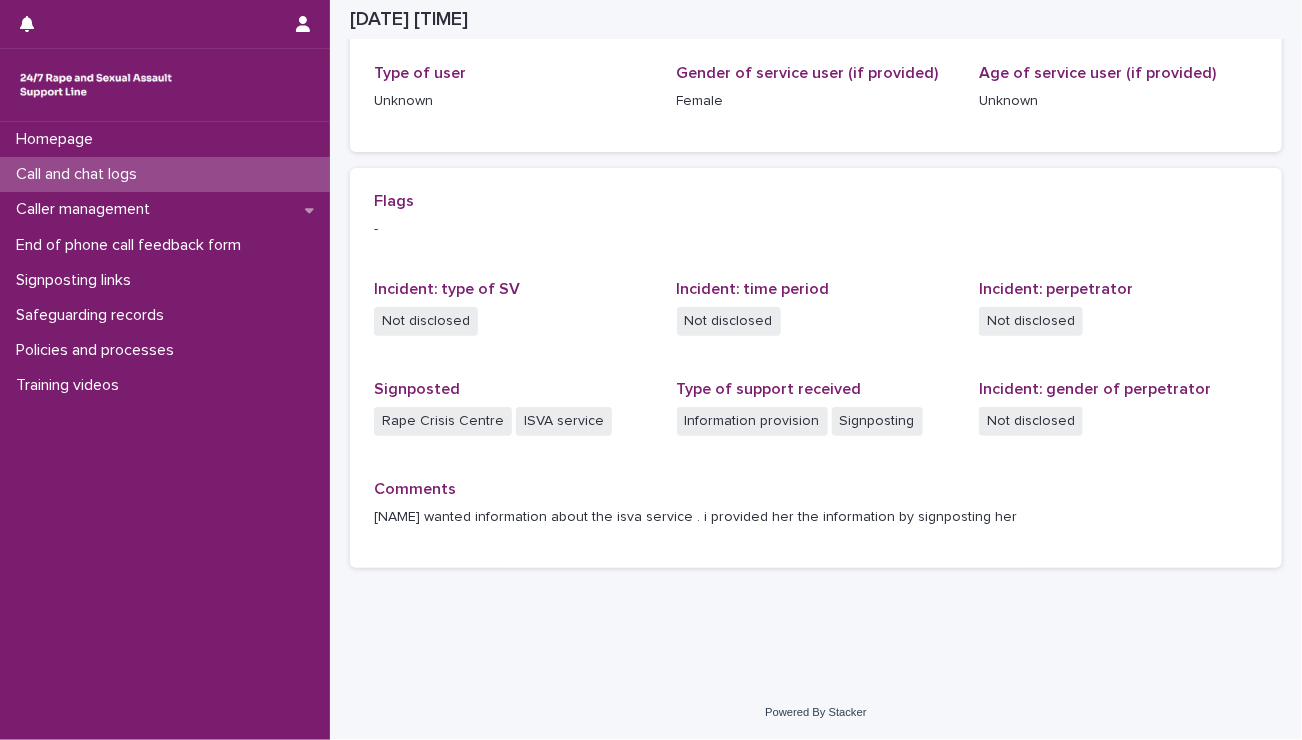 scroll, scrollTop: 322, scrollLeft: 0, axis: vertical 